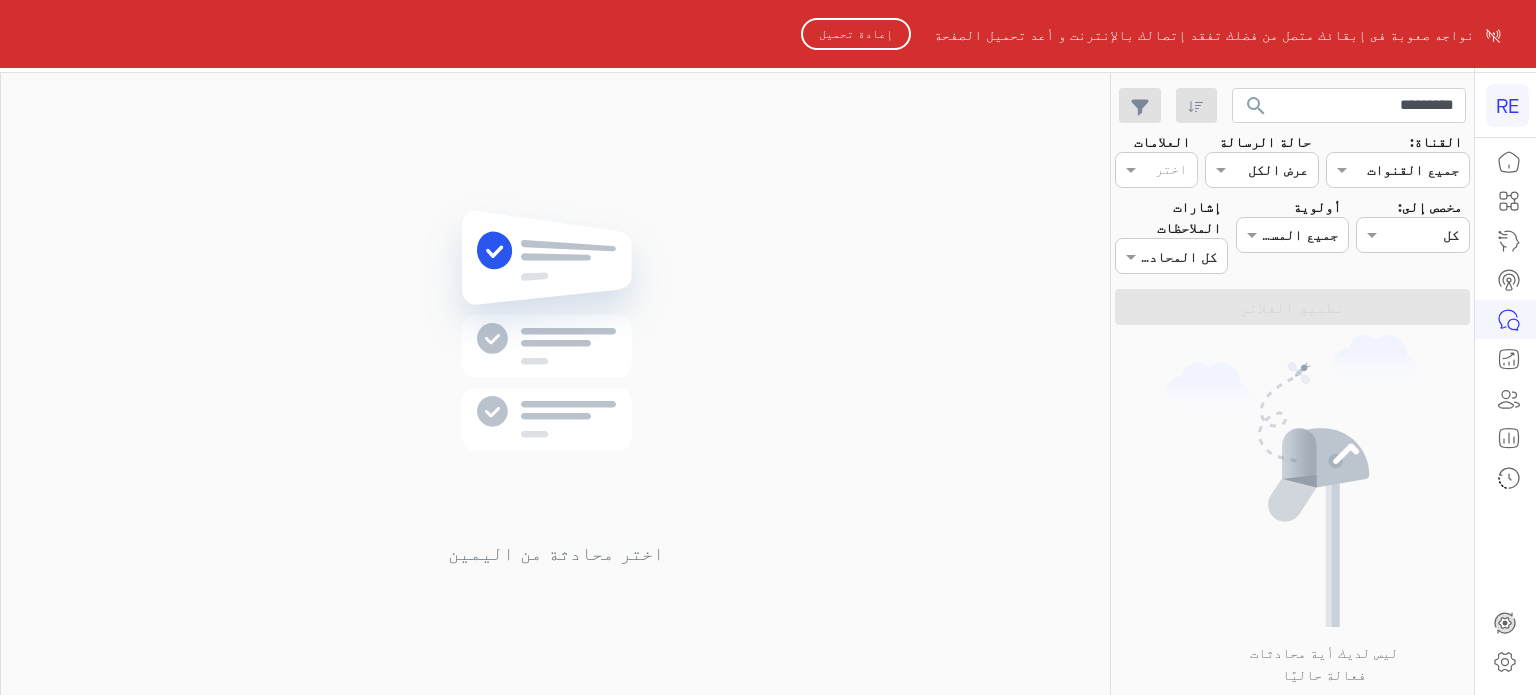 scroll, scrollTop: 0, scrollLeft: 0, axis: both 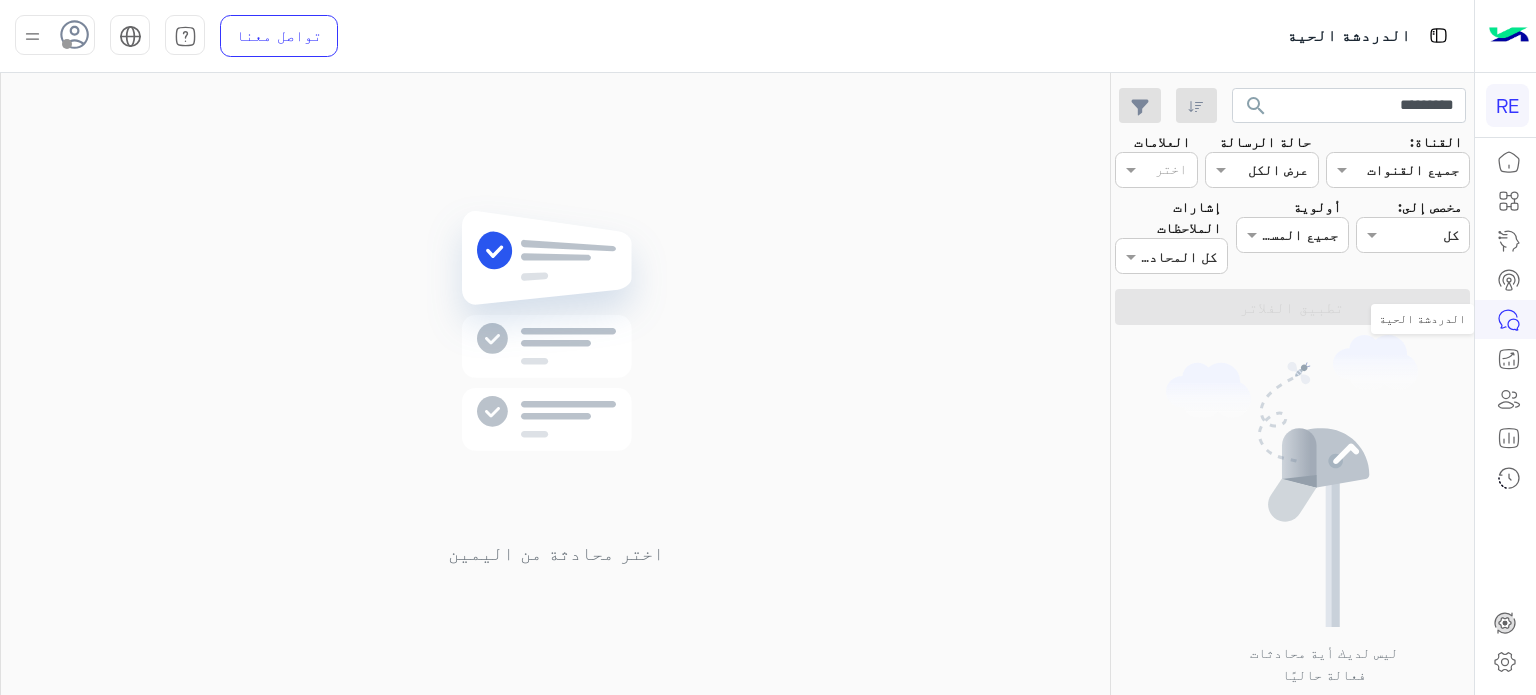 click 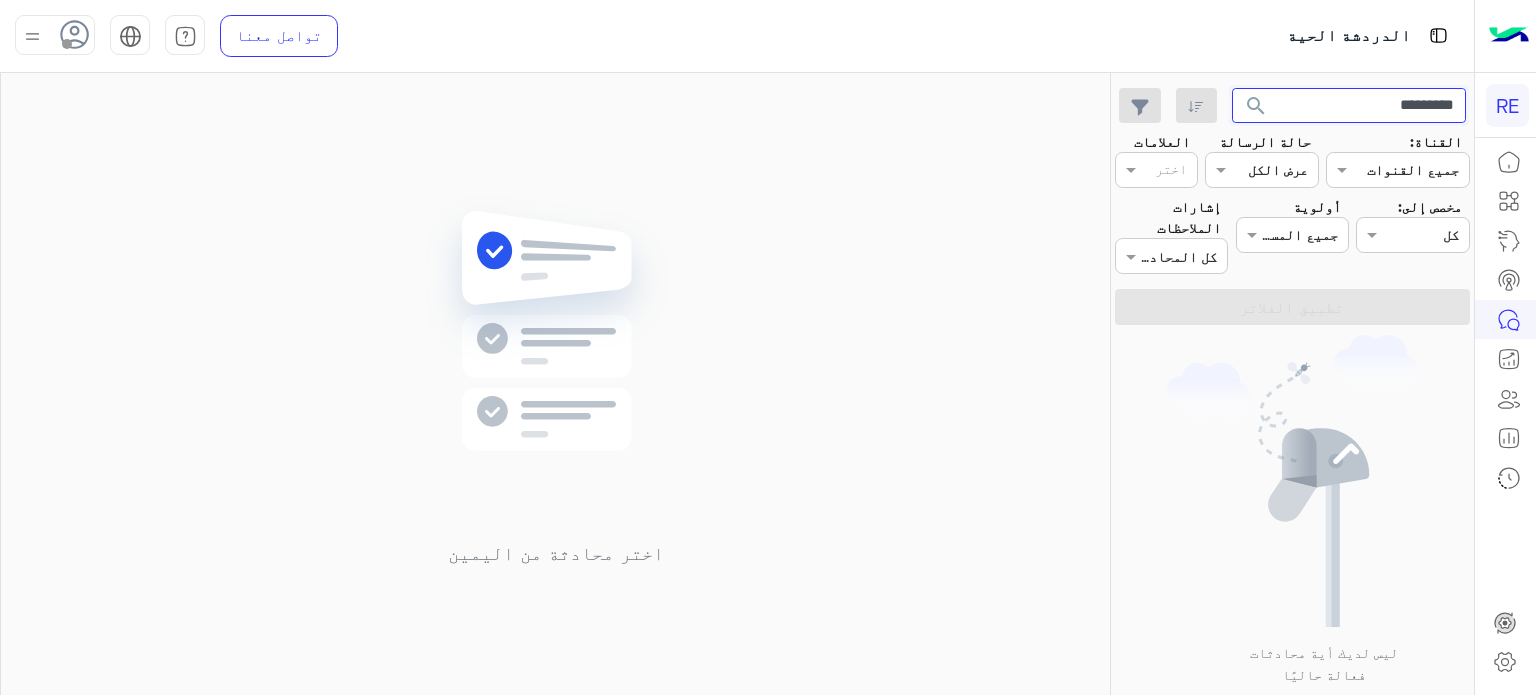 click on "*********" at bounding box center (1349, 106) 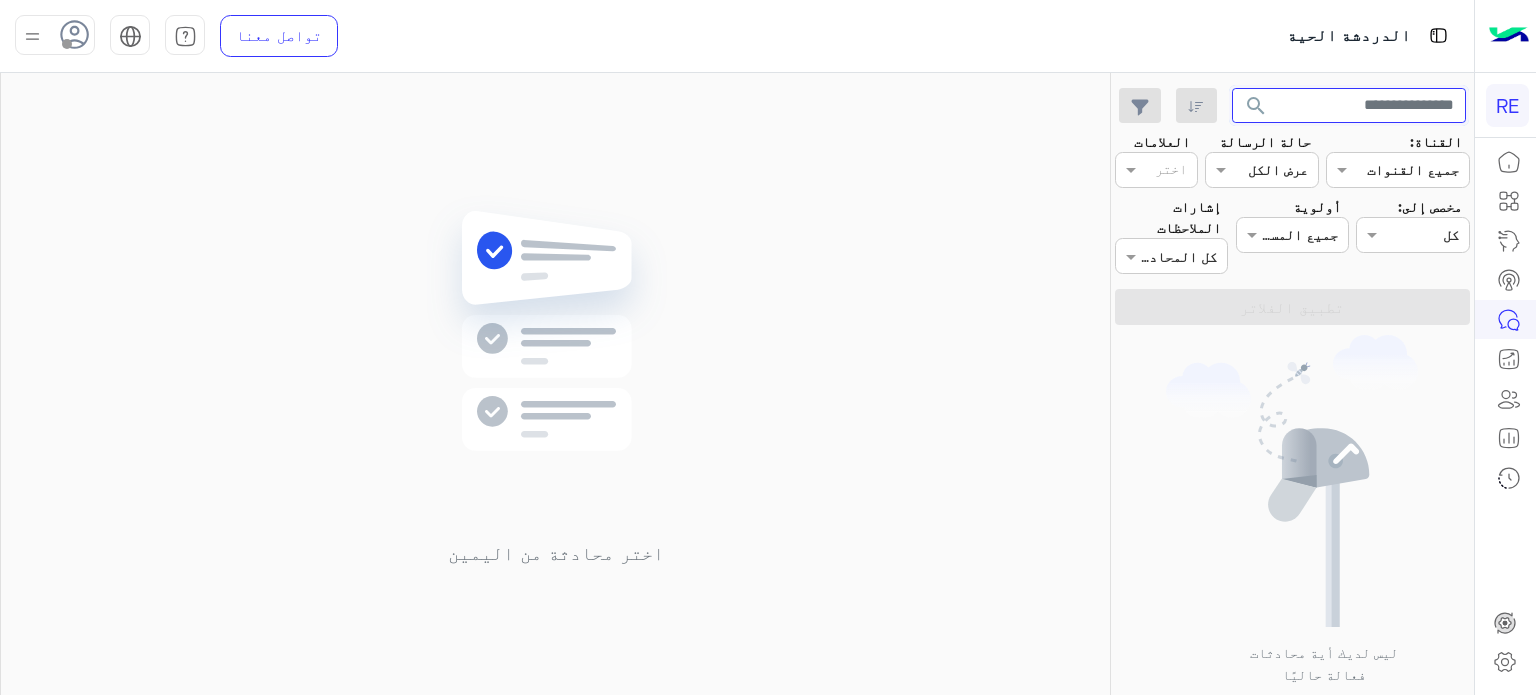 type 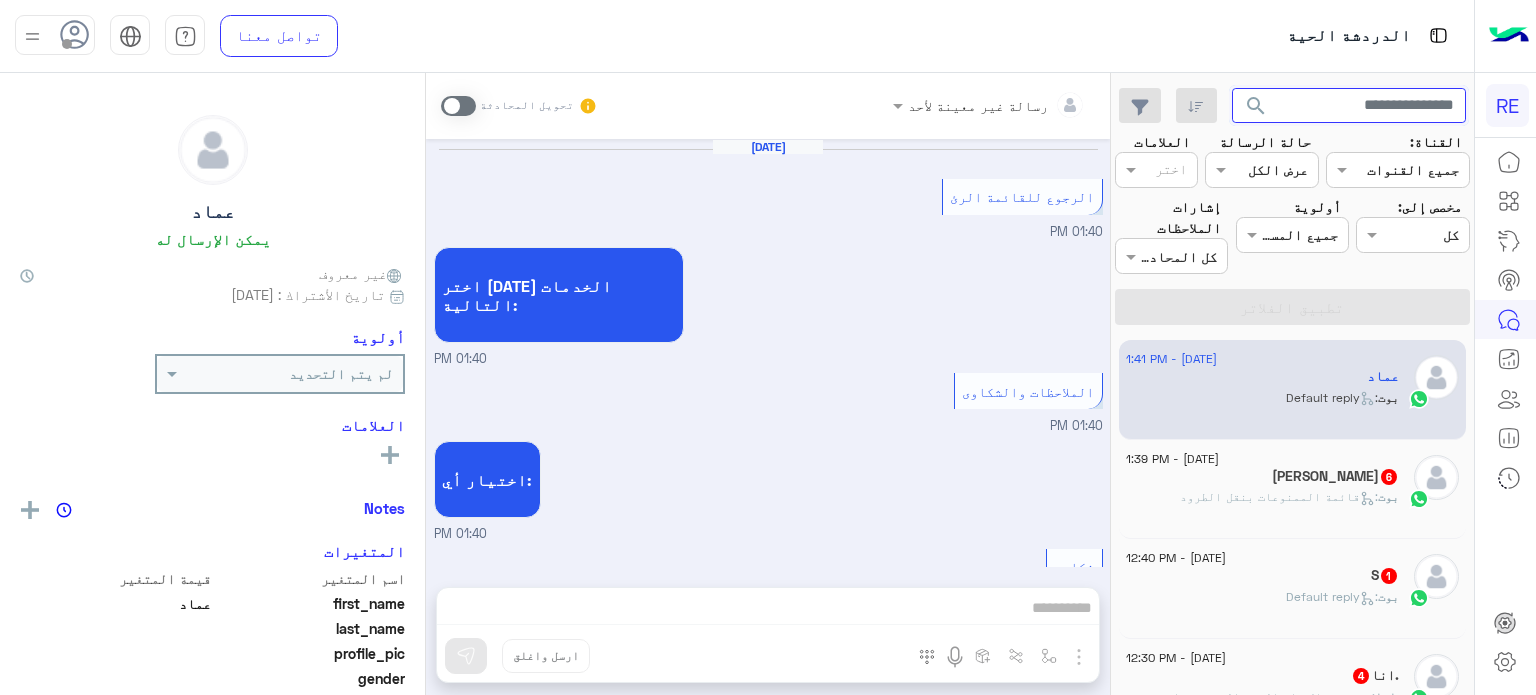 scroll, scrollTop: 707, scrollLeft: 0, axis: vertical 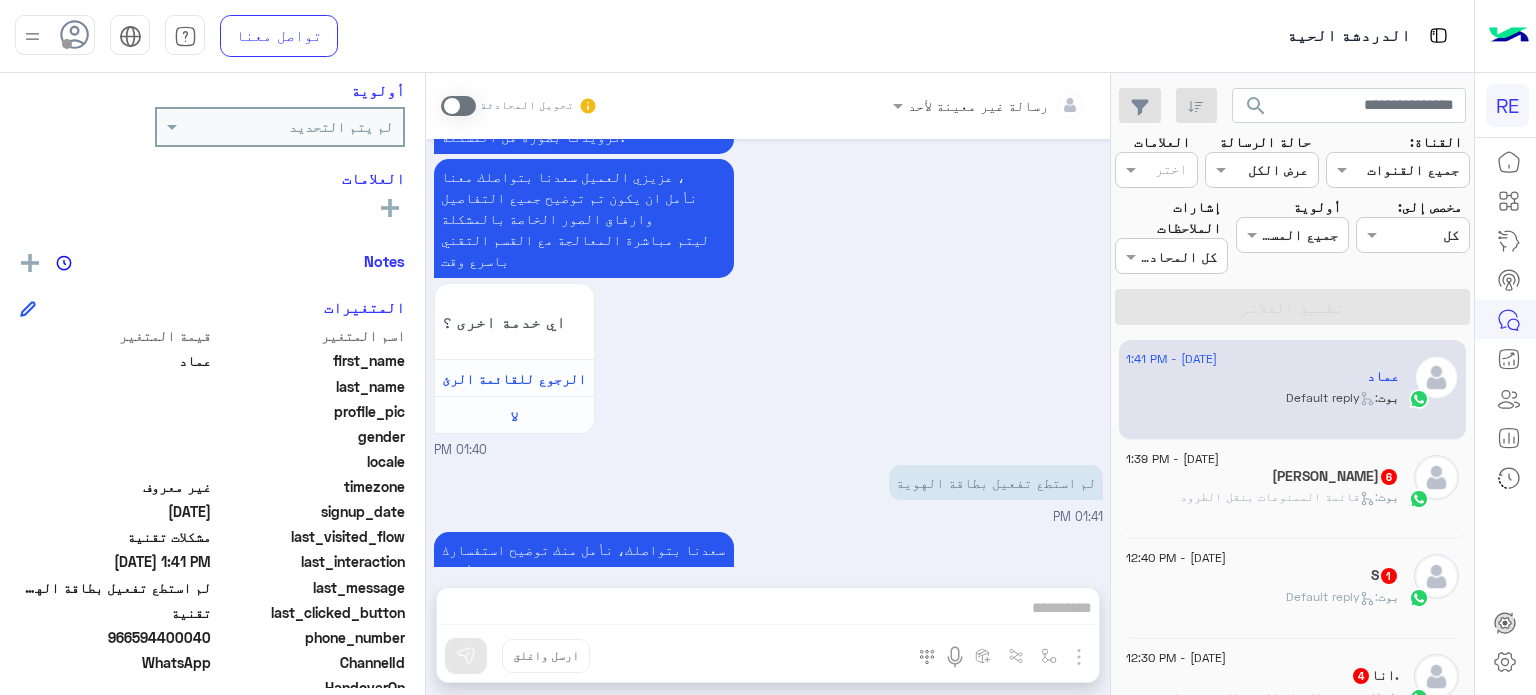 drag, startPoint x: 214, startPoint y: 638, endPoint x: 140, endPoint y: 642, distance: 74.10803 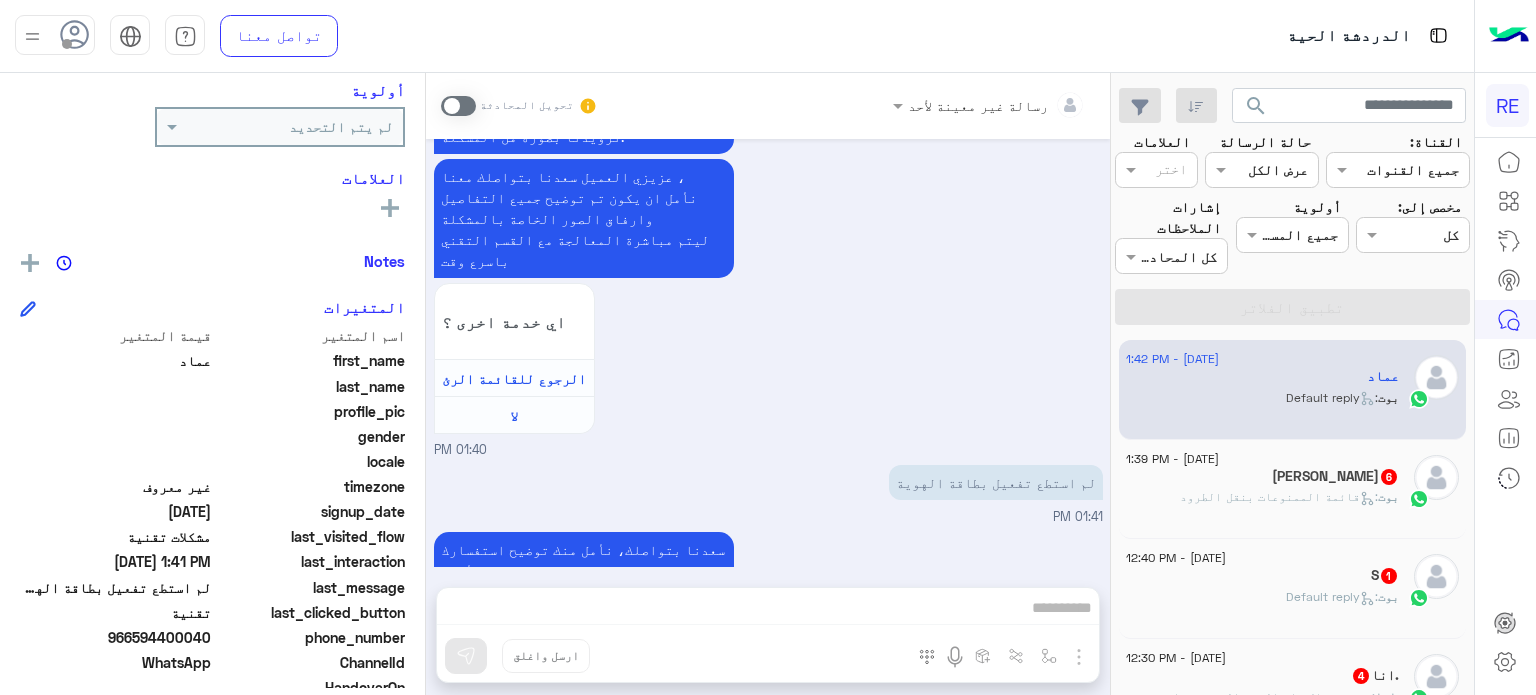 scroll, scrollTop: 1106, scrollLeft: 0, axis: vertical 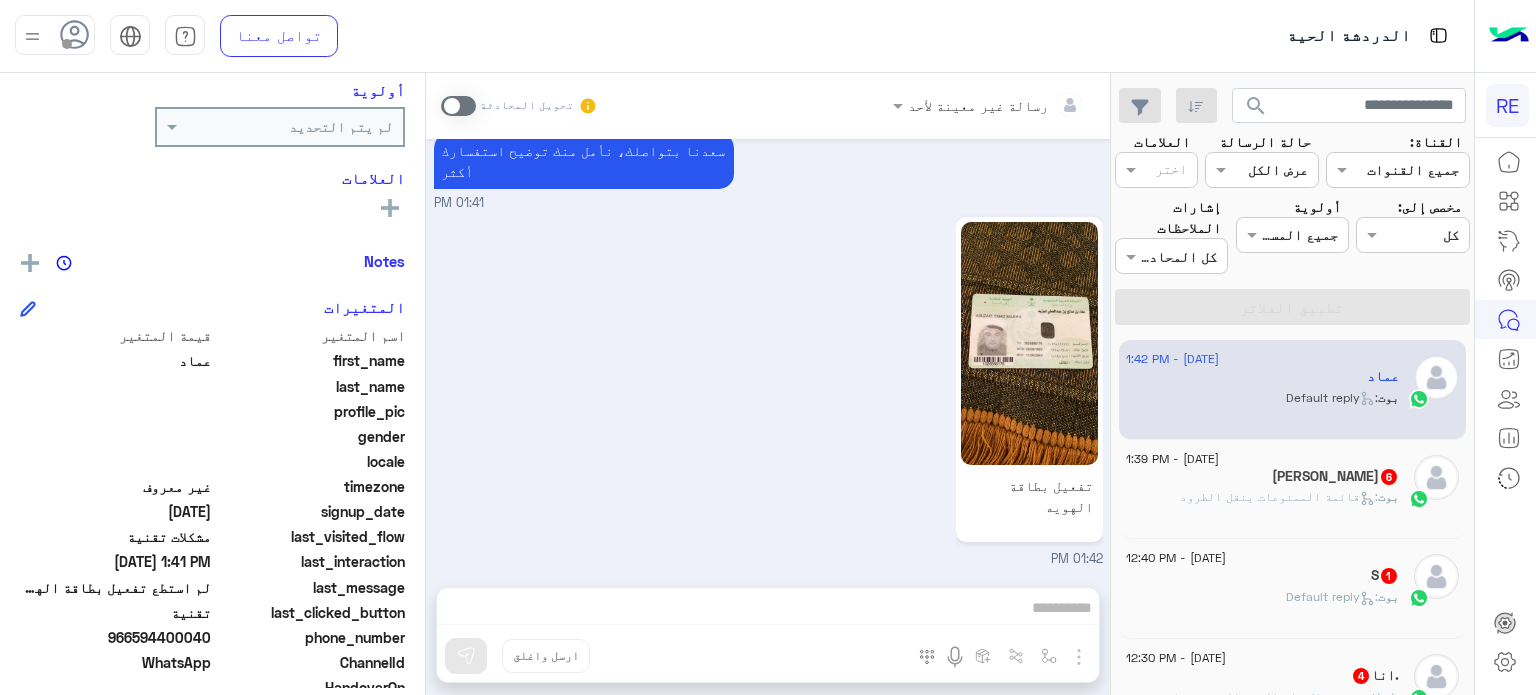 click on "رسالة غير معينة لأحد تحويل المحادثة     [DATE]   الرجوع للقائمة الرئ    01:40 PM  اختر [DATE] الخدمات التالية:    01:40 PM   الملاحظات والشكاوى    01:40 PM  اختيار أي:    01:40 PM   شكاوى    01:40 PM  فضلا اختر نوع الشكوى  ماليه   تقنية   اخرى     01:40 PM   تقنية    01:40 PM  سعداء بتواصلك معنا، لنتمكن من مساعدتك نأمل توضيح استفسارك ونوع جوالك و تزويدنا بصورة من المشكلة. عزيزي العميل [PERSON_NAME] بتواصلك معنا ، نأمل ان يكون تم توضيح جميع التفاصيل وارفاق الصور الخاصة بالمشكلة  ليتم مباشرة المعالجة مع القسم التقني باسرع وقت اي خدمة اخرى ؟  الرجوع للقائمة الرئ   لا     01:40 PM  لم استطع تفعيل بطاقة الهوية   01:41 PM     01:41 PM" at bounding box center (768, 388) 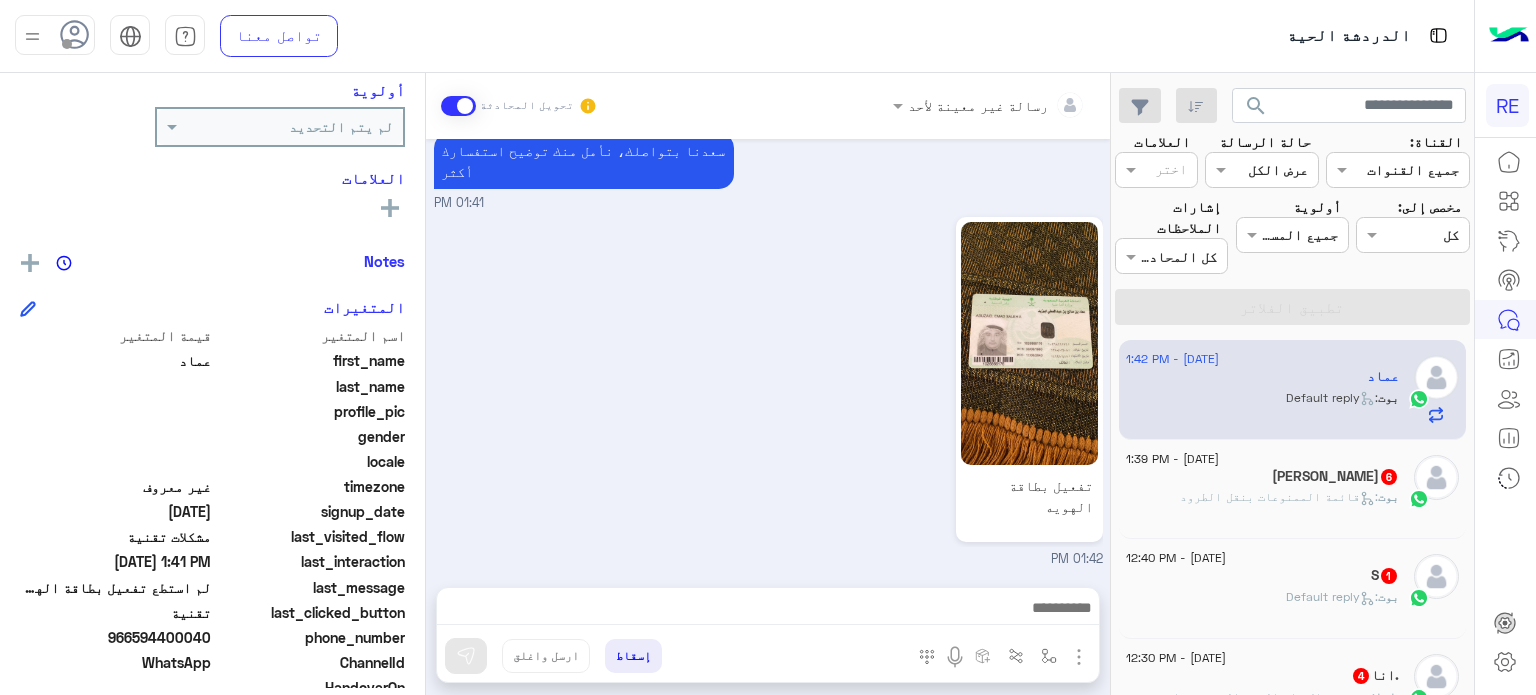 scroll, scrollTop: 1142, scrollLeft: 0, axis: vertical 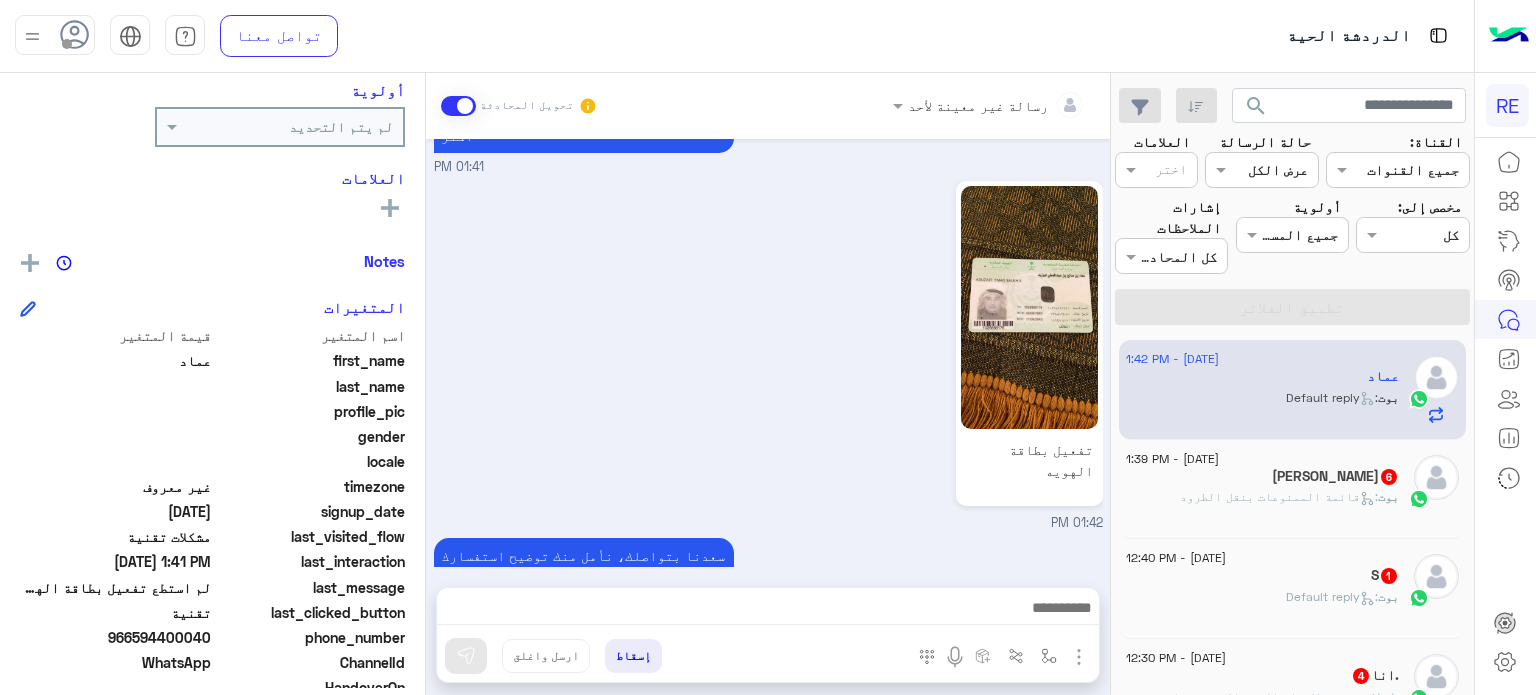 click at bounding box center (768, 613) 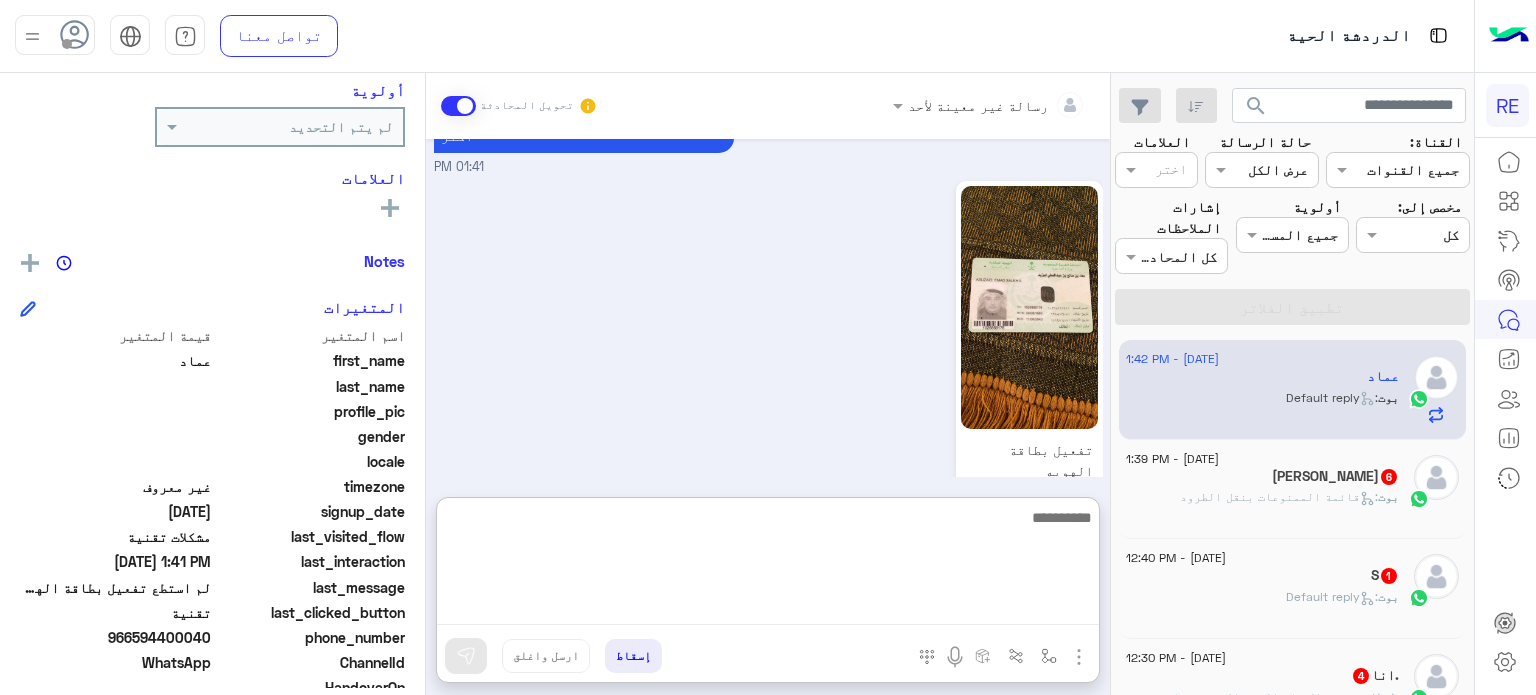 click at bounding box center (768, 565) 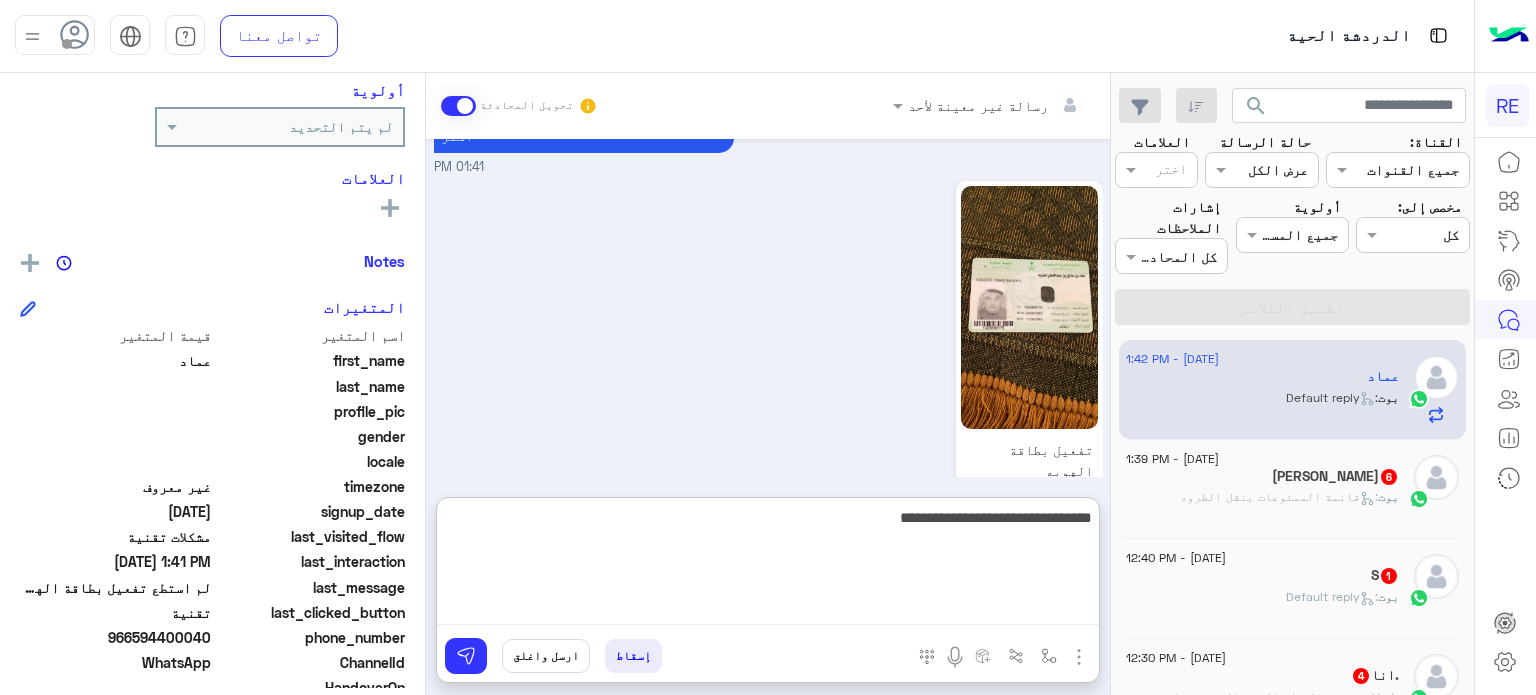 type on "**********" 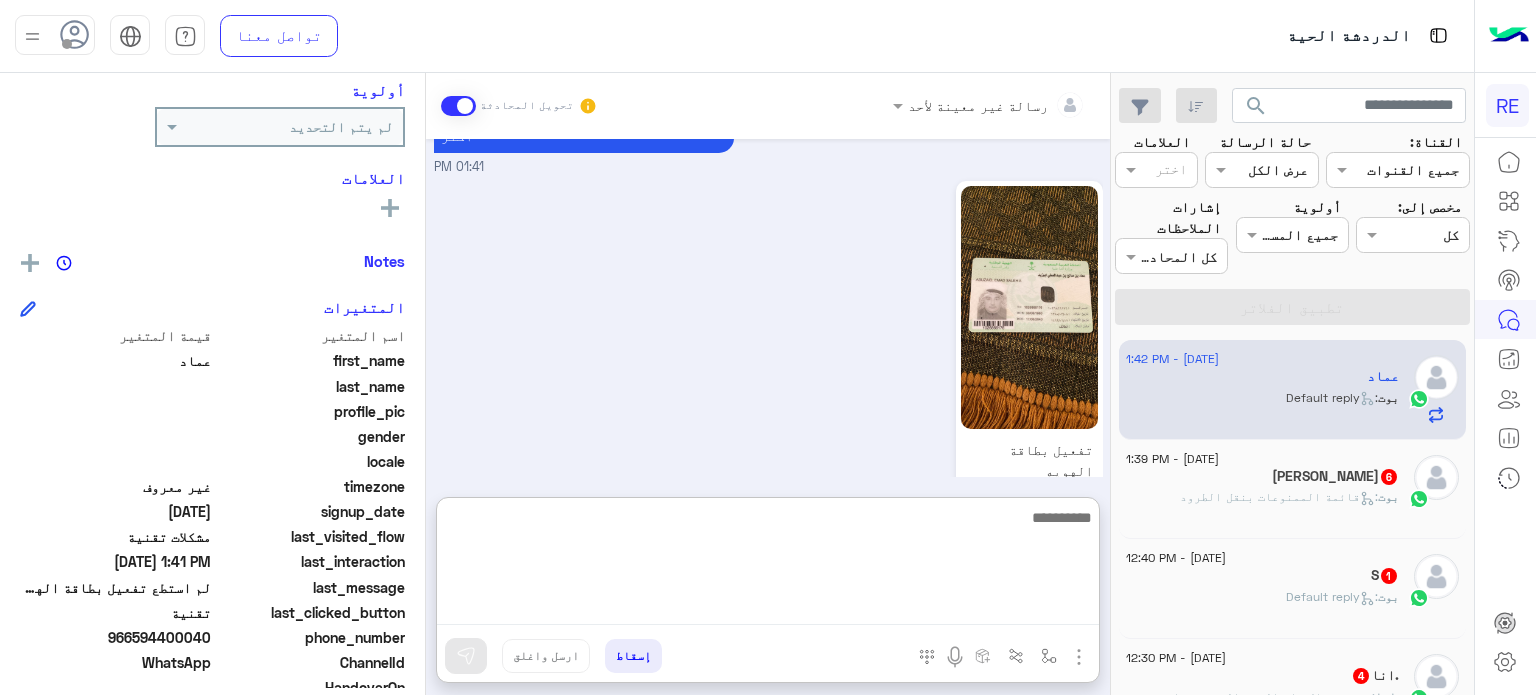 scroll, scrollTop: 1296, scrollLeft: 0, axis: vertical 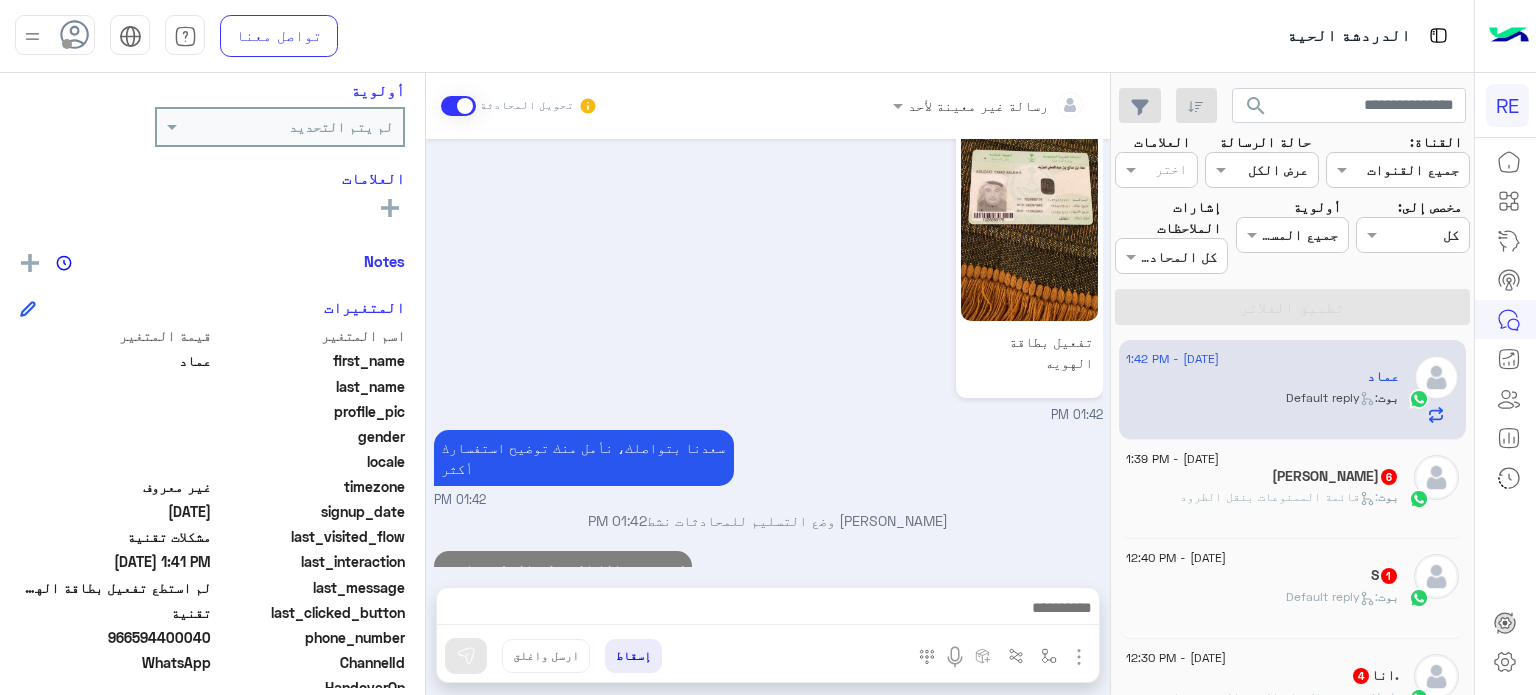 click on "Ali   6" 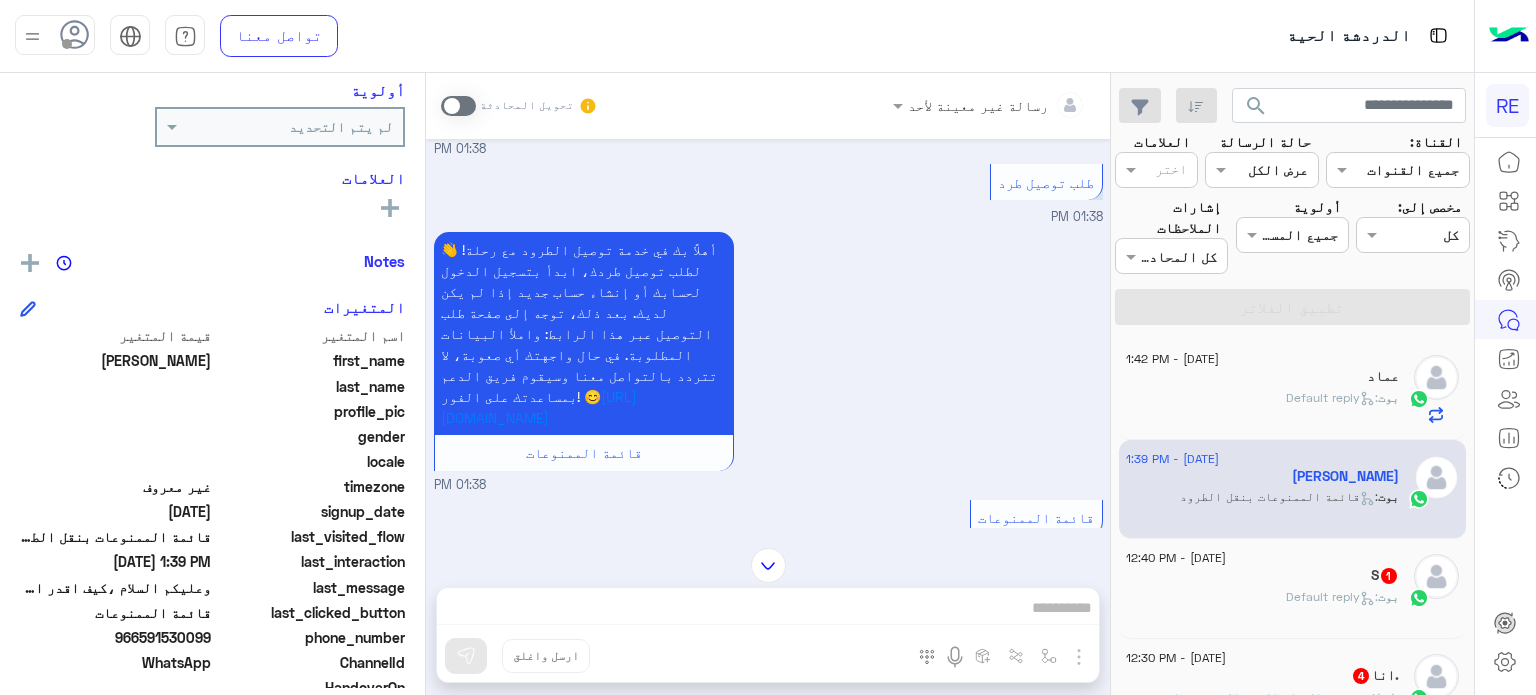 scroll, scrollTop: 1627, scrollLeft: 0, axis: vertical 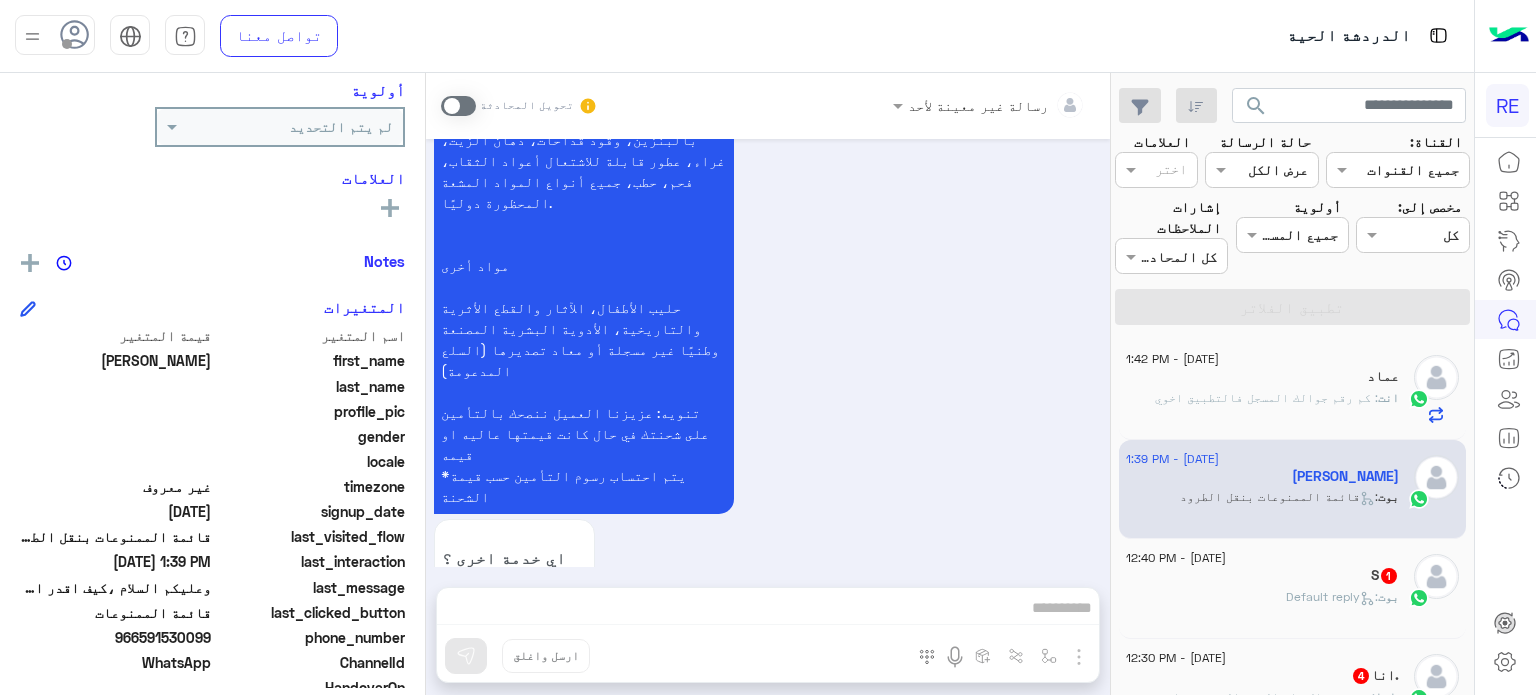 click at bounding box center [458, 106] 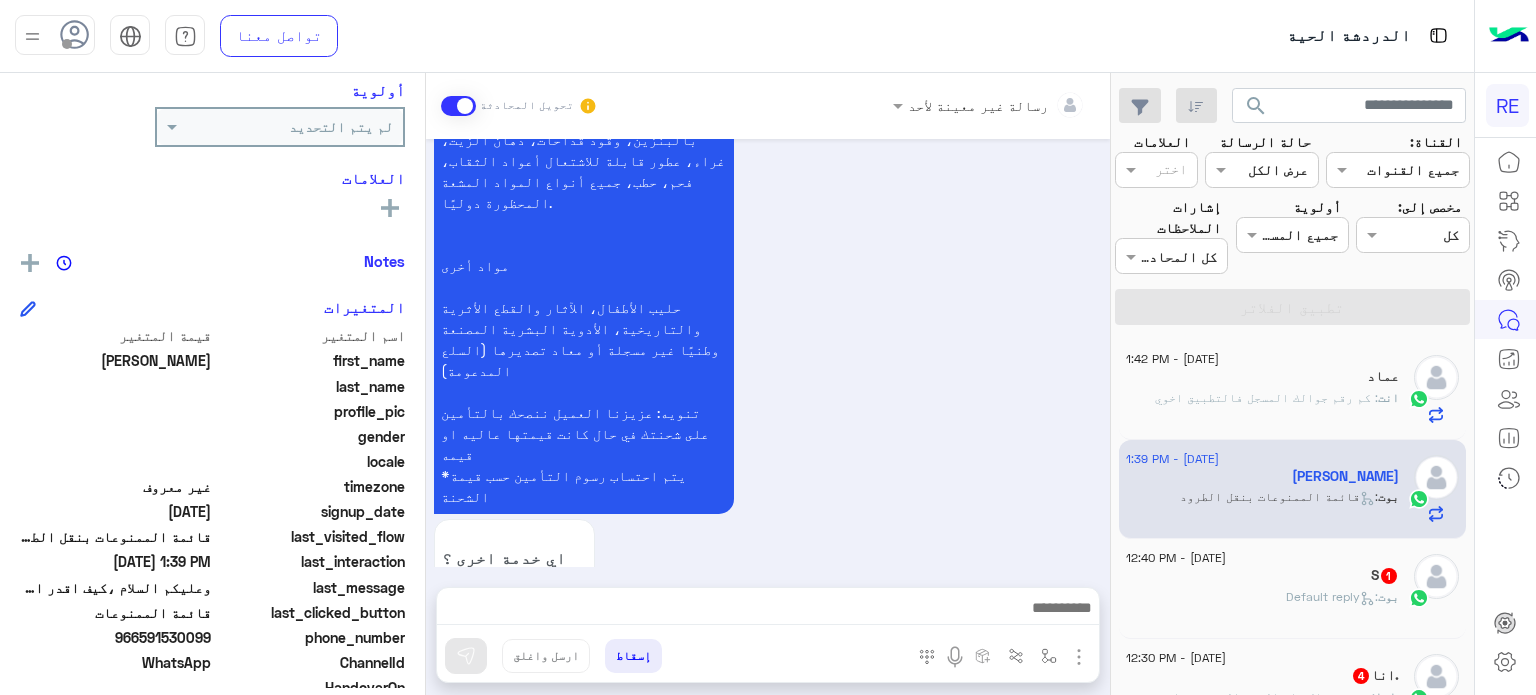 scroll, scrollTop: 1663, scrollLeft: 0, axis: vertical 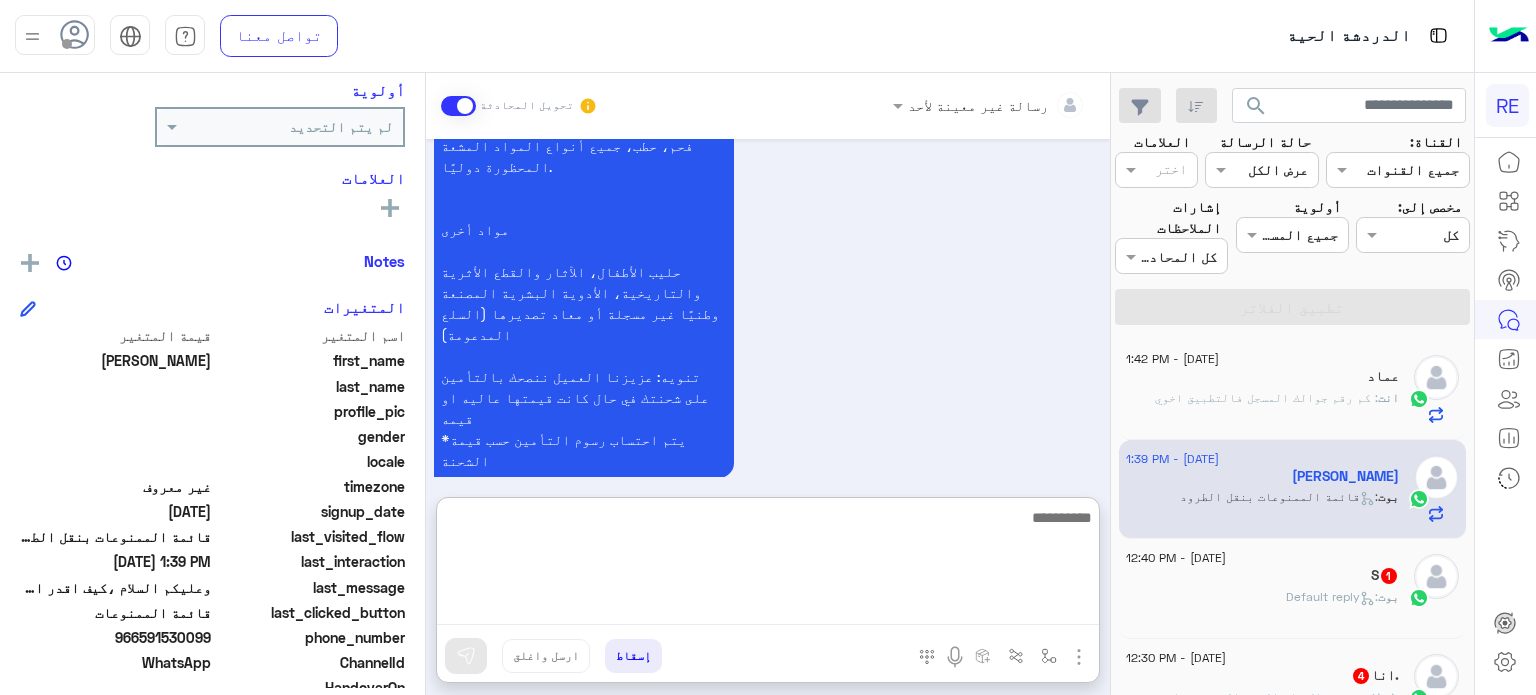 click at bounding box center (768, 565) 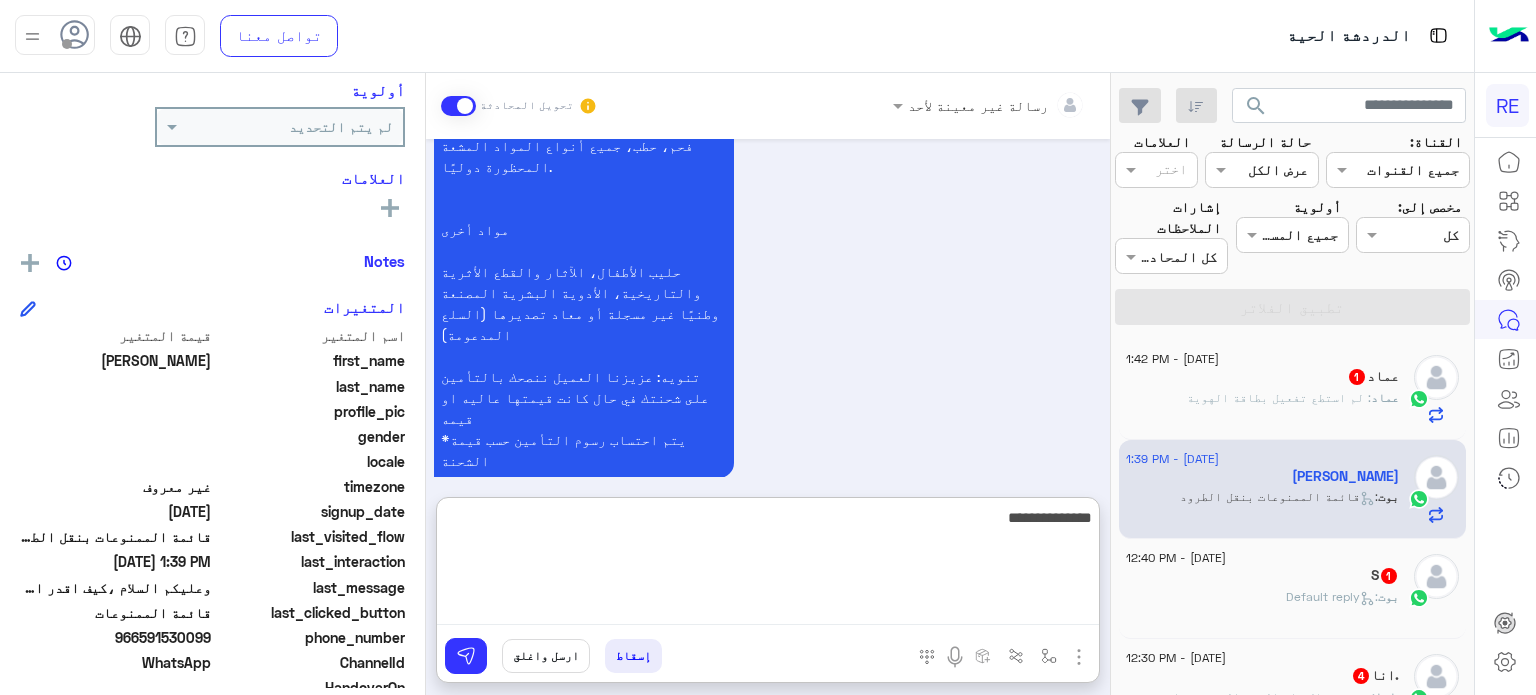 type on "**********" 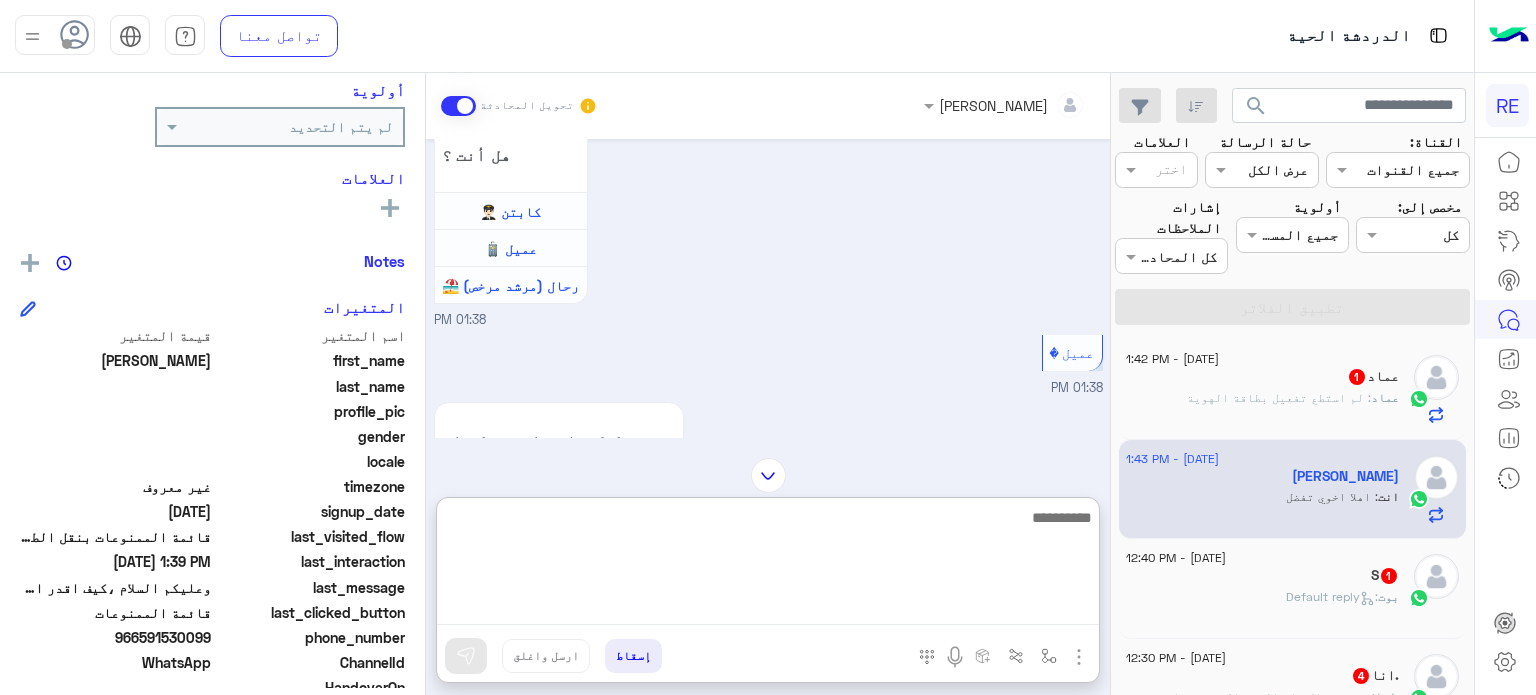 scroll, scrollTop: 662, scrollLeft: 0, axis: vertical 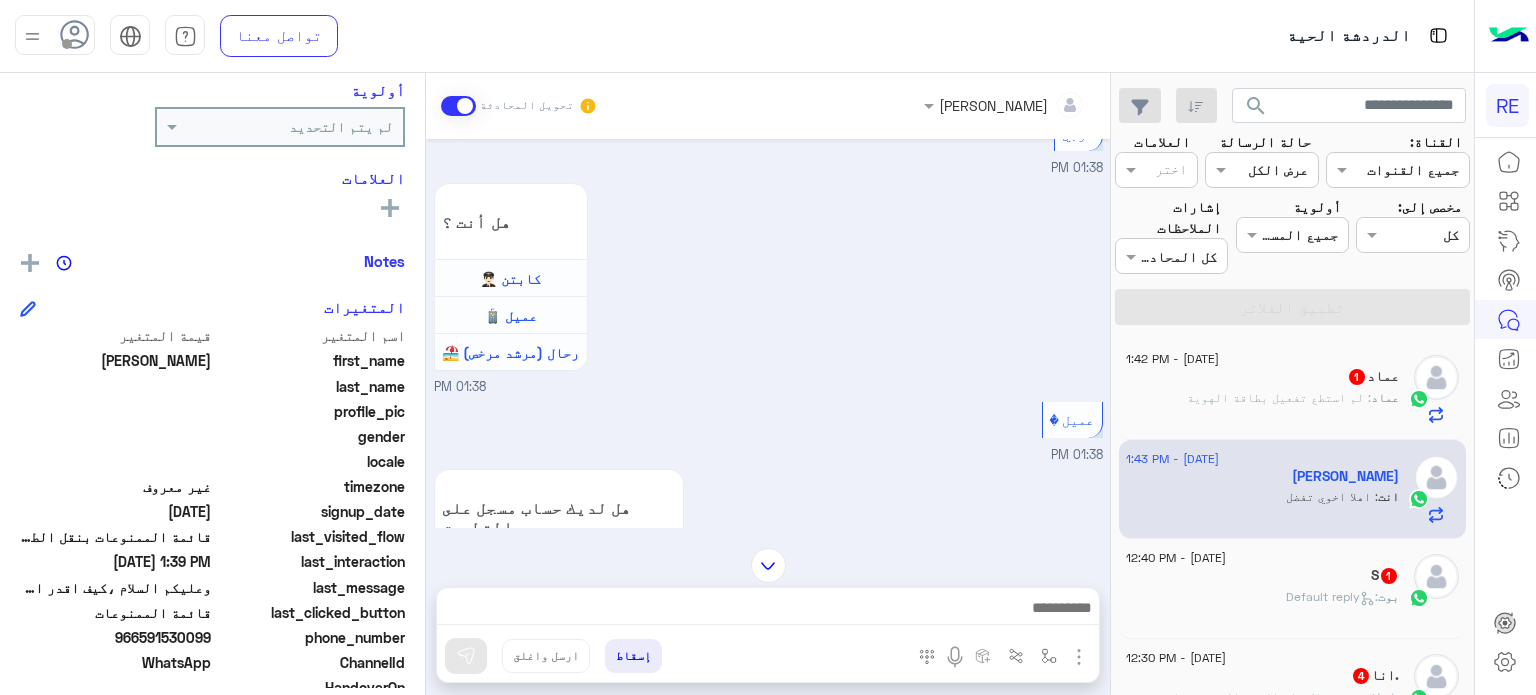 click on "[PERSON_NAME] تحويل المحادثة     [DATE]  سلام عليكم   01:37 PM  وعليكم السلام ،كيف اقدر اساعدك
اهلًا بك في تطبيق رحلة 👋
Welcome to Rehla  👋
من فضلك أختر لغة التواصل
Please choose your preferred Language
English   عربي     01:37 PM   عربي    01:38 PM  هل أنت ؟   كابتن 👨🏻‍✈️   عميل 🧳   رحال (مرشد مرخص) 🏖️     01:38 PM   عميل �    01:38 PM  هل لديك حساب مسجل على التطبيق   لا   نعم     01:38 PM   نعم    01:38 PM  لمساعدتك بشكل افضل
الرجاء اختيار [DATE] الخدمات التالية     01:38 PM   طلب توصيل طرد    01:38 PM   [URL][DOMAIN_NAME]  قائمة الممنوعات     01:38 PM   قائمة الممنوعات    01:39 PM  يمكنك إلاطلاع على القائمة التالية لمعرفه الممنوعات بنقل الطرود:  لا" at bounding box center (768, 388) 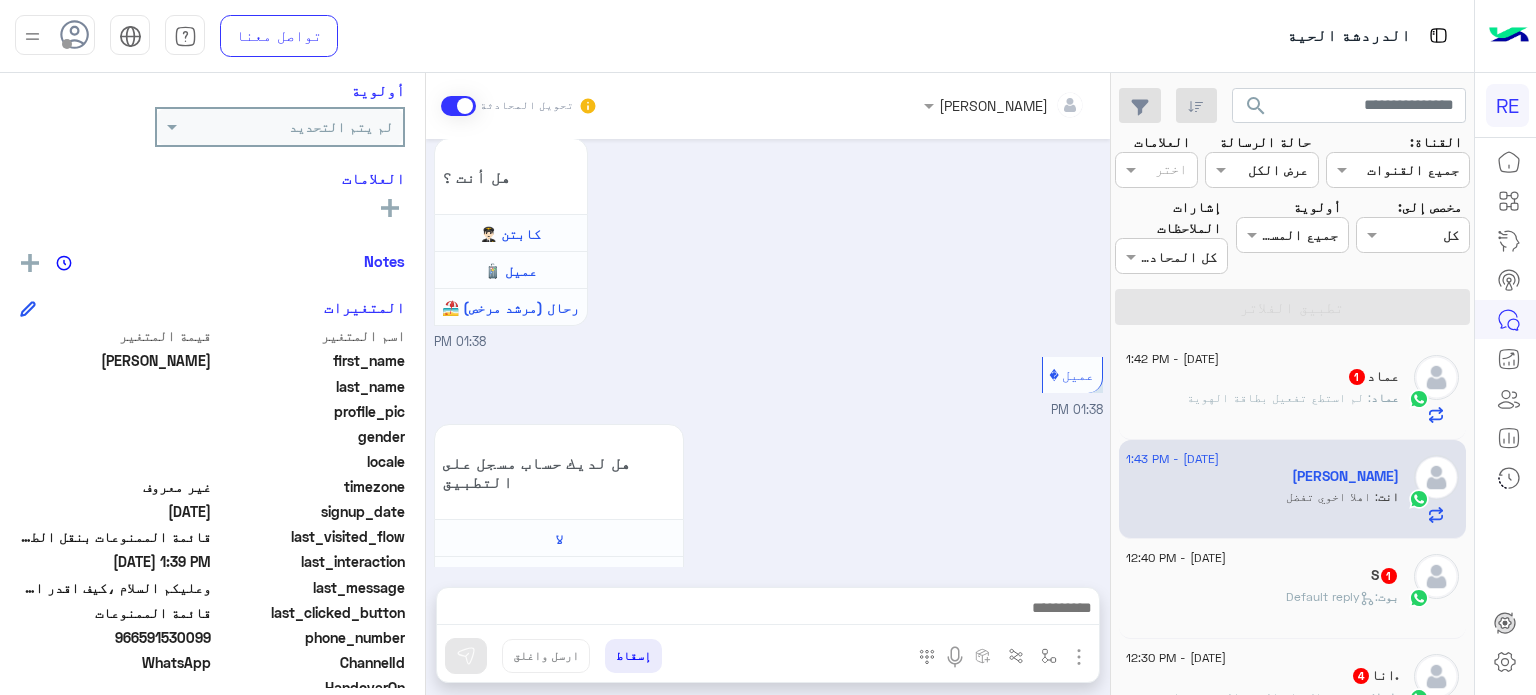 scroll, scrollTop: 2497, scrollLeft: 0, axis: vertical 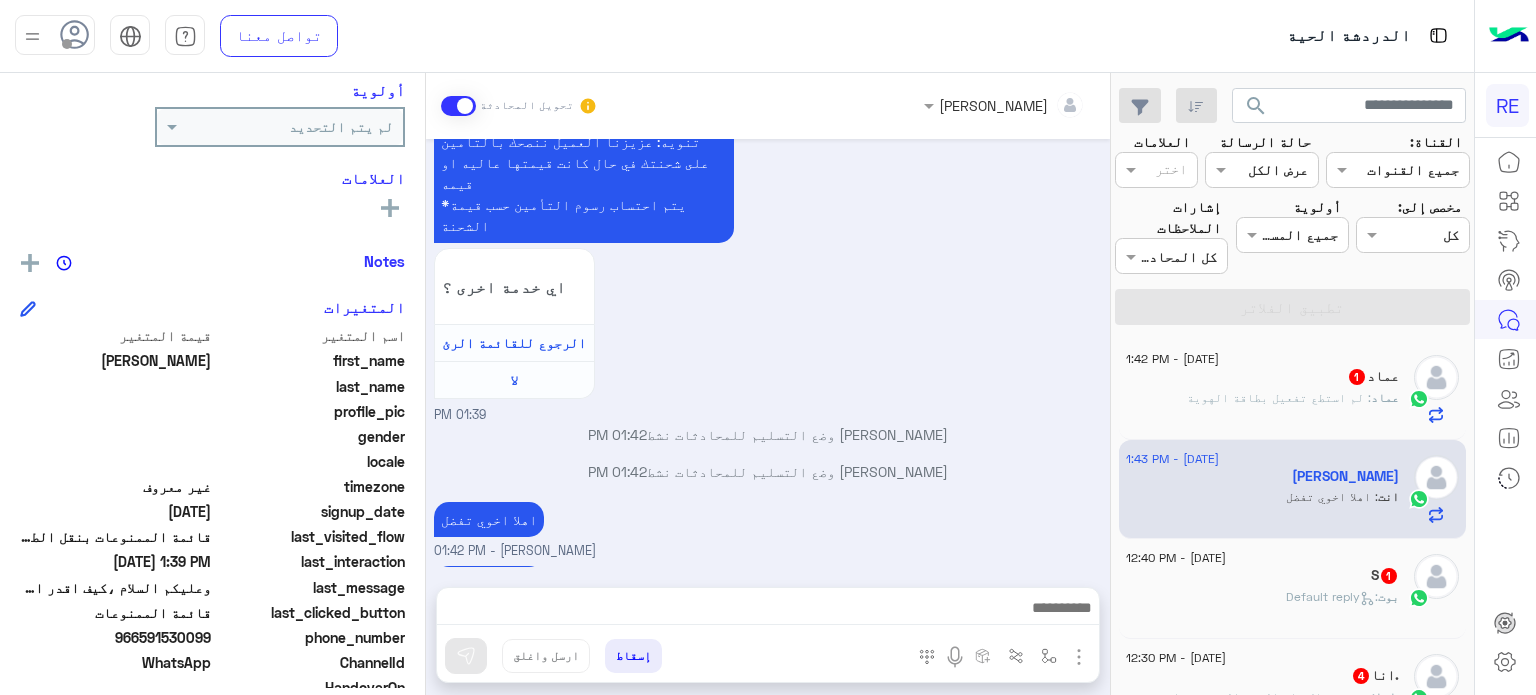click on "[PERSON_NAME] تحويل المحادثة     [DATE]  سلام عليكم   01:37 PM  وعليكم السلام ،كيف اقدر اساعدك
اهلًا بك في تطبيق رحلة 👋
Welcome to Rehla  👋
من فضلك أختر لغة التواصل
Please choose your preferred Language
English   عربي     01:37 PM   عربي    01:38 PM  هل أنت ؟   كابتن 👨🏻‍✈️   عميل 🧳   رحال (مرشد مرخص) 🏖️     01:38 PM   عميل �    01:38 PM  هل لديك حساب مسجل على التطبيق   لا   نعم     01:38 PM   نعم    01:38 PM  لمساعدتك بشكل افضل
الرجاء اختيار [DATE] الخدمات التالية     01:38 PM   طلب توصيل طرد    01:38 PM   [URL][DOMAIN_NAME]  قائمة الممنوعات     01:38 PM   قائمة الممنوعات    01:39 PM  يمكنك إلاطلاع على القائمة التالية لمعرفه الممنوعات بنقل الطرود:  لا" at bounding box center (768, 388) 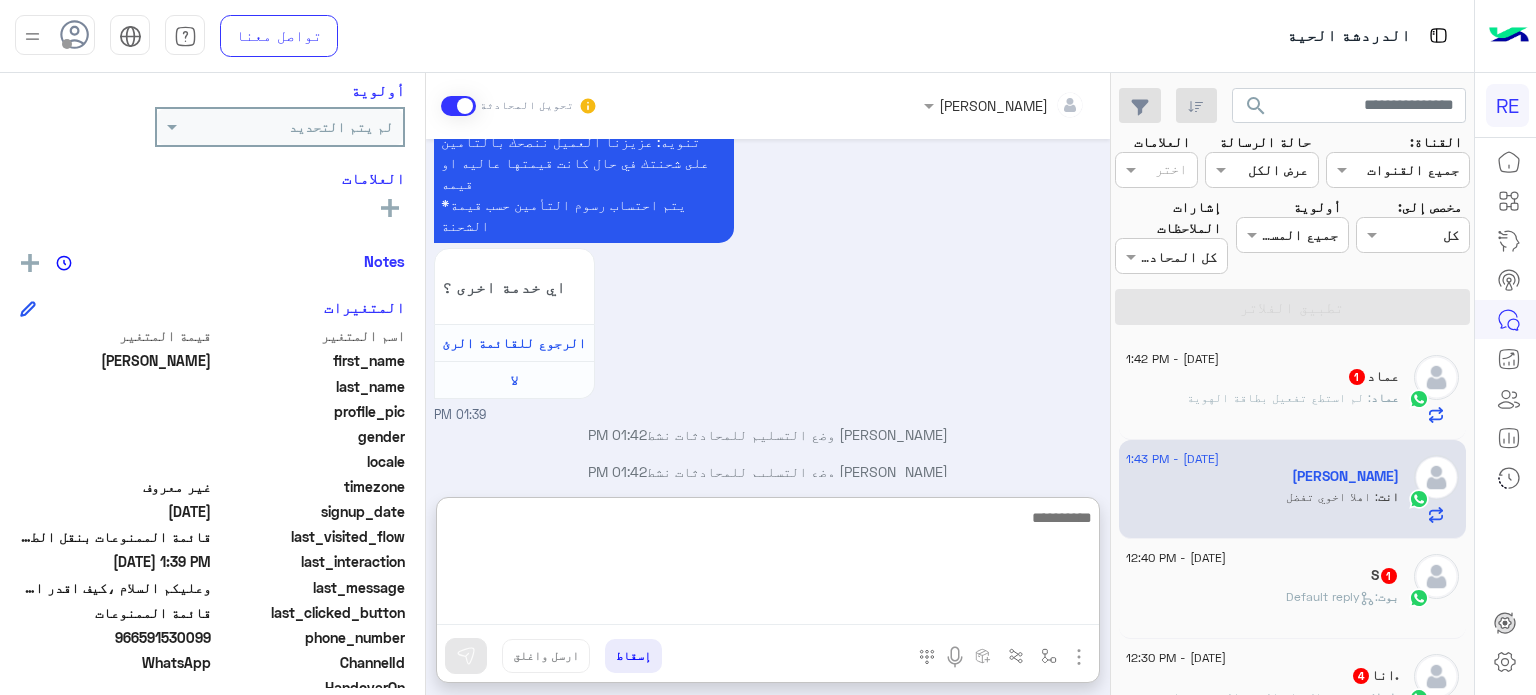 scroll, scrollTop: 2536, scrollLeft: 0, axis: vertical 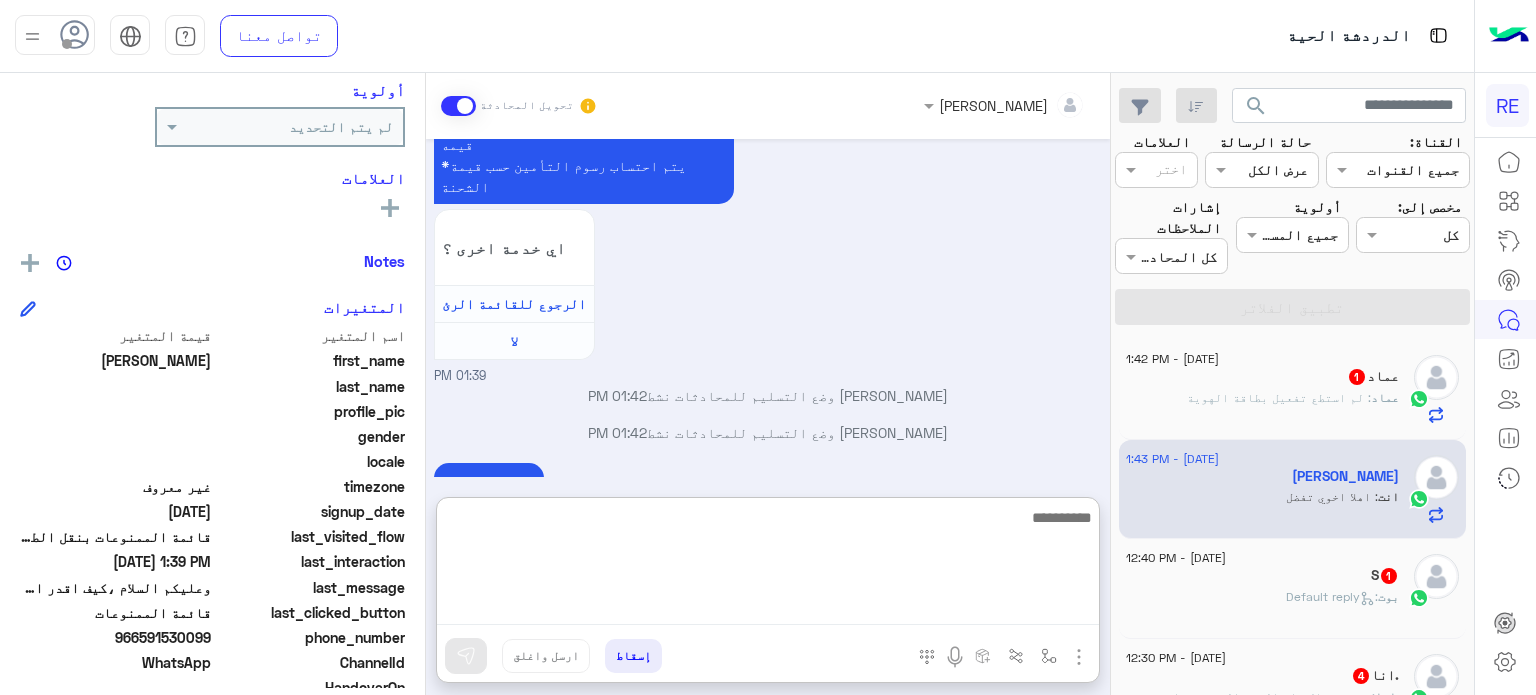 click at bounding box center [768, 565] 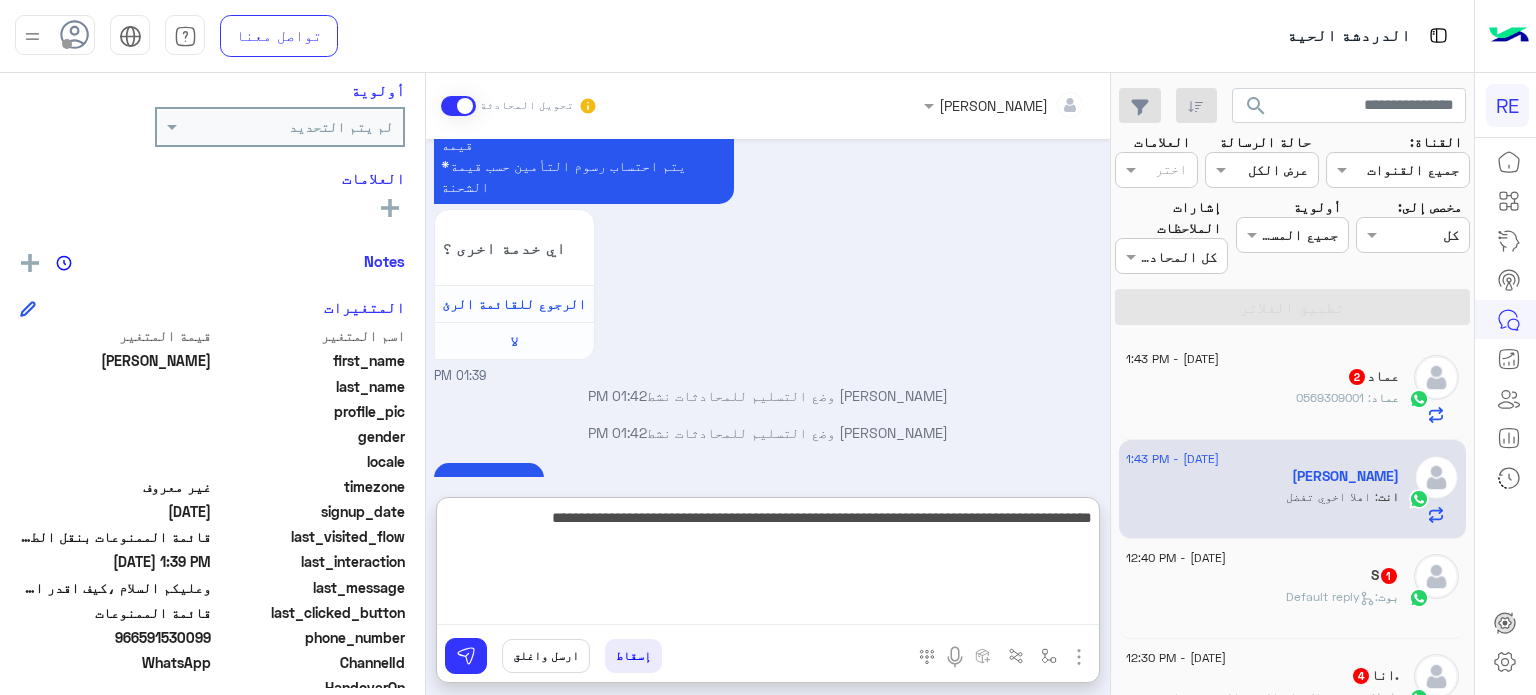 type on "**********" 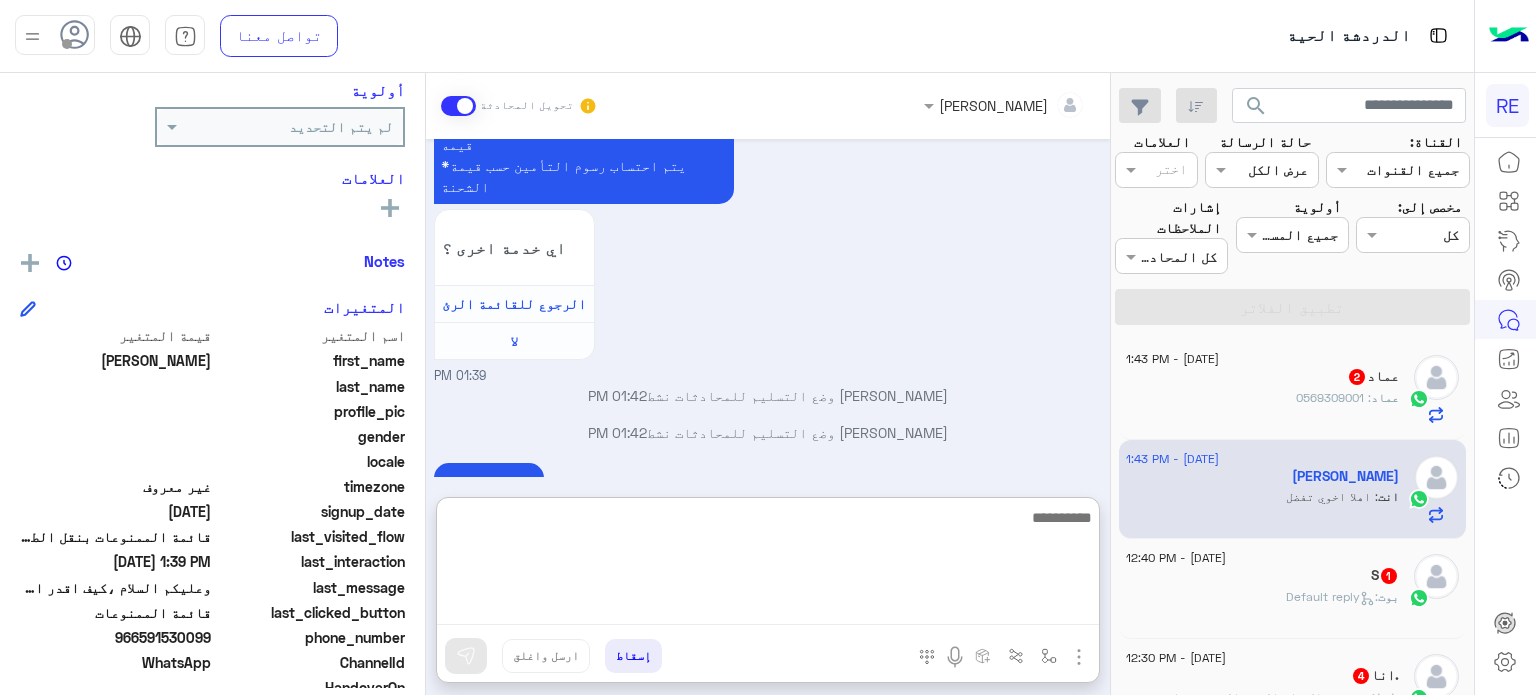 scroll, scrollTop: 2693, scrollLeft: 0, axis: vertical 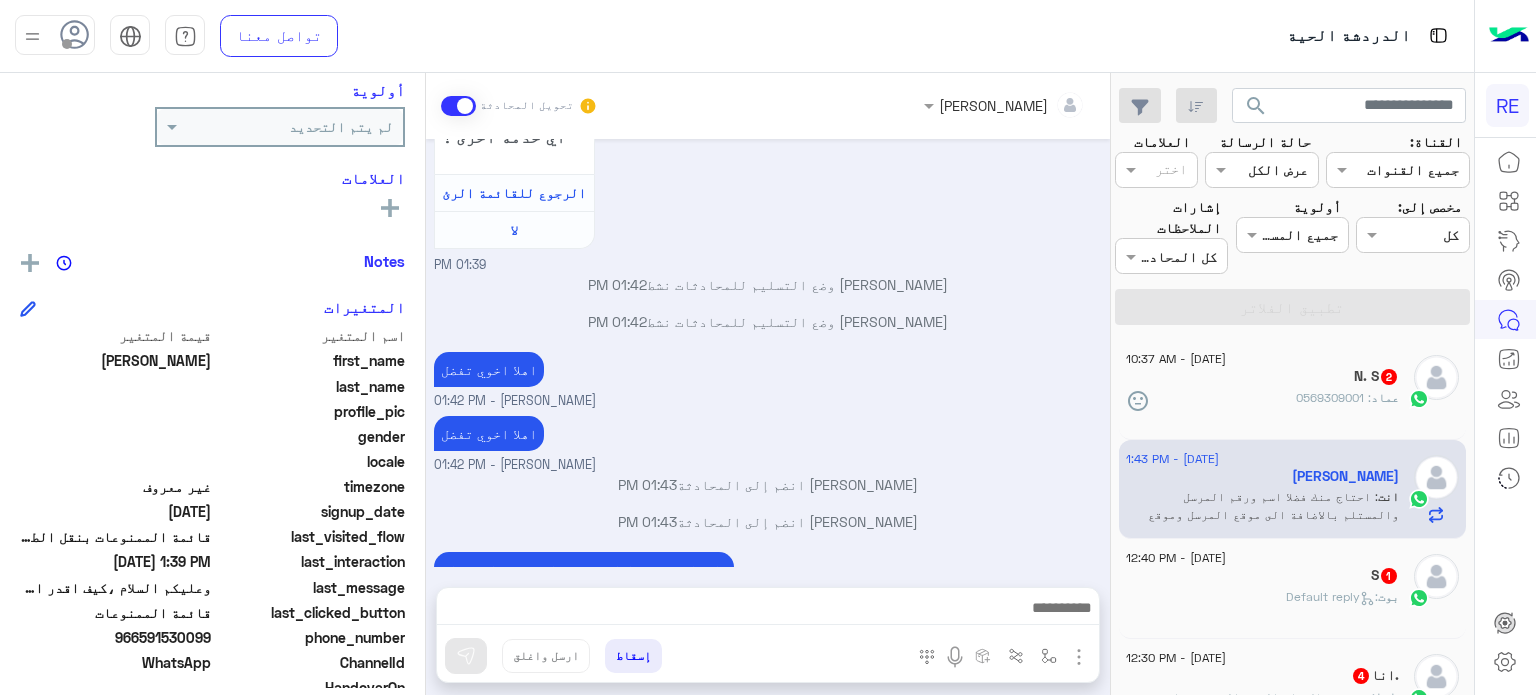 click on "[PERSON_NAME] : 0569309001" 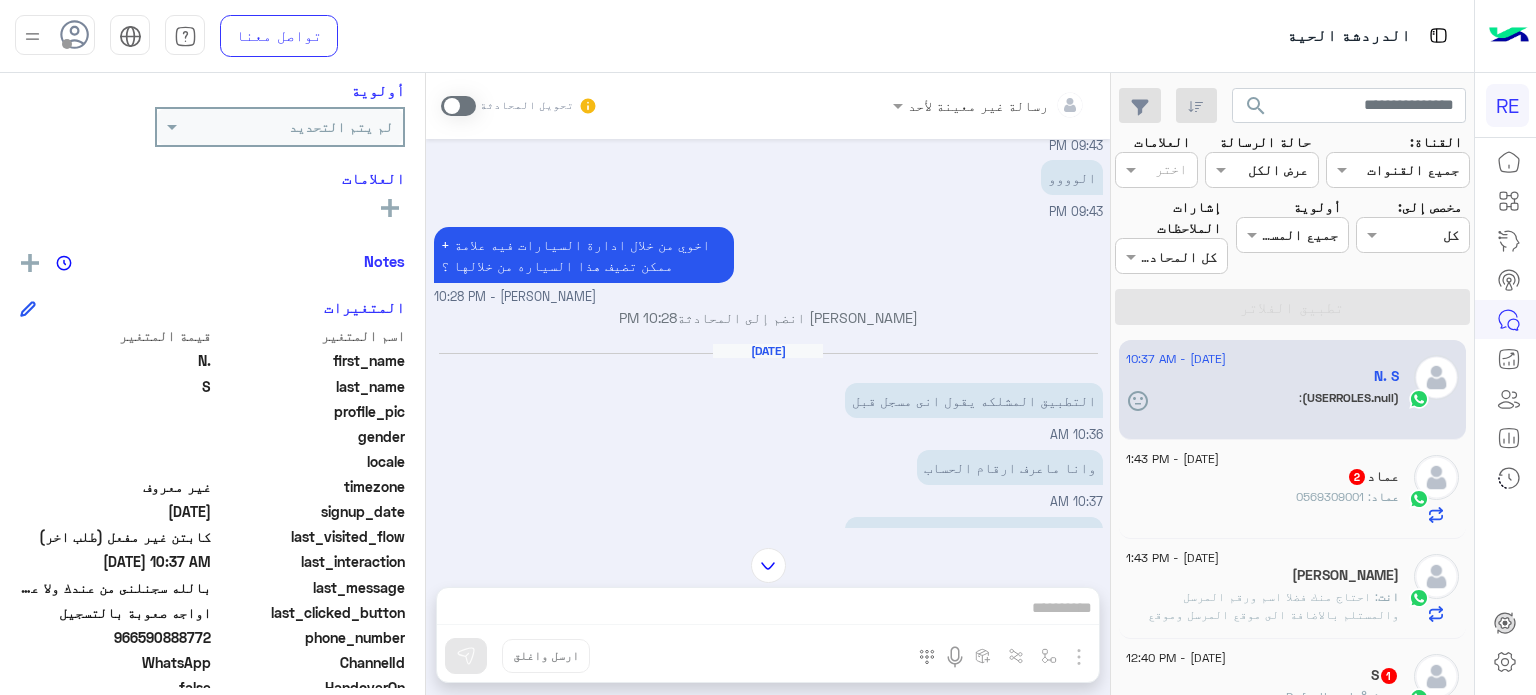 scroll, scrollTop: 700, scrollLeft: 0, axis: vertical 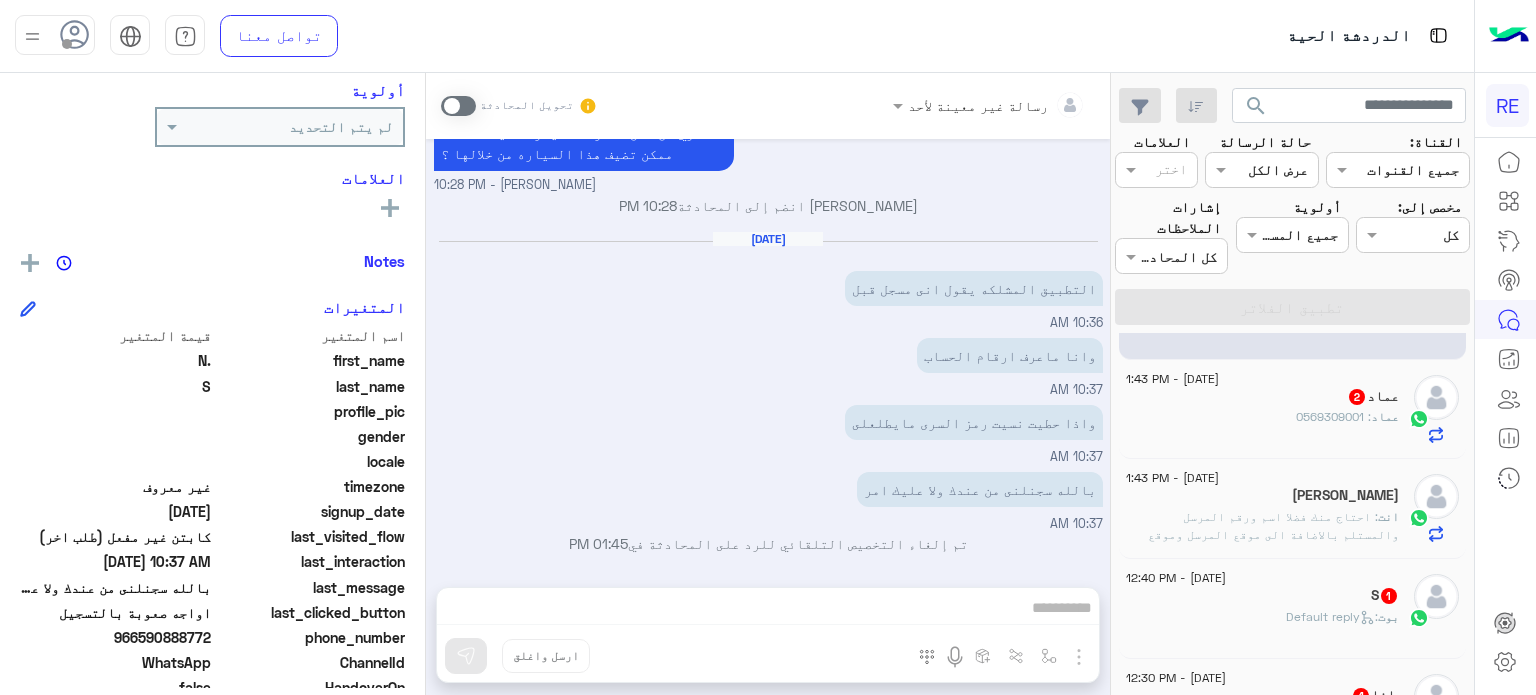 click on "[PERSON_NAME] : 0569309001" 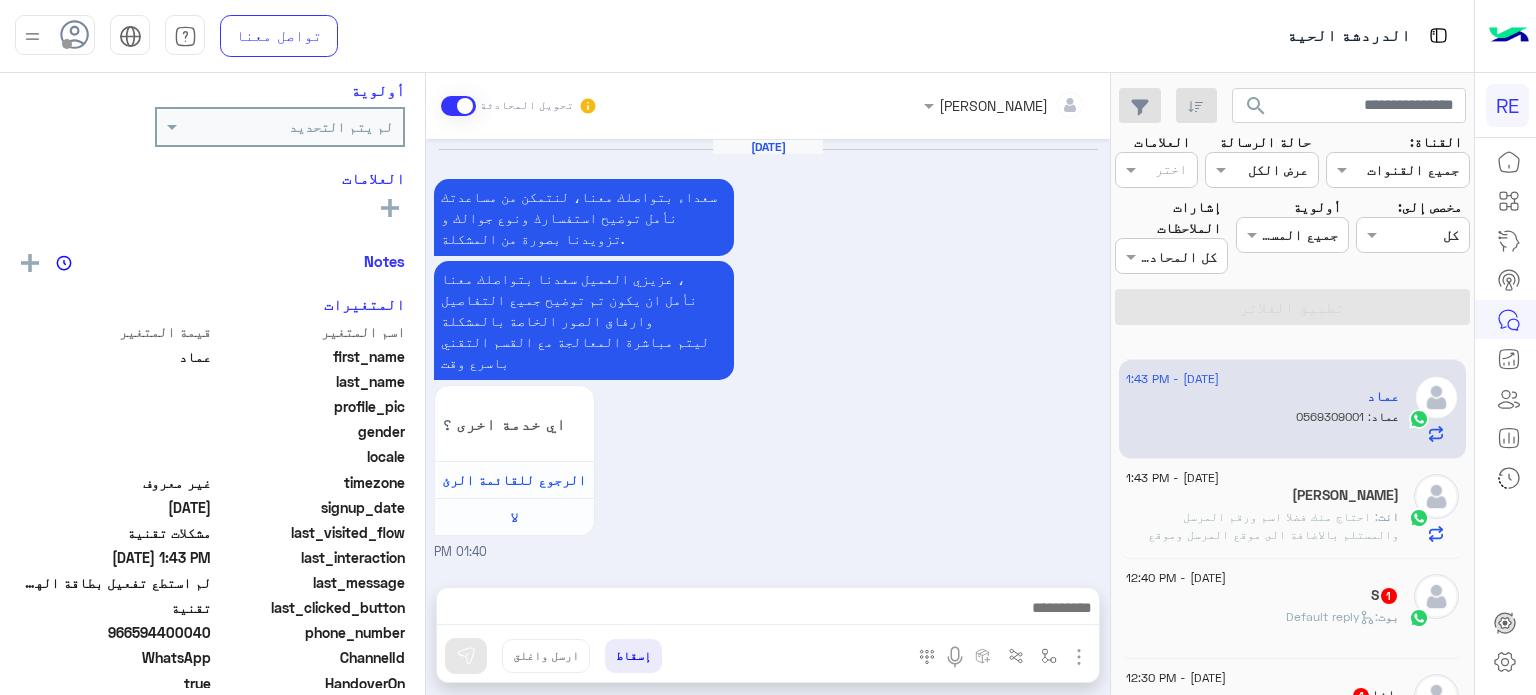 scroll, scrollTop: 792, scrollLeft: 0, axis: vertical 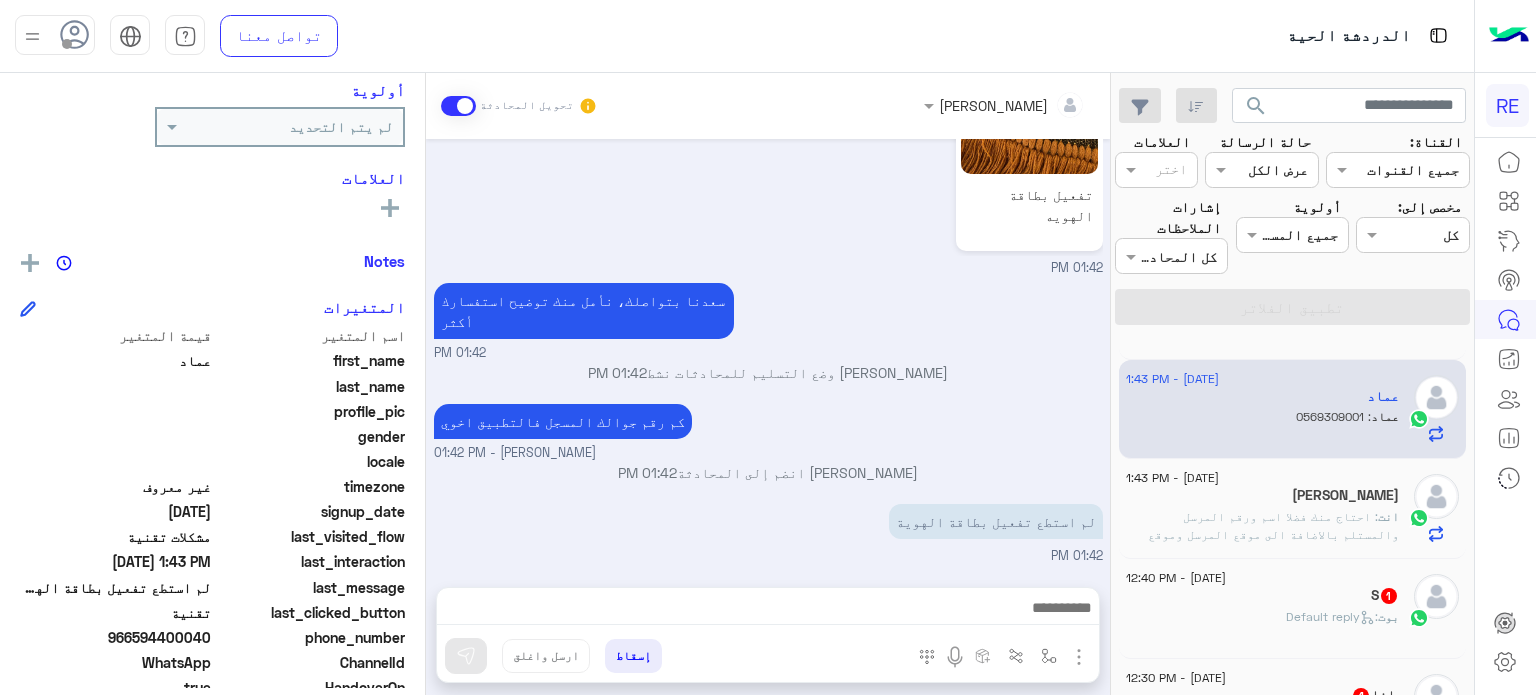 drag, startPoint x: 1096, startPoint y: 520, endPoint x: 1024, endPoint y: 531, distance: 72.835434 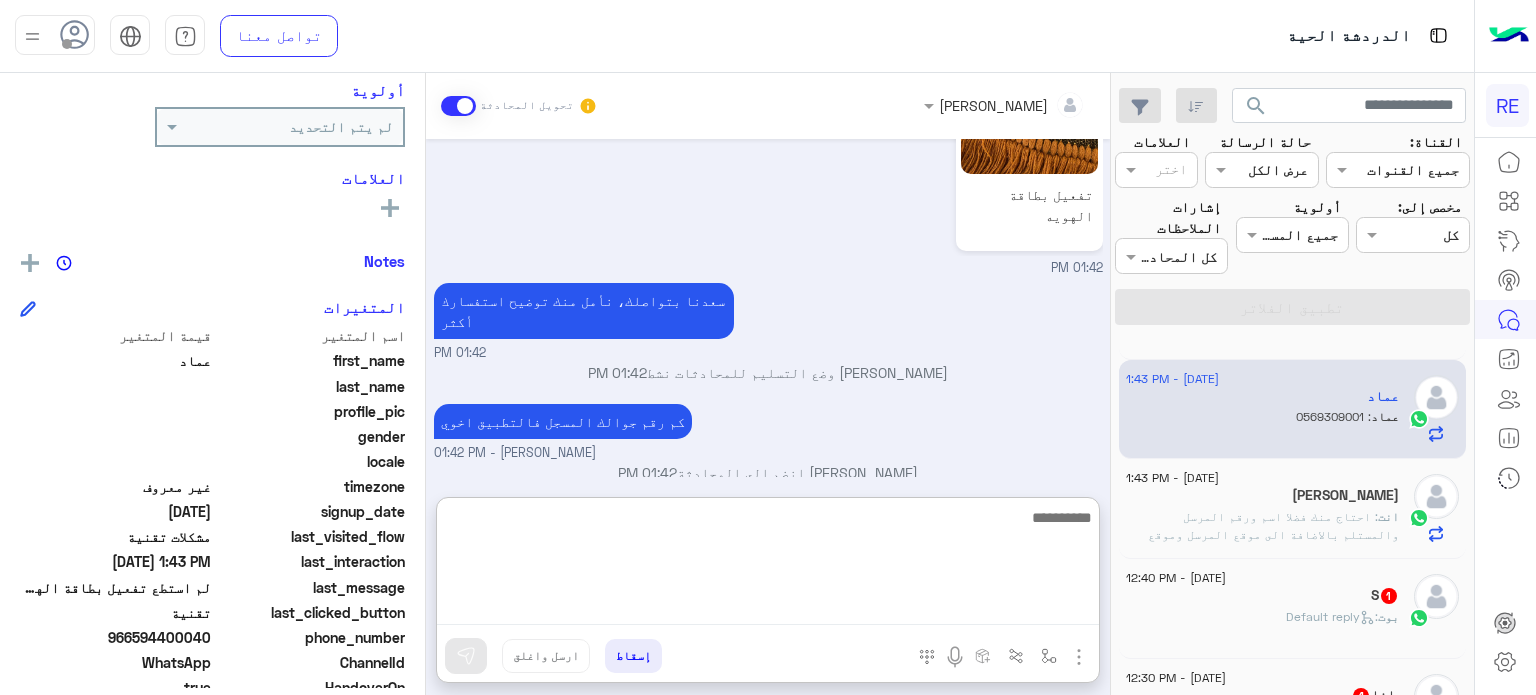 click at bounding box center (768, 565) 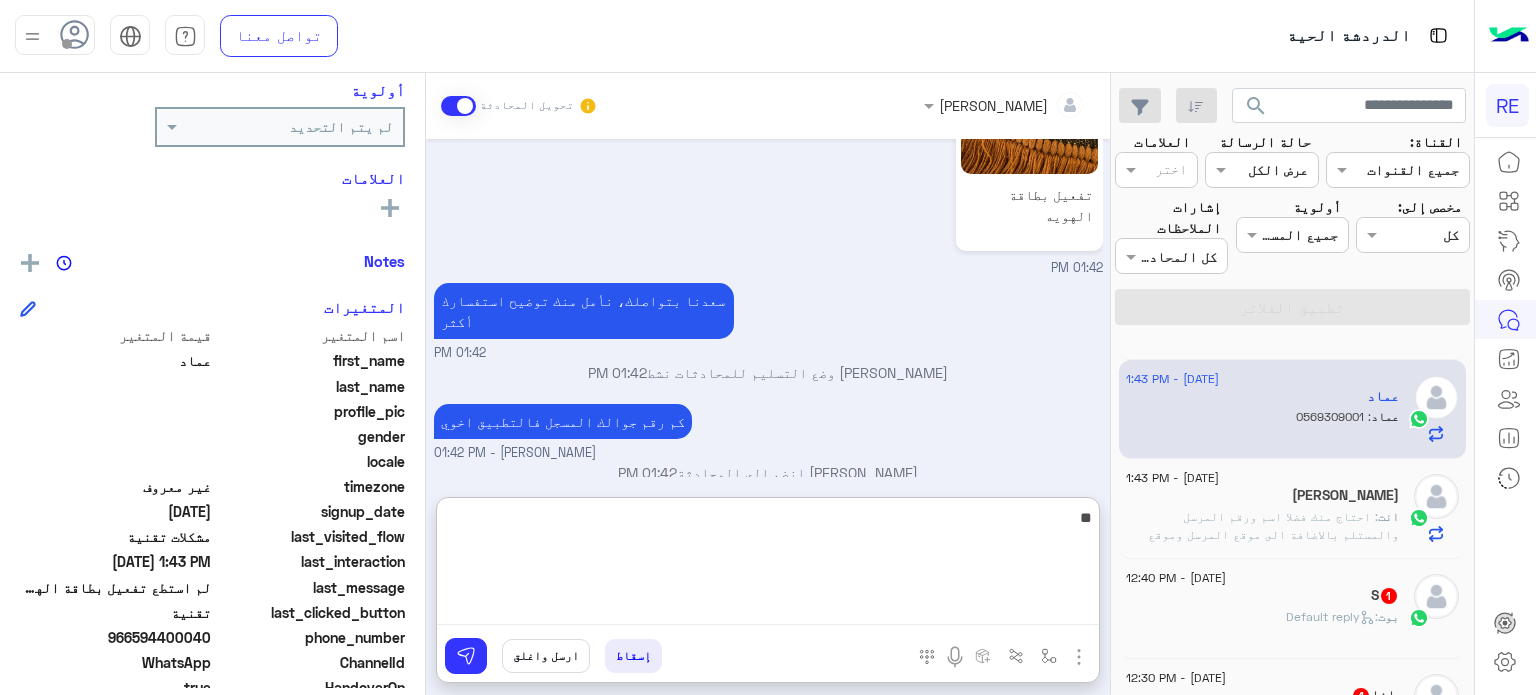 type on "*" 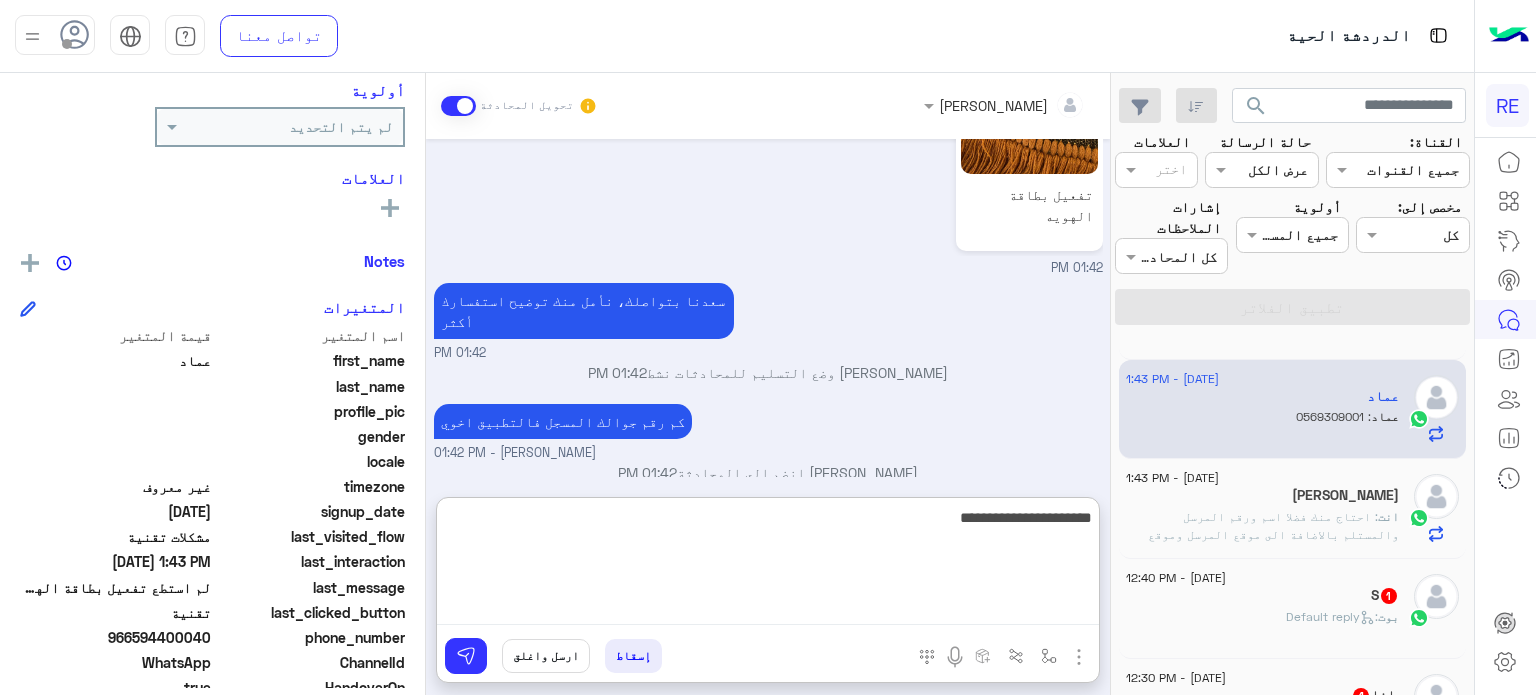 type on "**********" 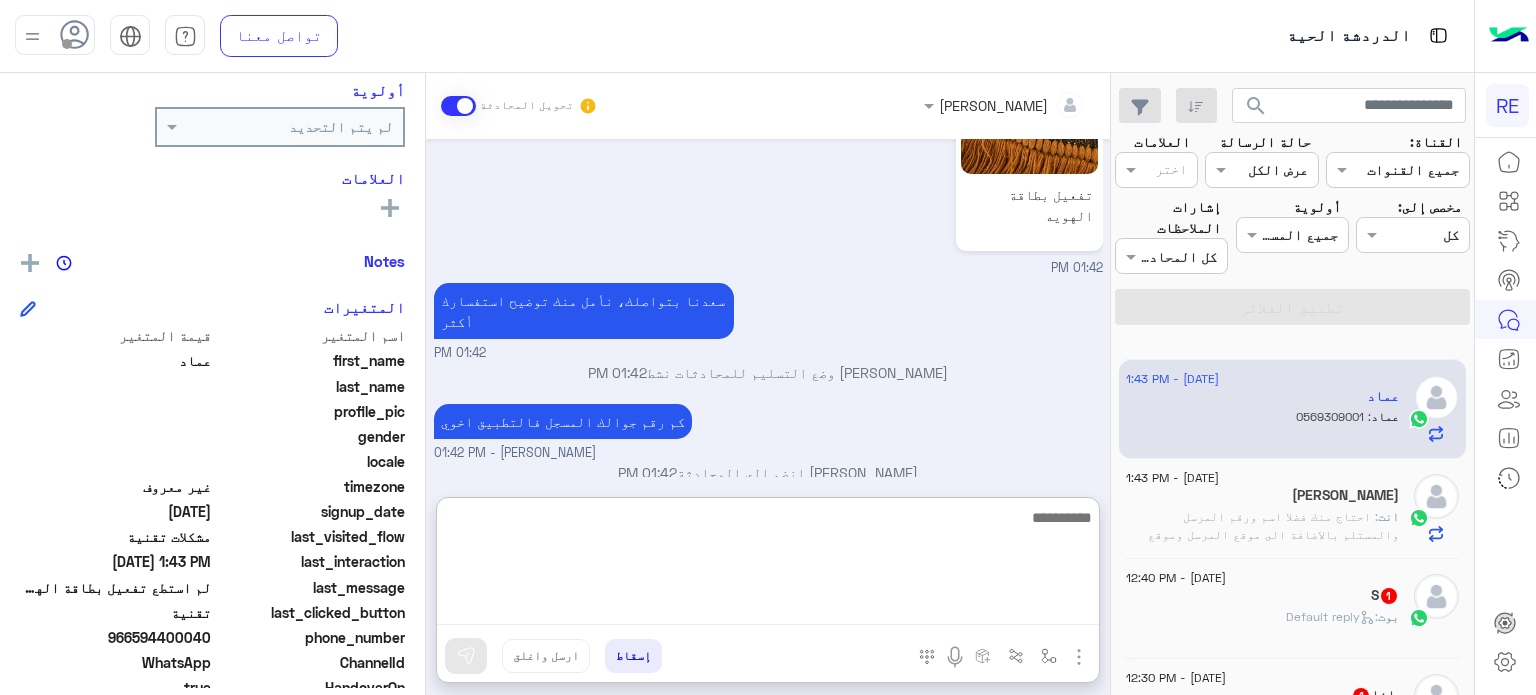 scroll, scrollTop: 945, scrollLeft: 0, axis: vertical 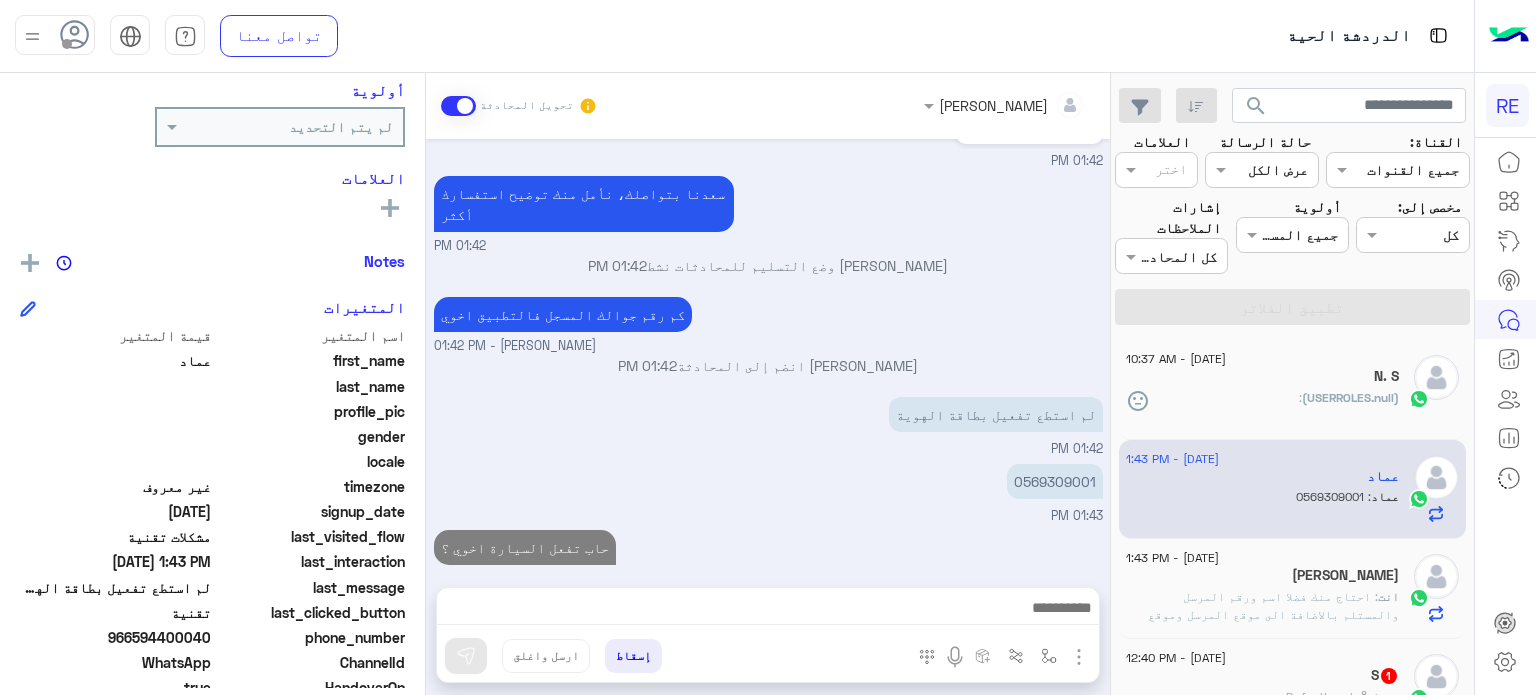 click on "(USERROLES.null)  :" 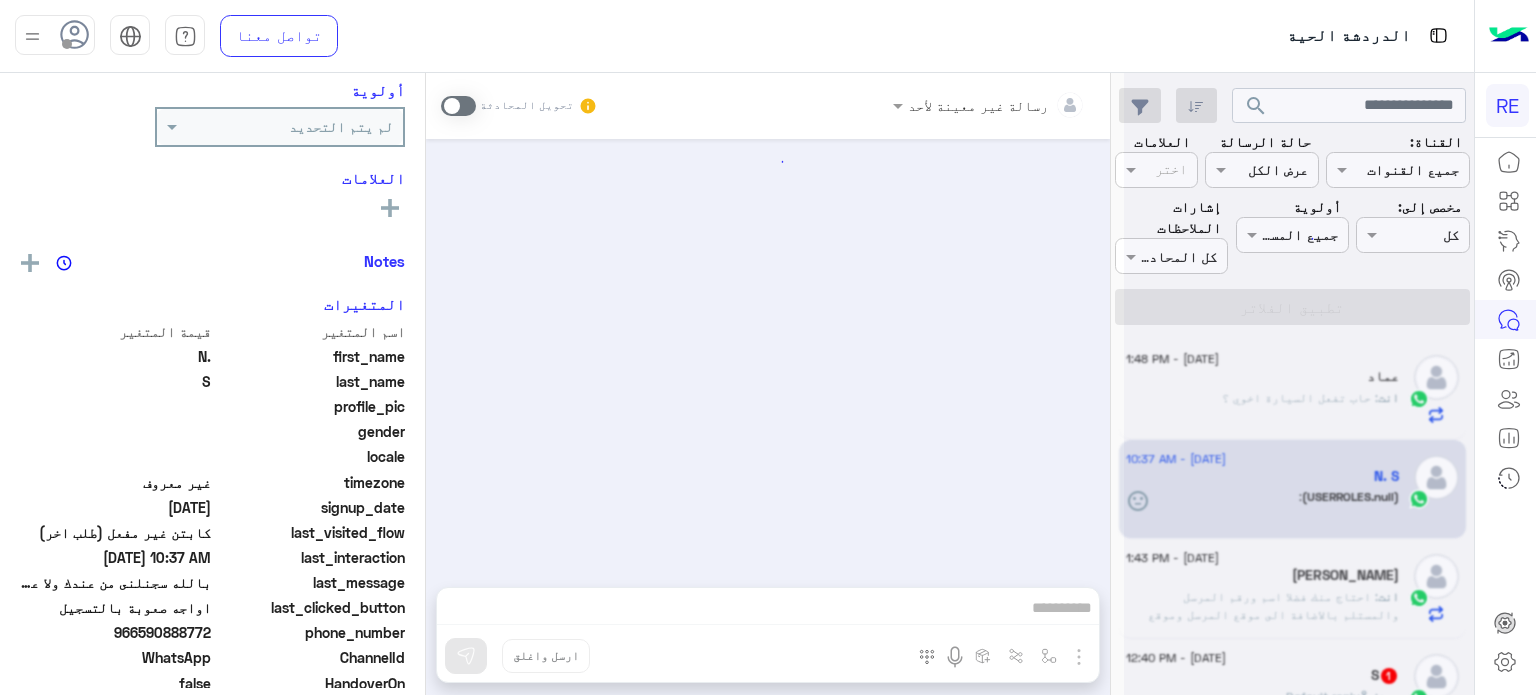 scroll, scrollTop: 700, scrollLeft: 0, axis: vertical 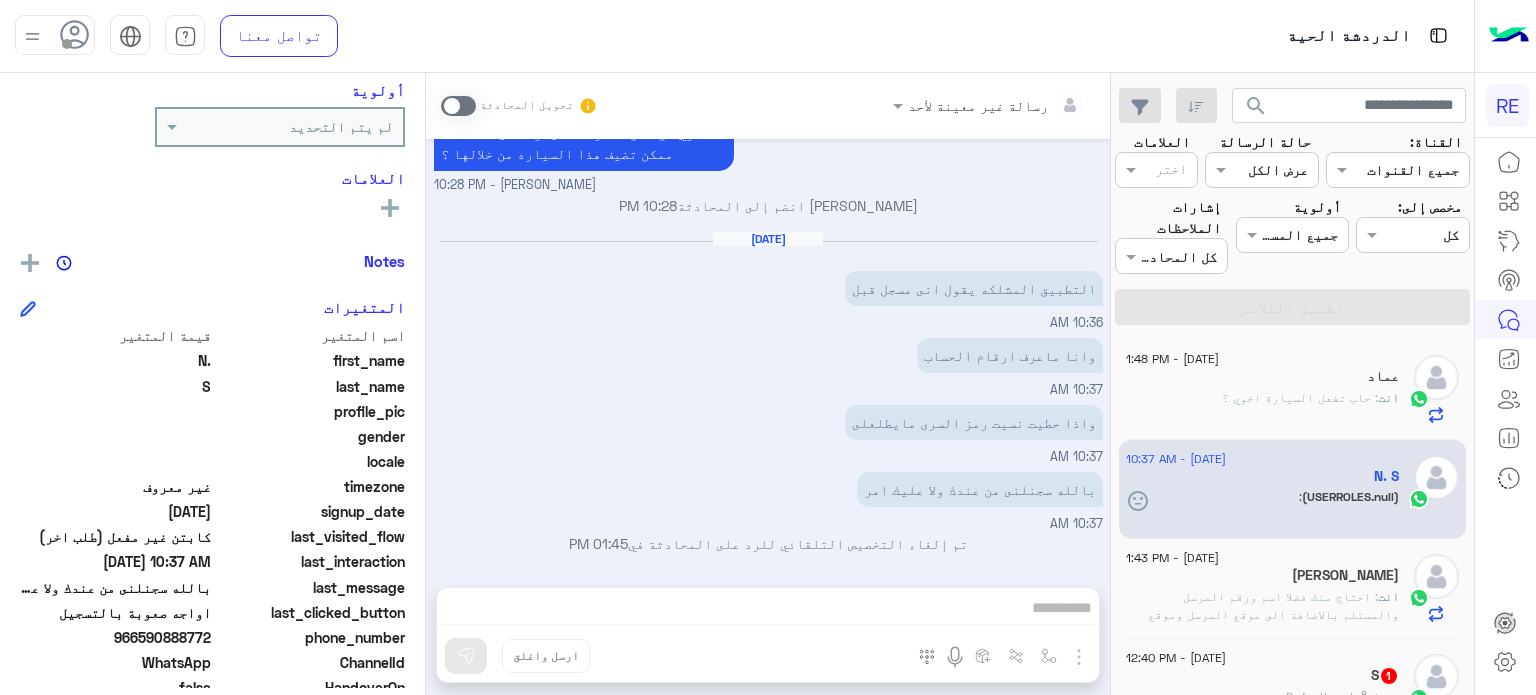 click on "التطبيق المشلكه يقول انى مسجل قبل" at bounding box center (974, 288) 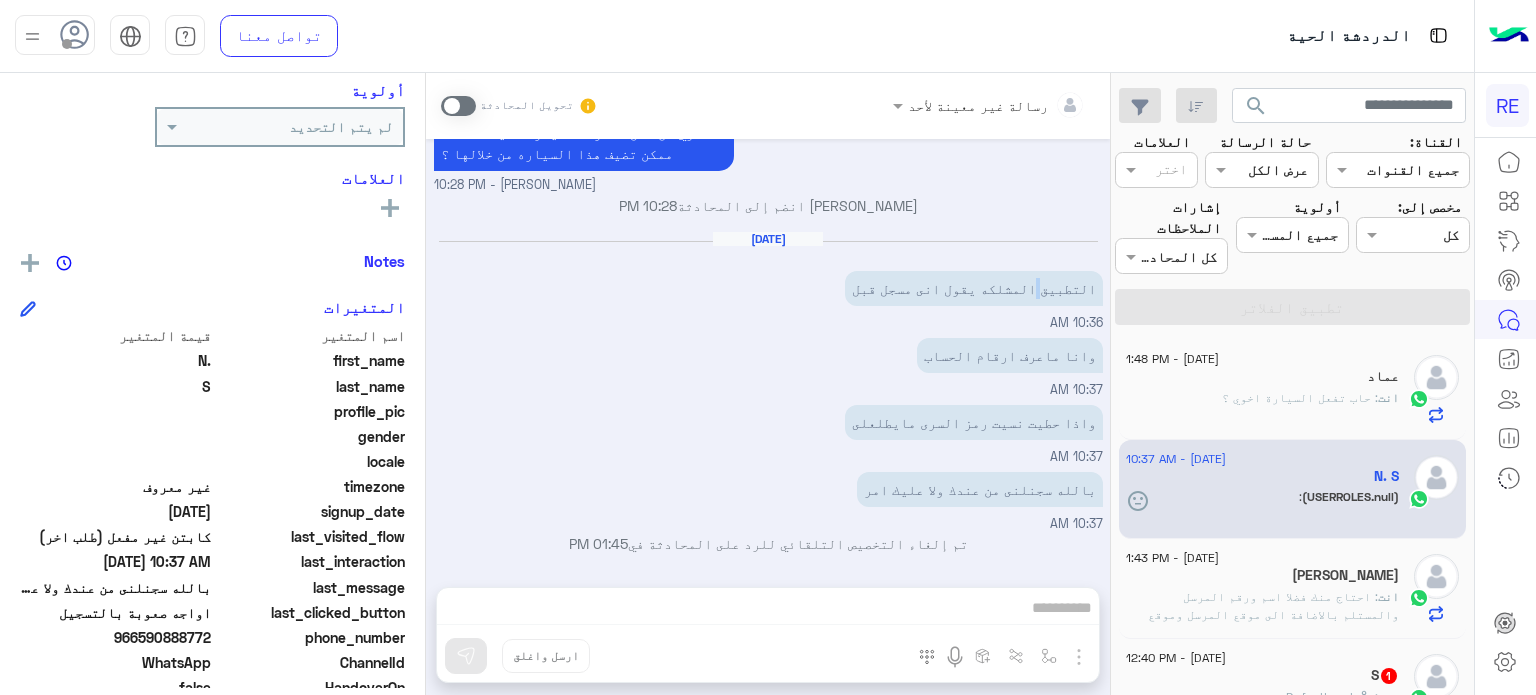 click on "التطبيق المشلكه يقول انى مسجل قبل" at bounding box center [974, 288] 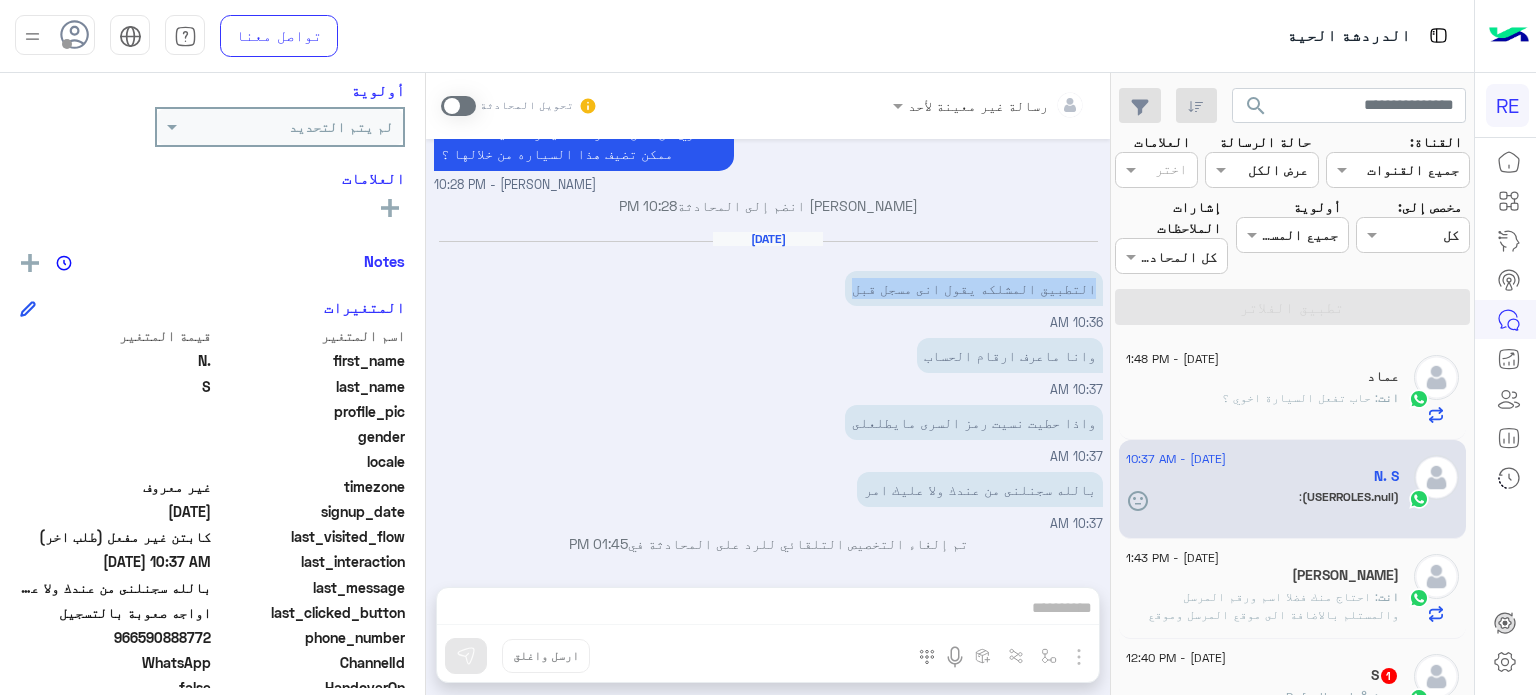 click on "التطبيق المشلكه يقول انى مسجل قبل" at bounding box center [974, 288] 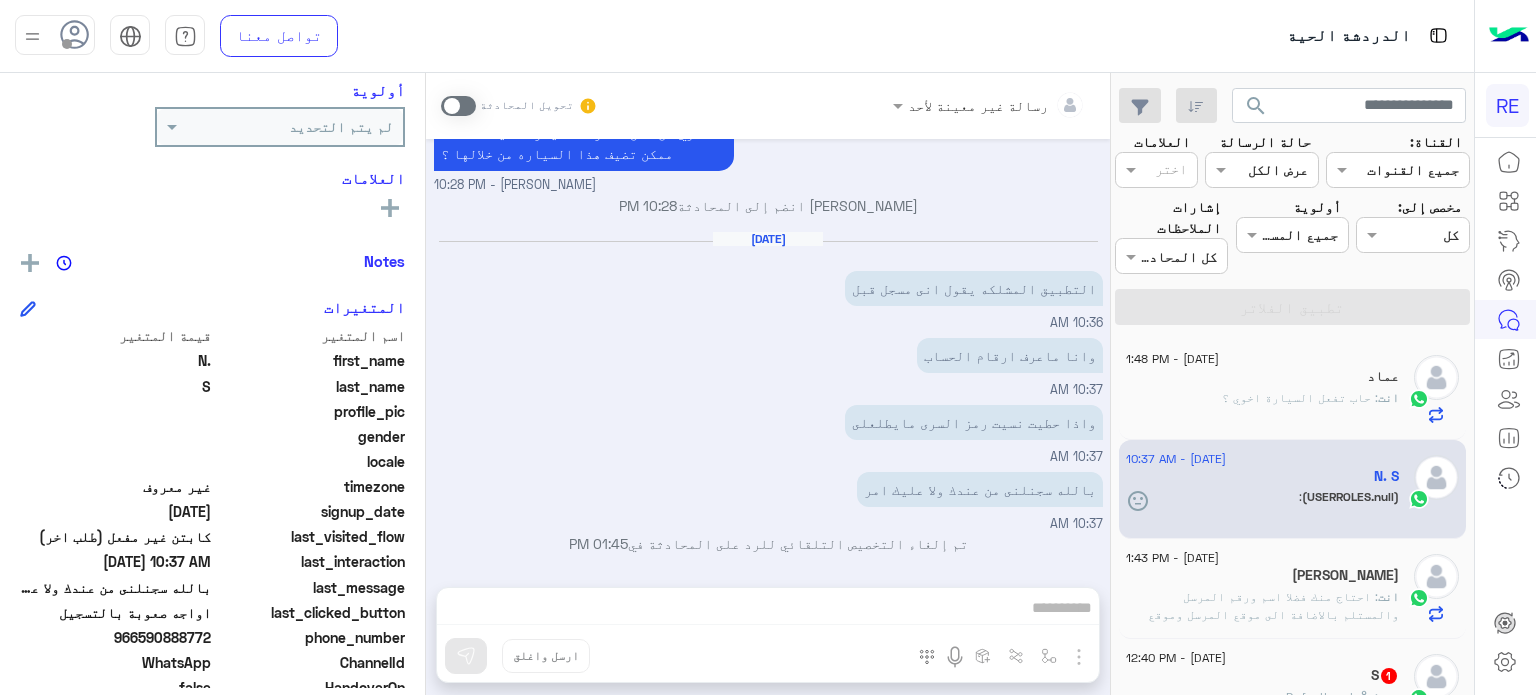 click on "وانا ماعرف ارقام الحساب" at bounding box center [1010, 355] 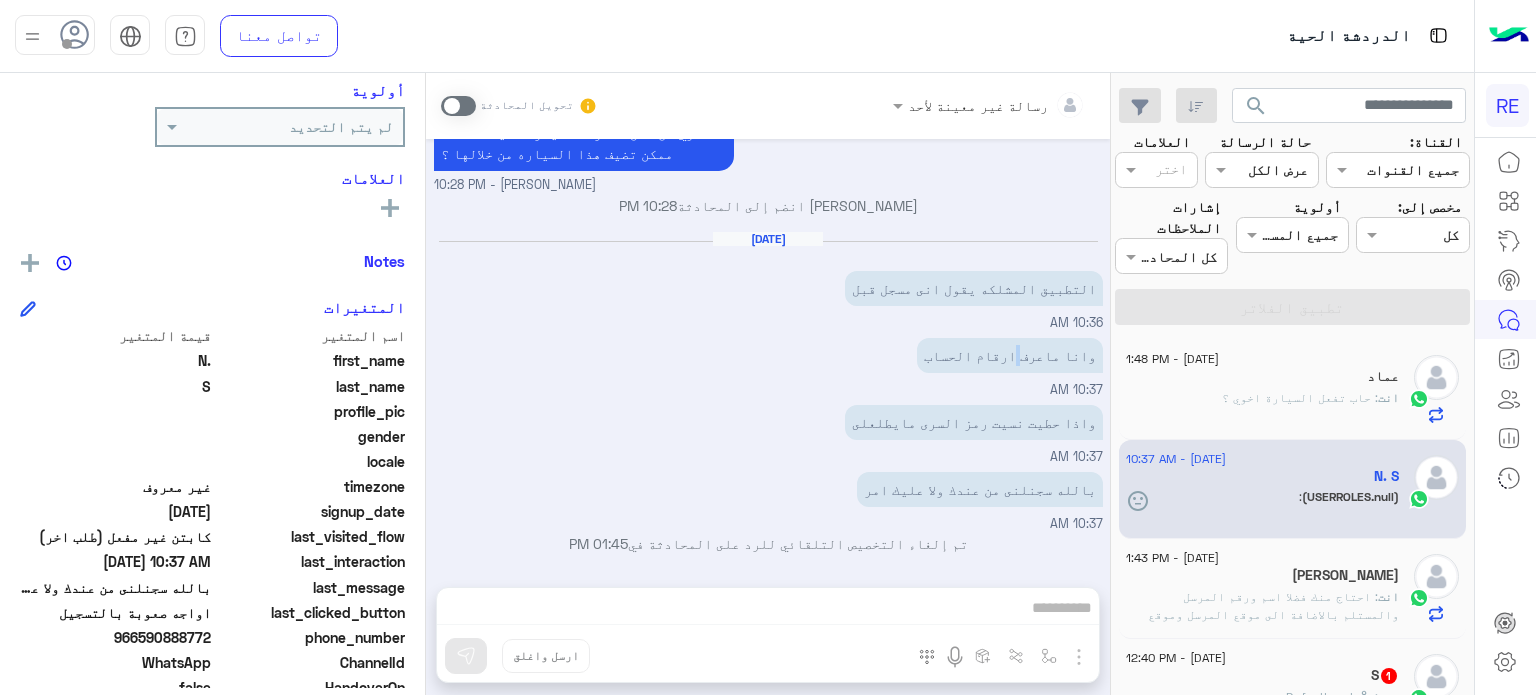 click on "وانا ماعرف ارقام الحساب" at bounding box center [1010, 355] 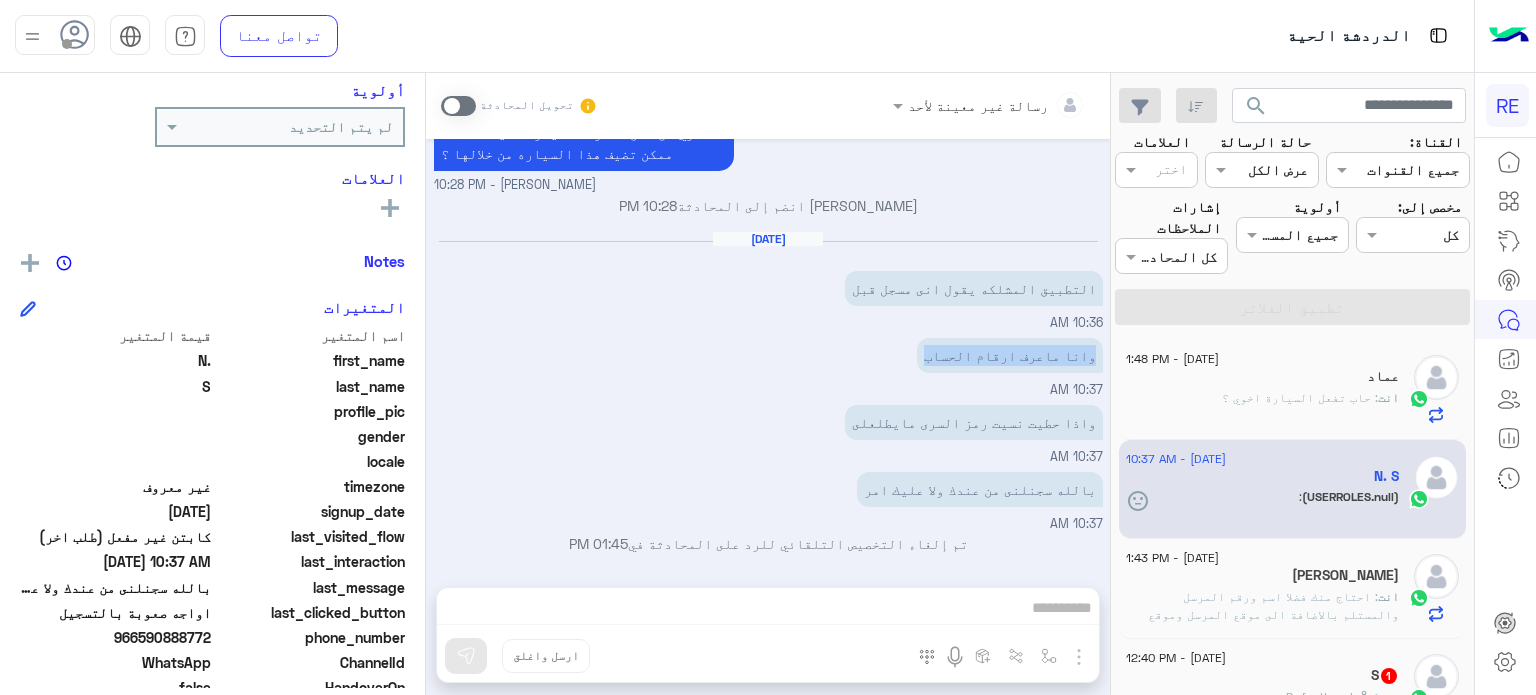 click on "وانا ماعرف ارقام الحساب" at bounding box center [1010, 355] 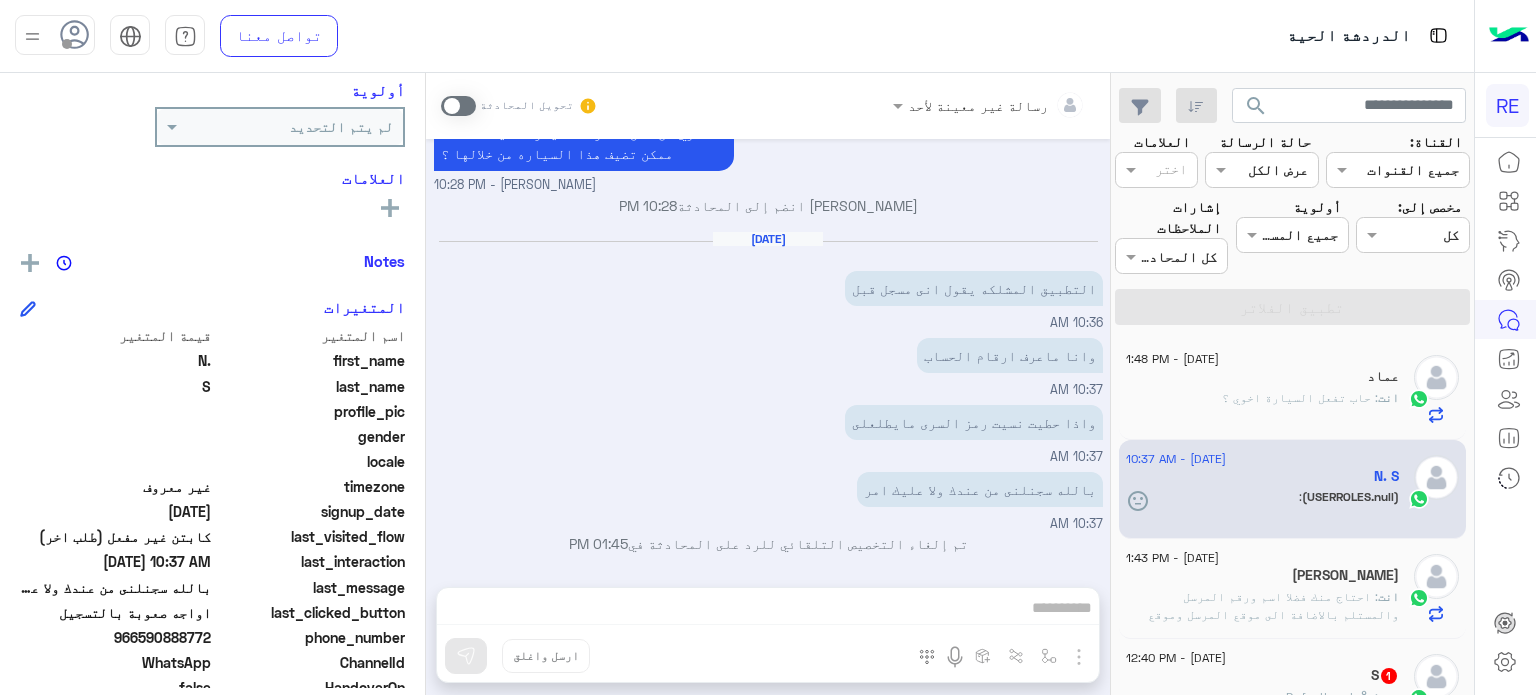 click on "واذا حطيت نسيت رمز السرى مايطلعلى" at bounding box center [974, 422] 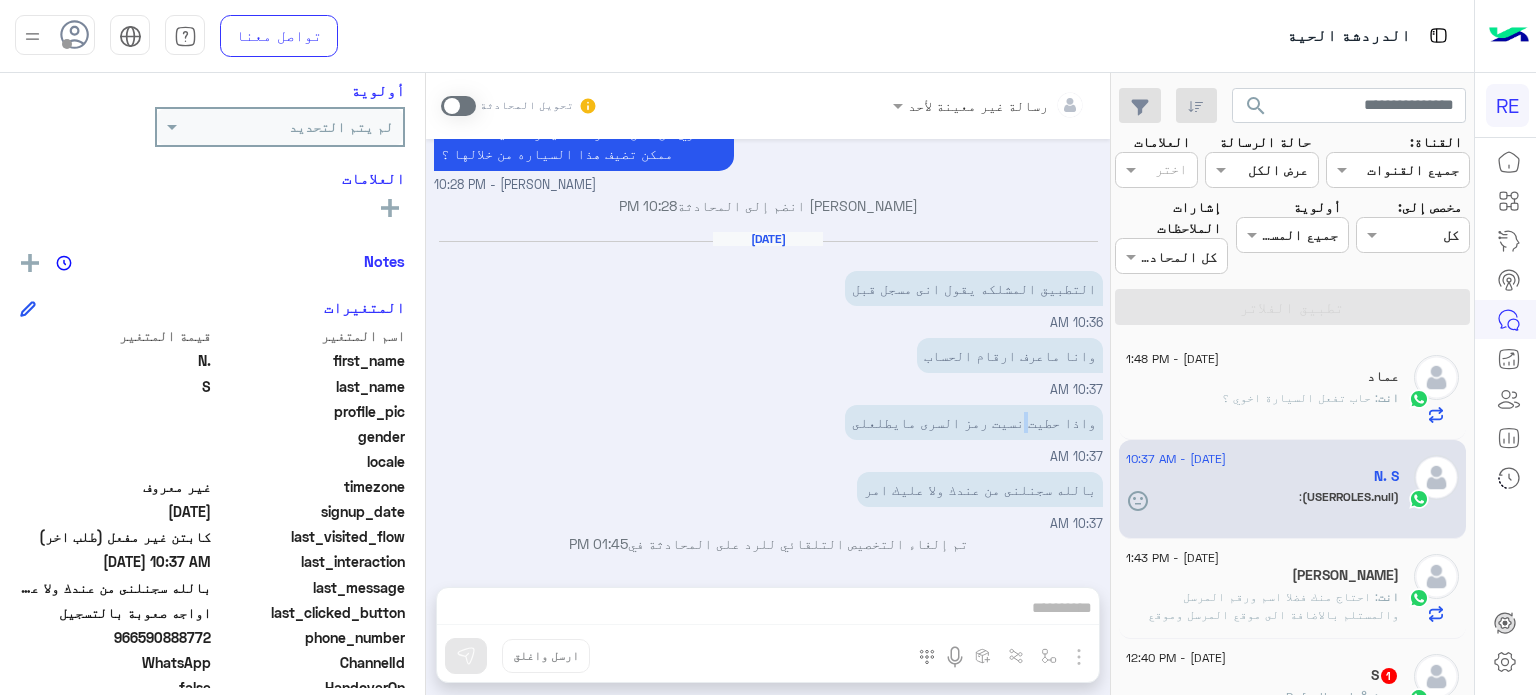 click on "واذا حطيت نسيت رمز السرى مايطلعلى" at bounding box center (974, 422) 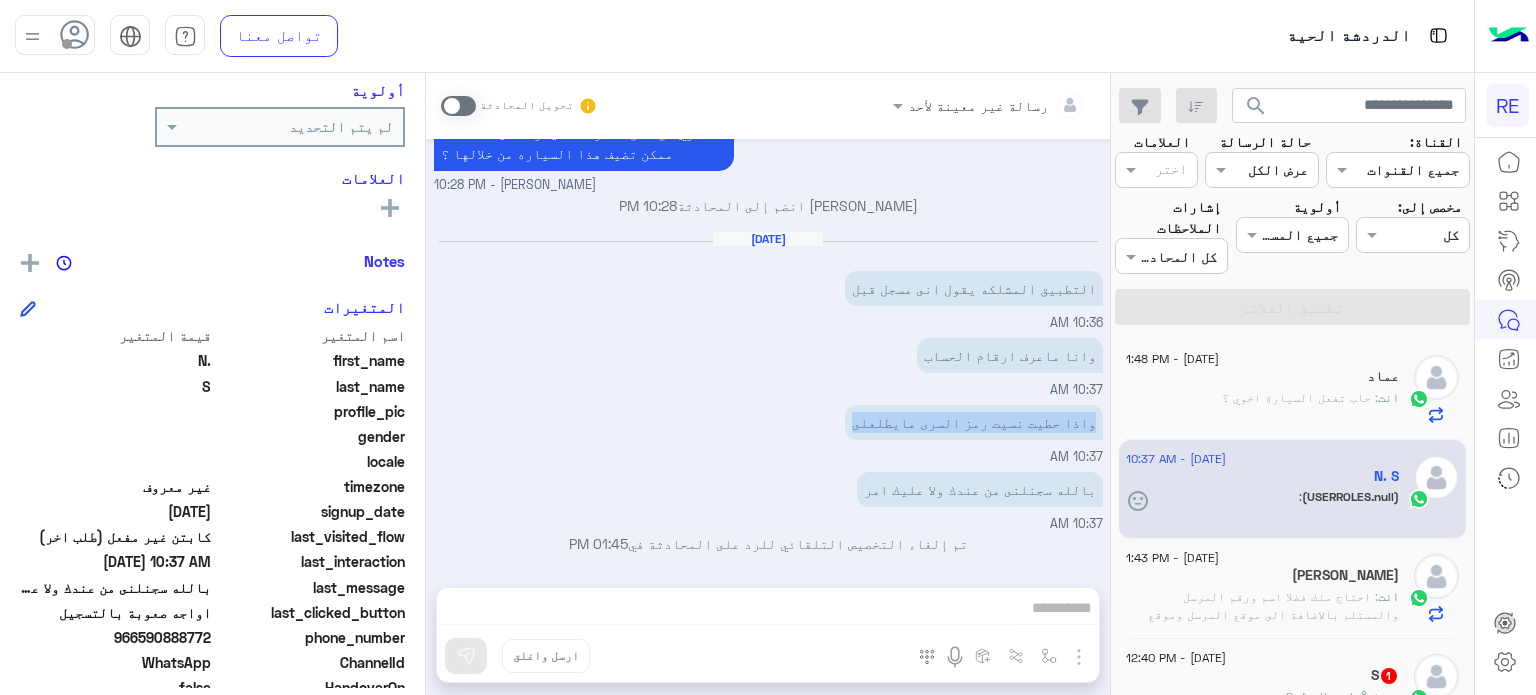 click on "واذا حطيت نسيت رمز السرى مايطلعلى" at bounding box center (974, 422) 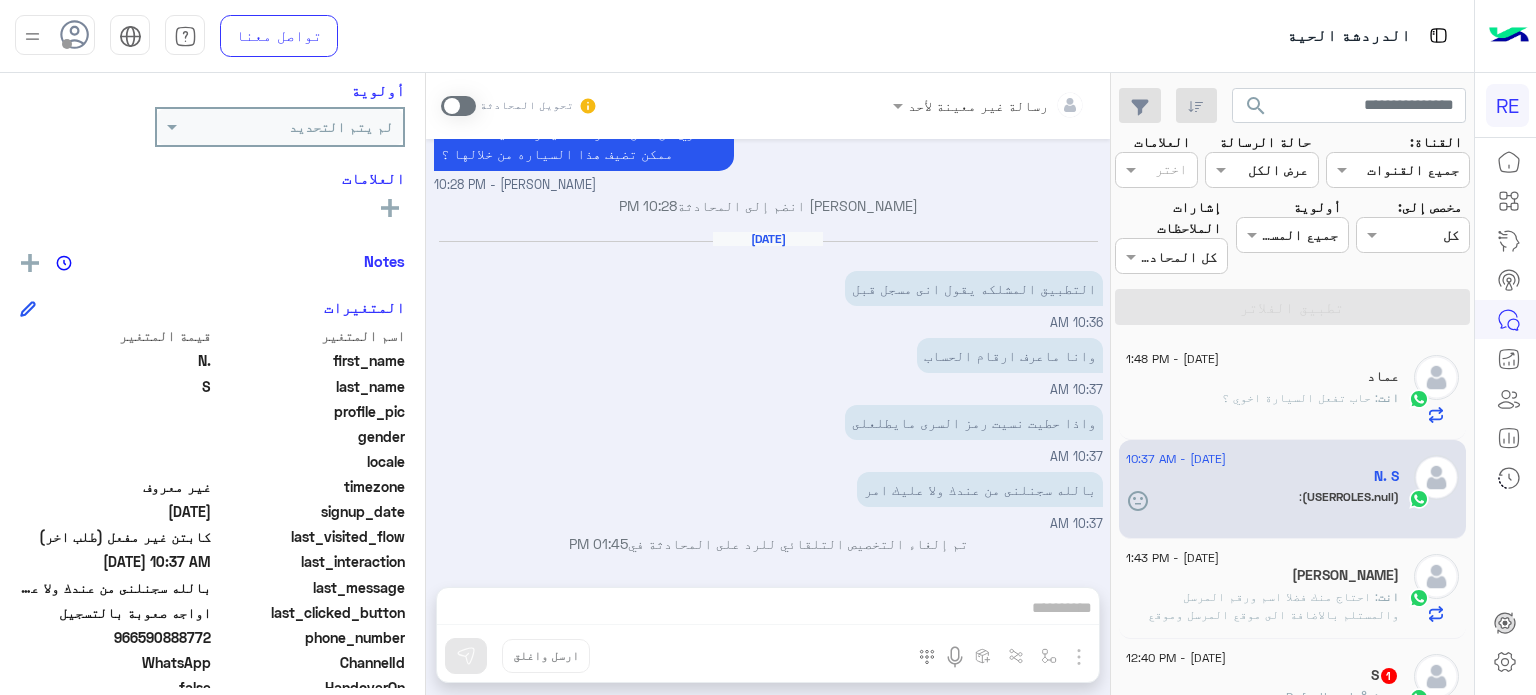 click on "بالله سجنلنى من عندك ولا عليك امر" at bounding box center (980, 489) 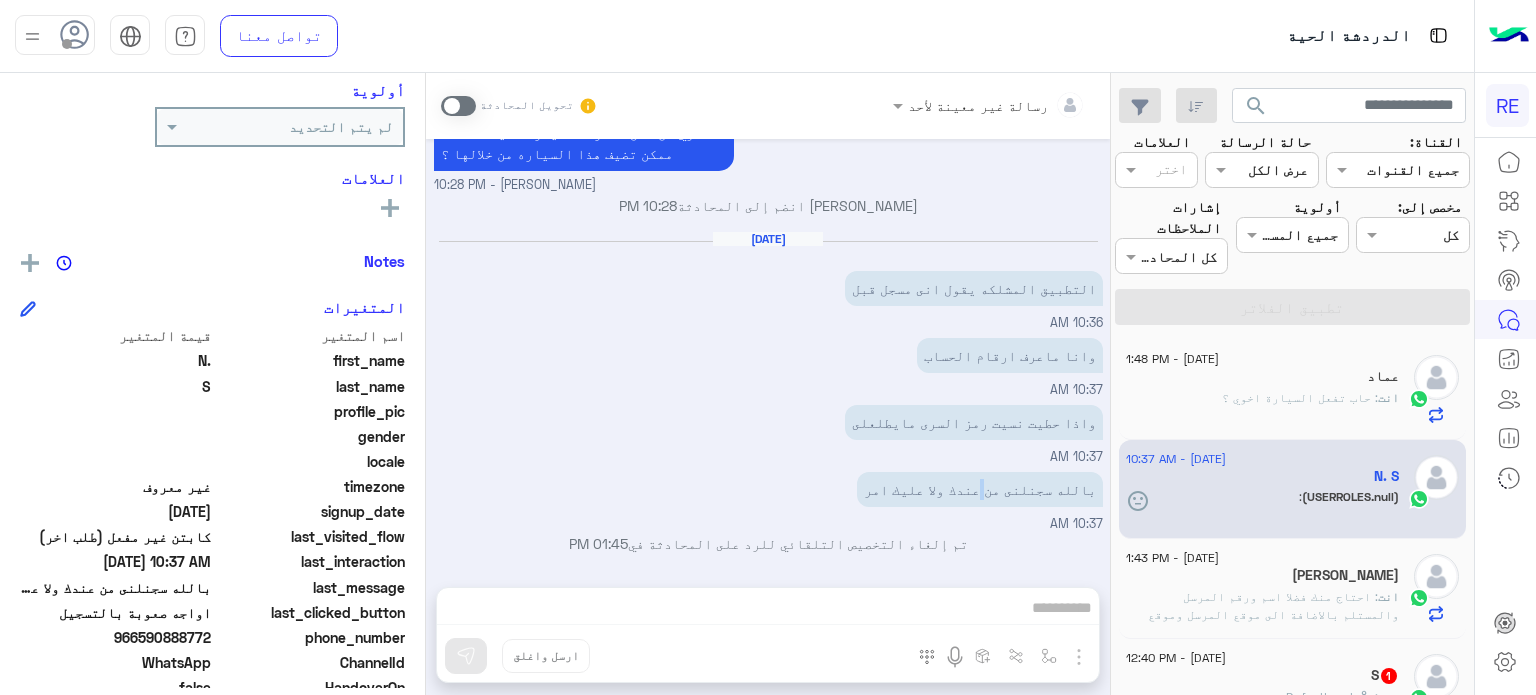 click on "بالله سجنلنى من عندك ولا عليك امر" at bounding box center [980, 489] 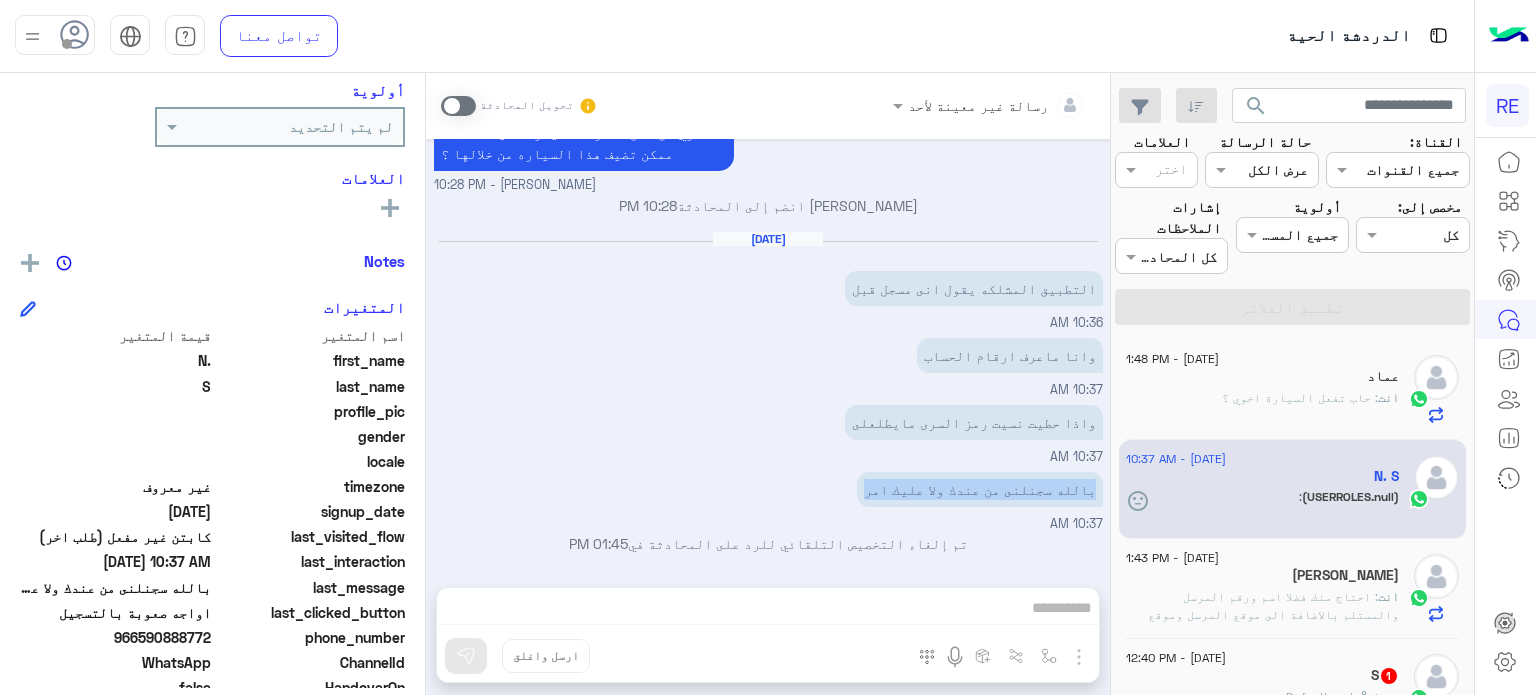 click on "بالله سجنلنى من عندك ولا عليك امر" at bounding box center (980, 489) 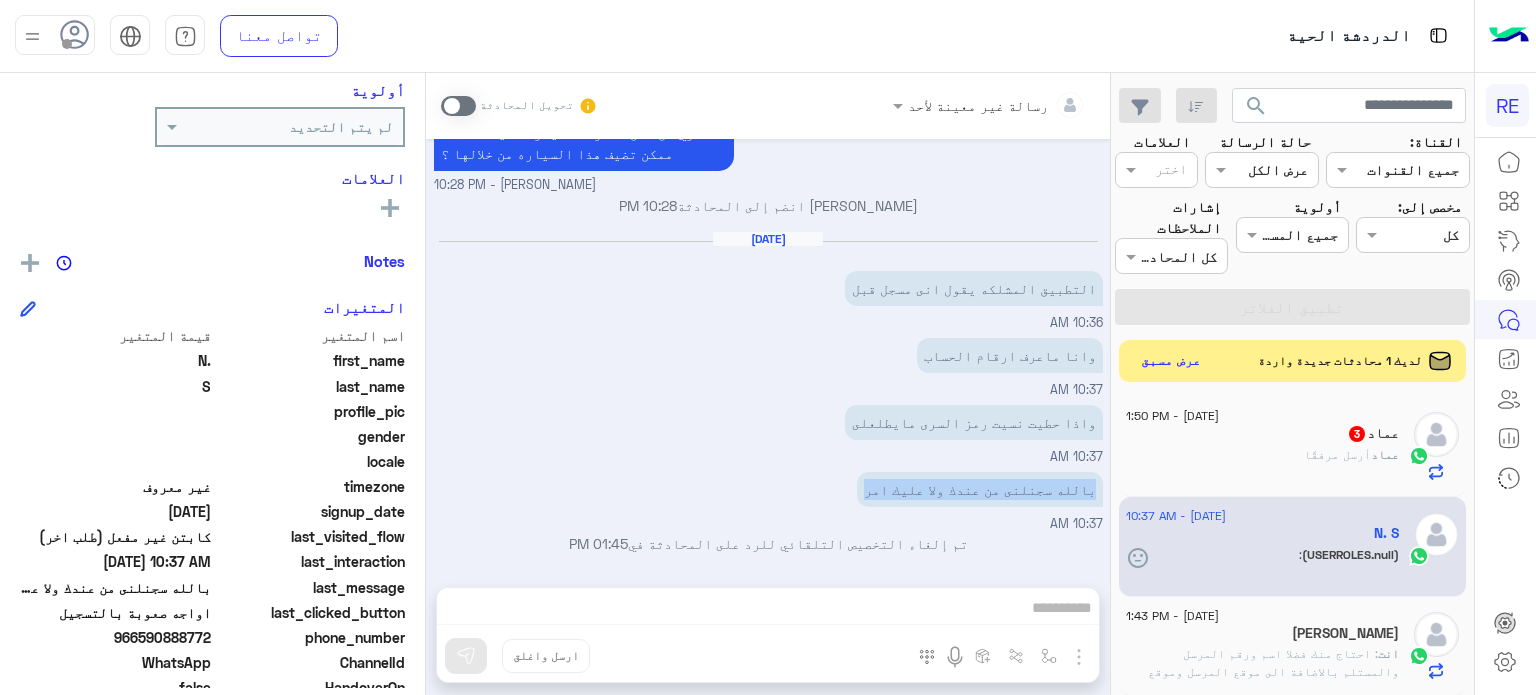 click on "عرض مسبق" 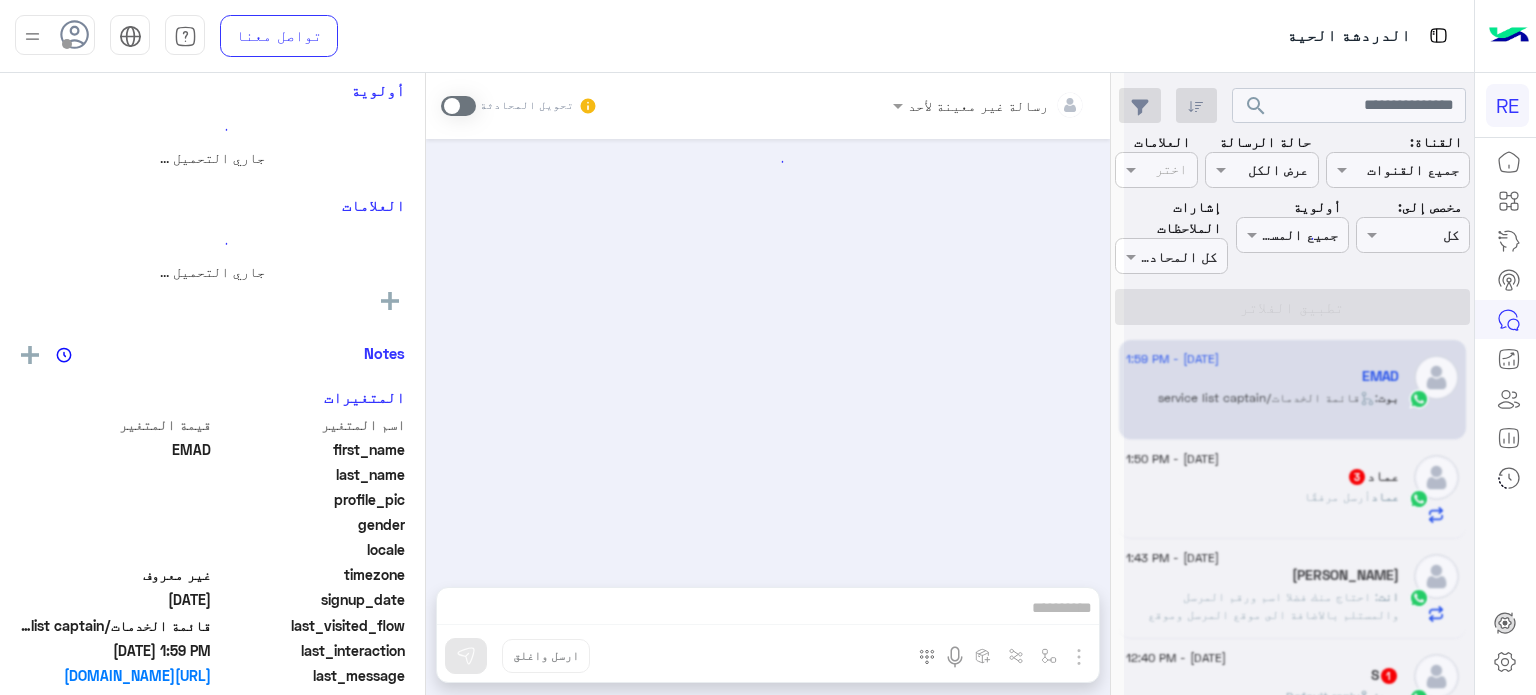 scroll, scrollTop: 940, scrollLeft: 0, axis: vertical 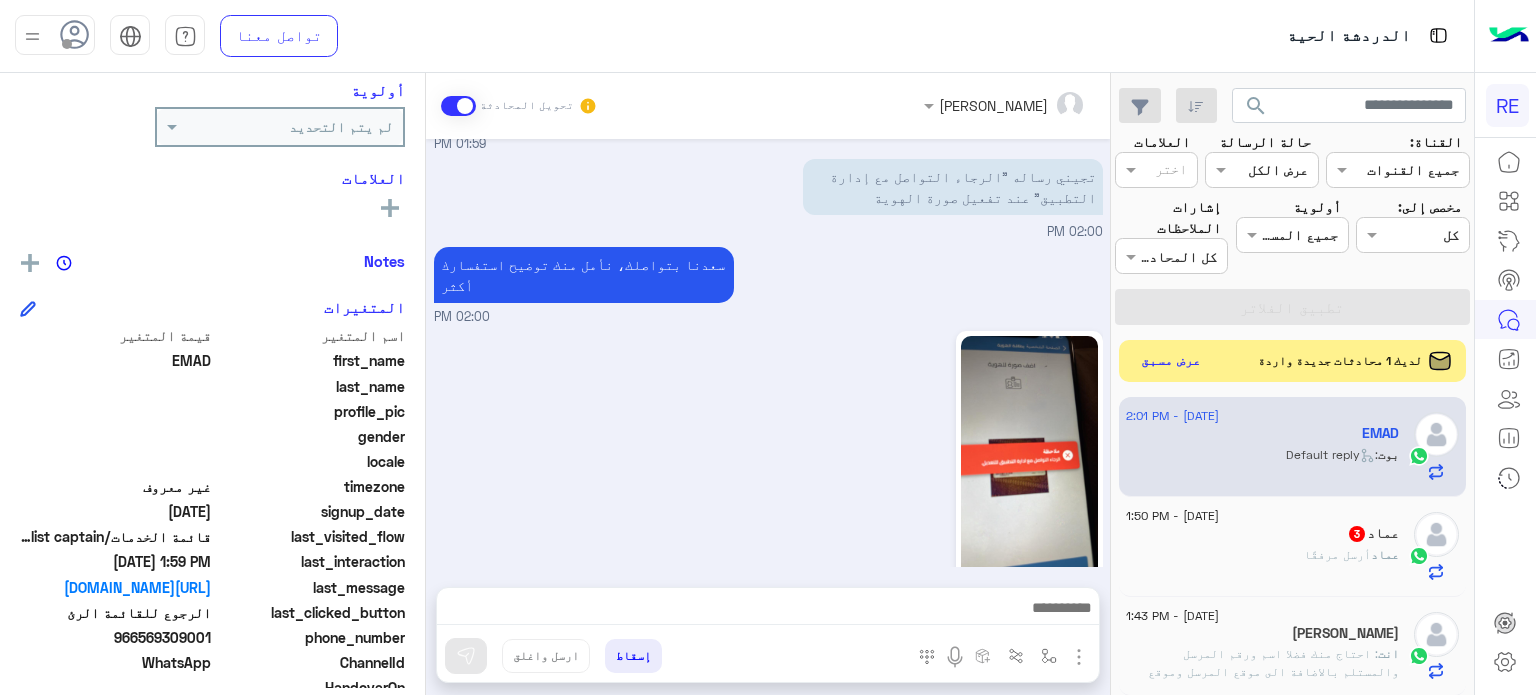 click on "عرض مسبق" 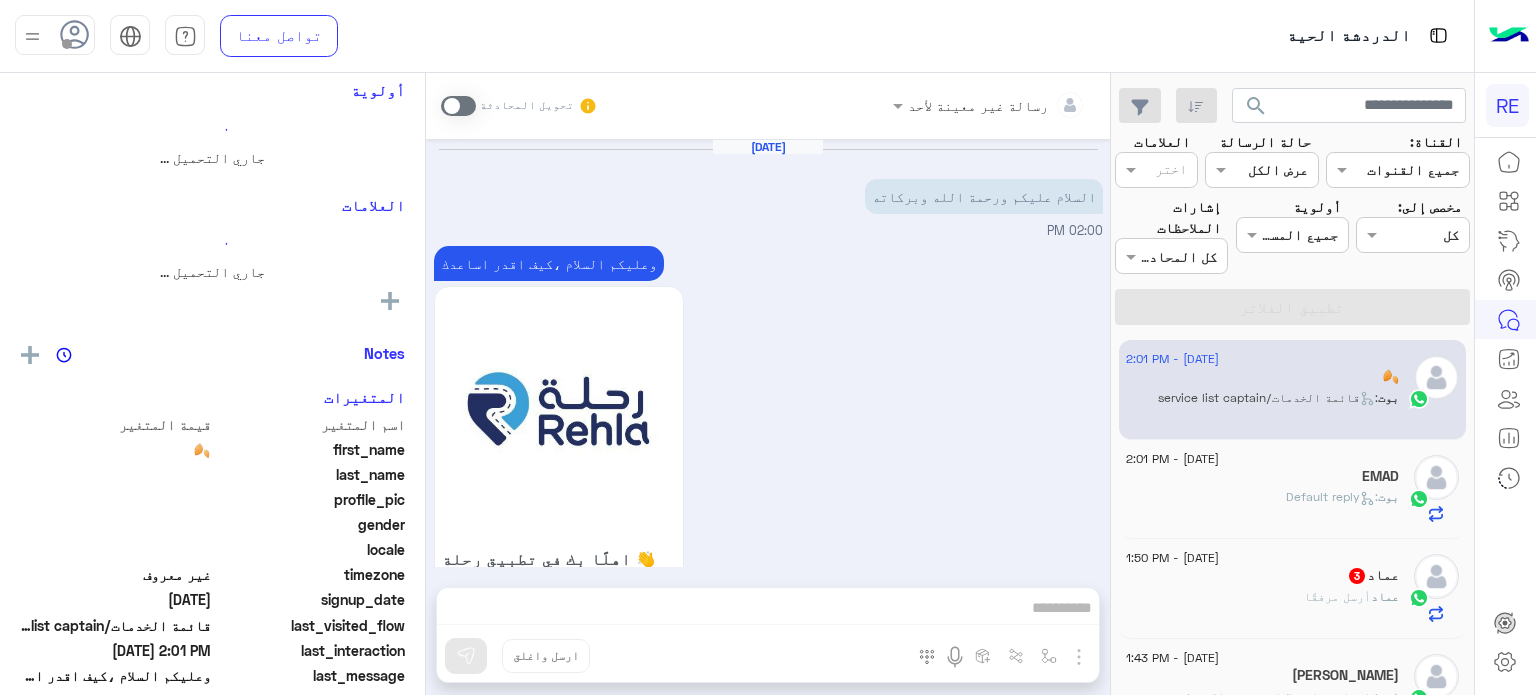 scroll, scrollTop: 664, scrollLeft: 0, axis: vertical 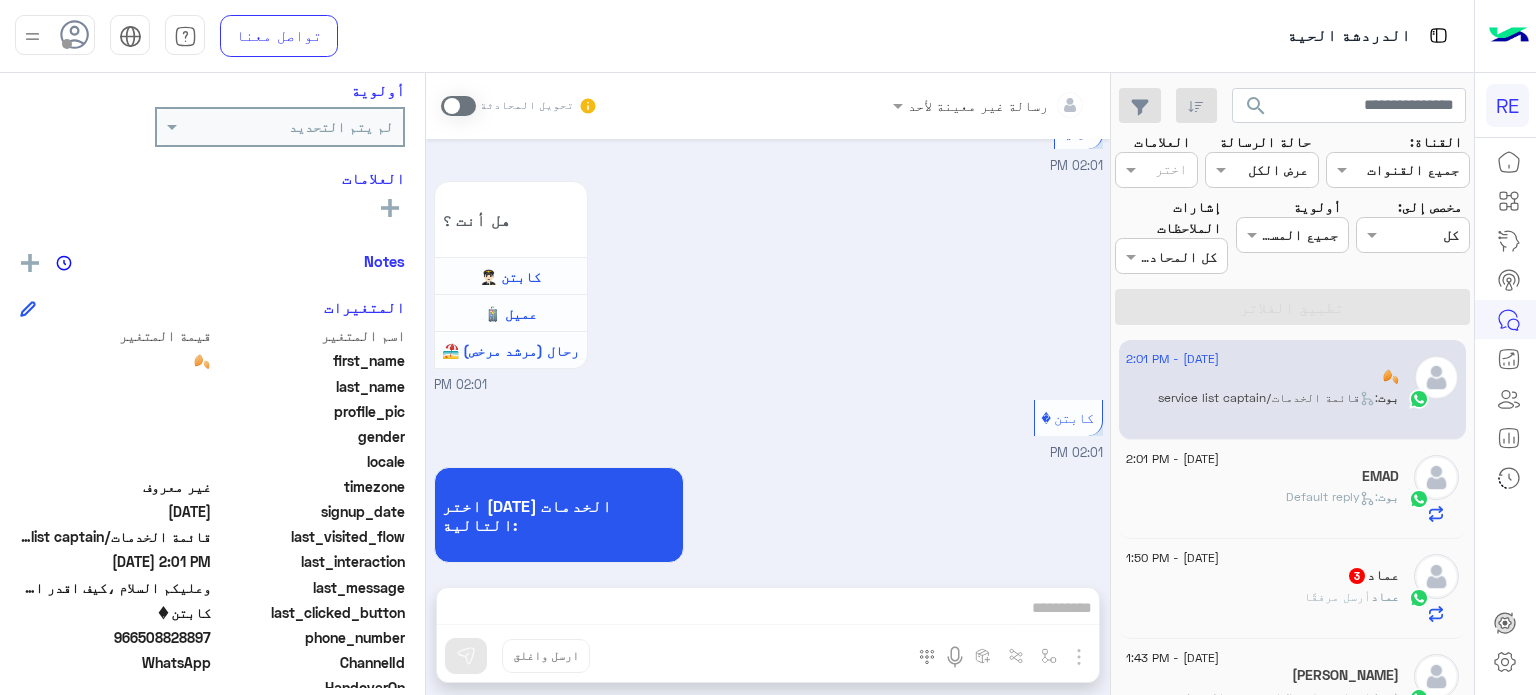 click on ":   Default reply" 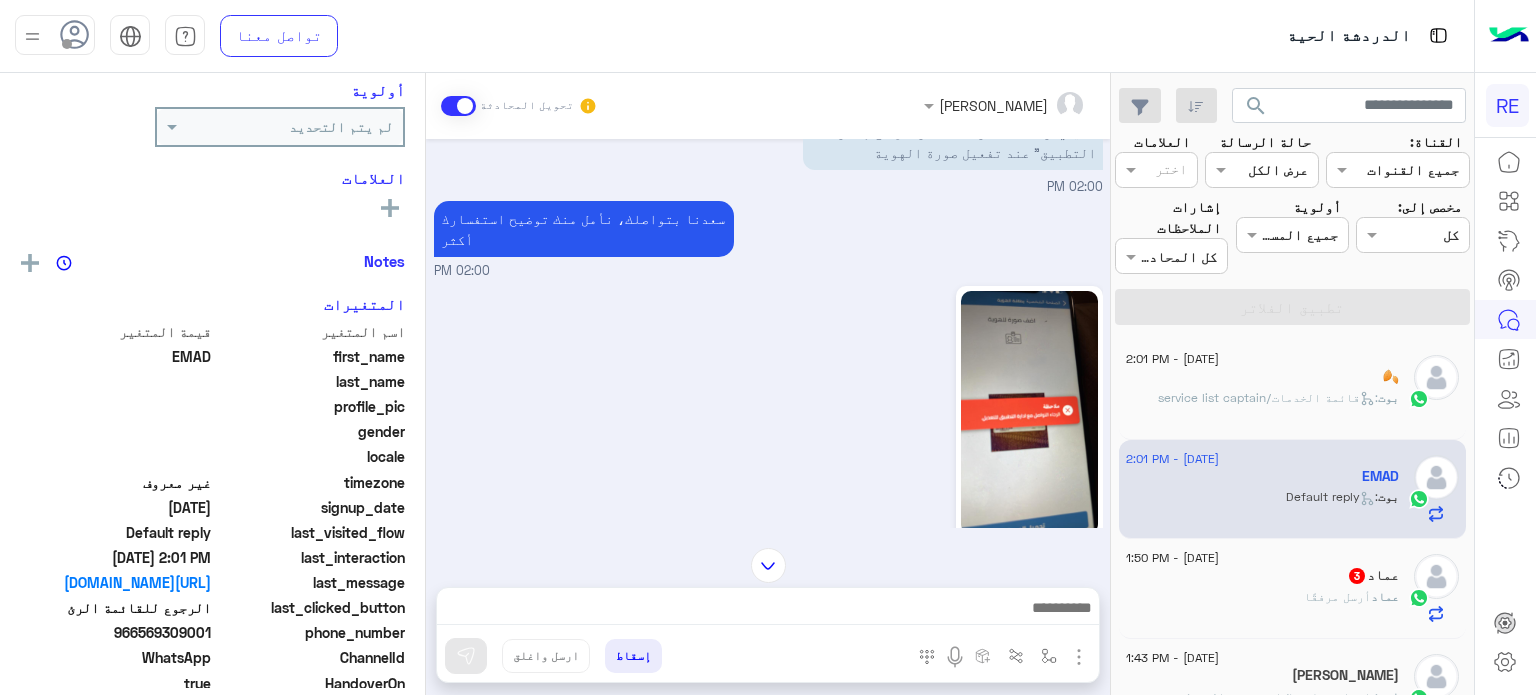 scroll, scrollTop: 506, scrollLeft: 0, axis: vertical 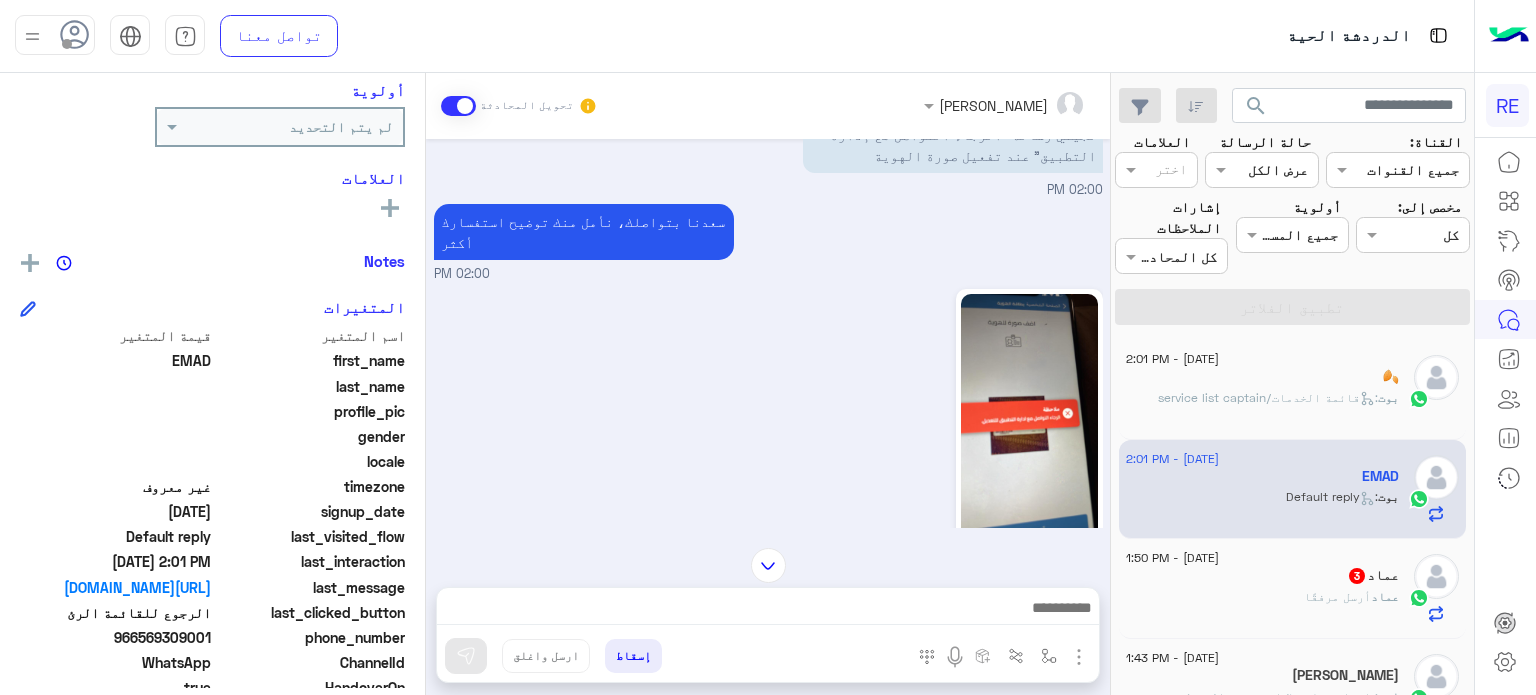 drag, startPoint x: 213, startPoint y: 639, endPoint x: 147, endPoint y: 644, distance: 66.189125 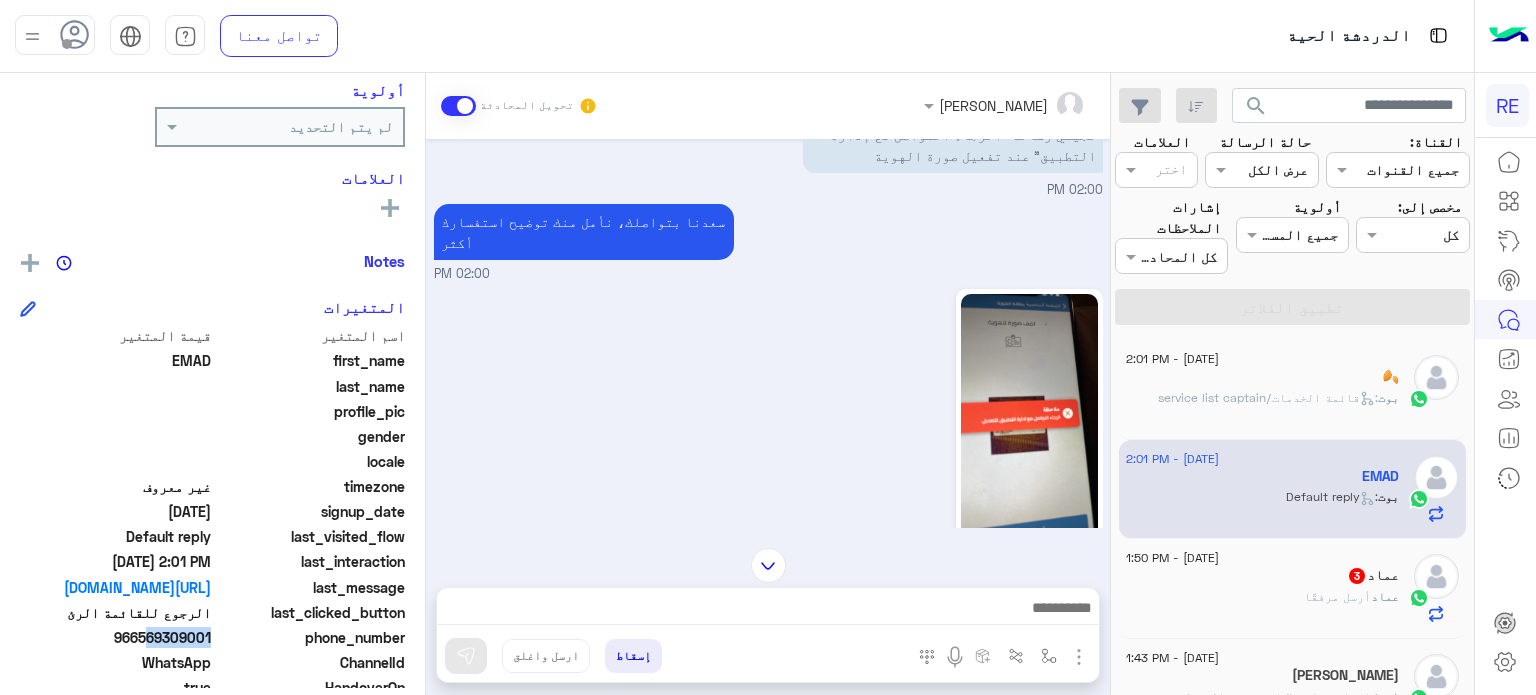 drag, startPoint x: 142, startPoint y: 635, endPoint x: 209, endPoint y: 643, distance: 67.47592 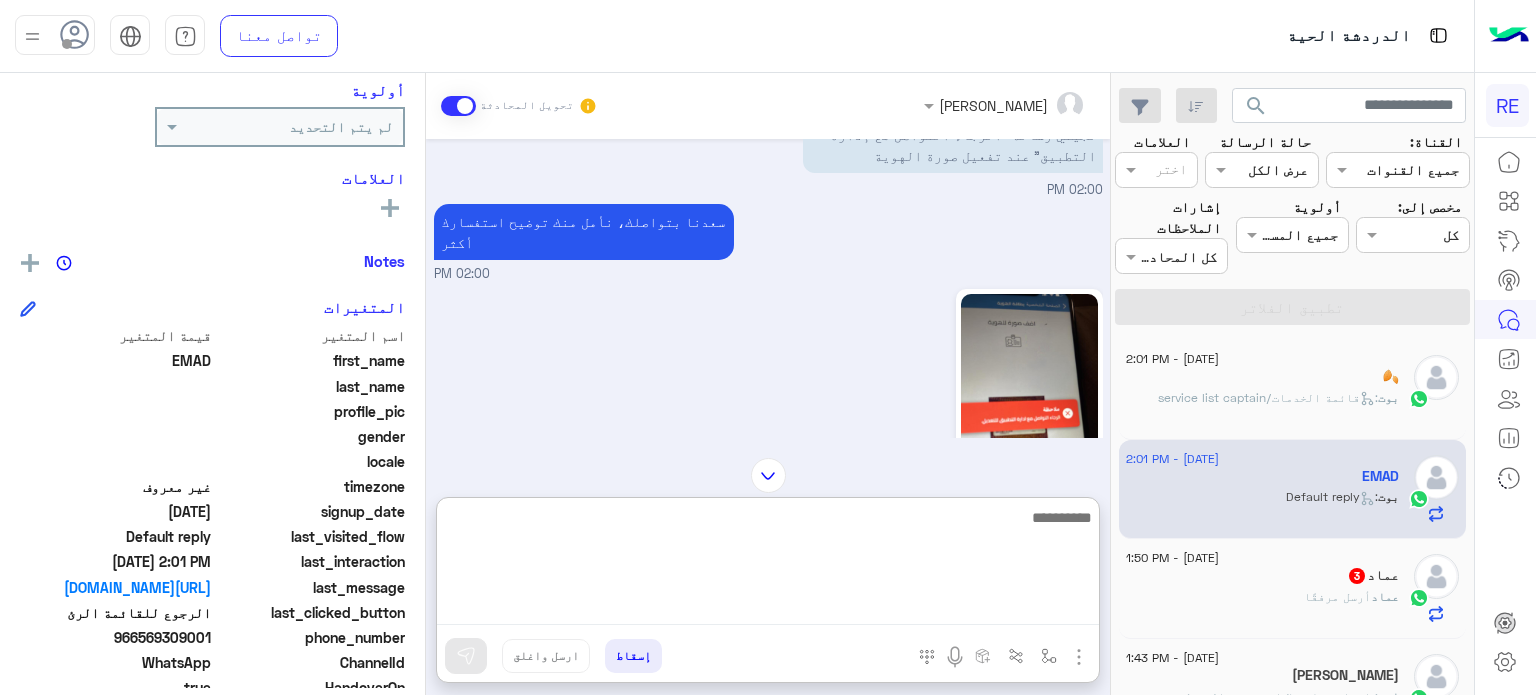 click at bounding box center (768, 565) 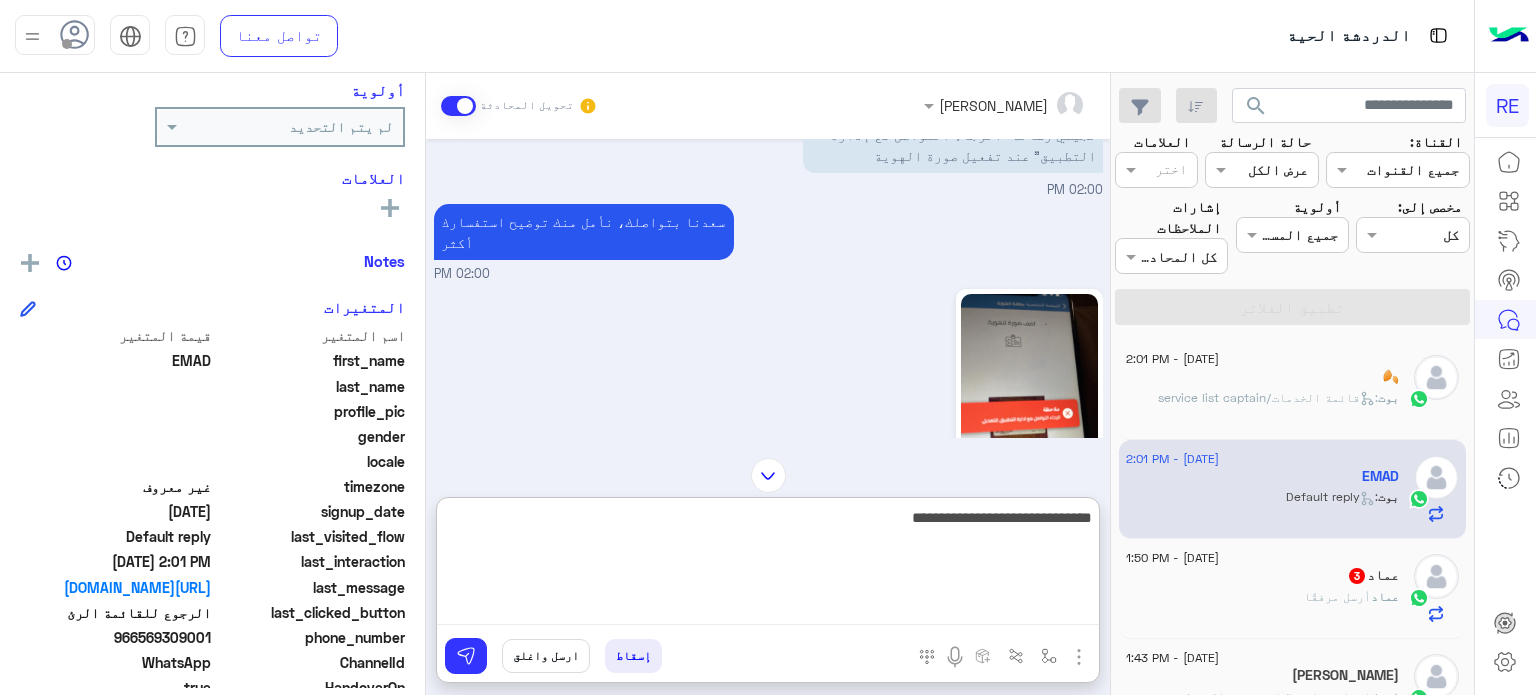 type on "**********" 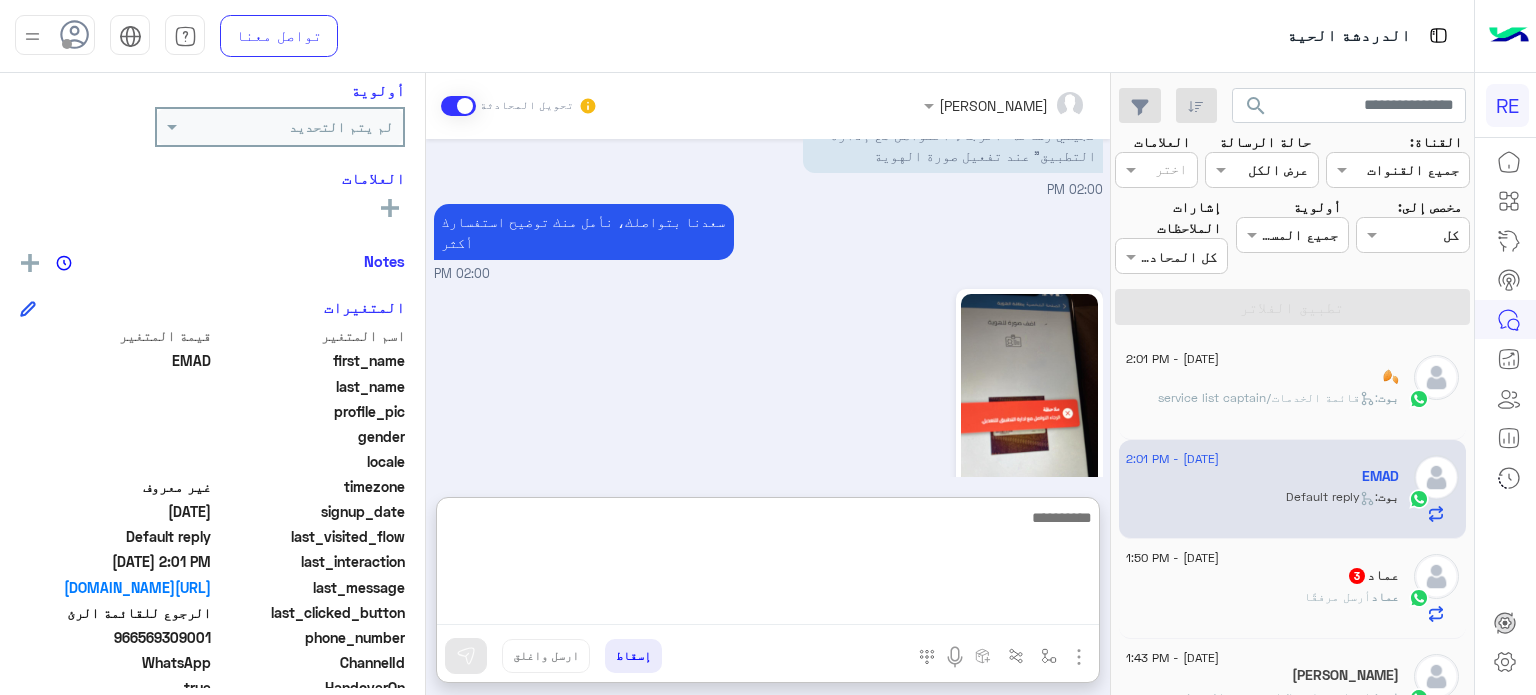 scroll, scrollTop: 812, scrollLeft: 0, axis: vertical 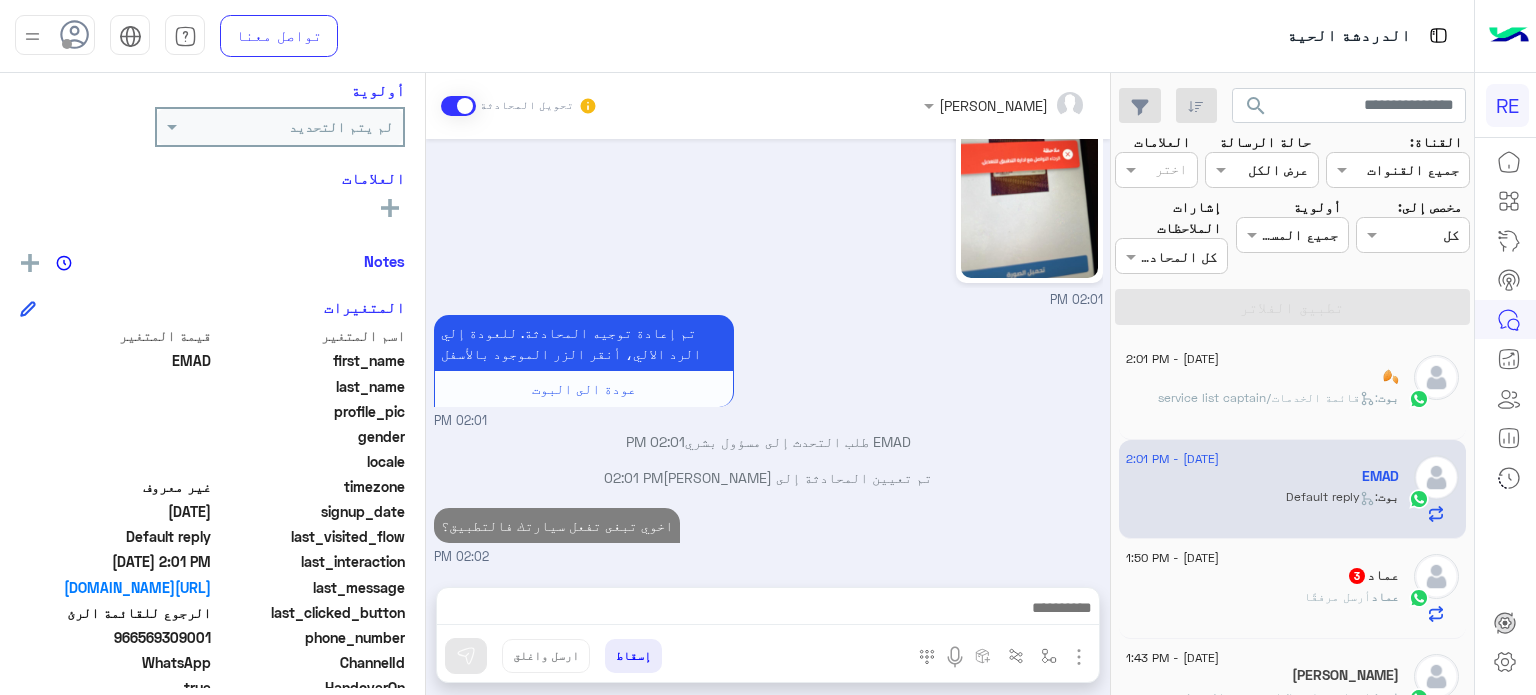 click on "[PERSON_NAME] مرفقًا" 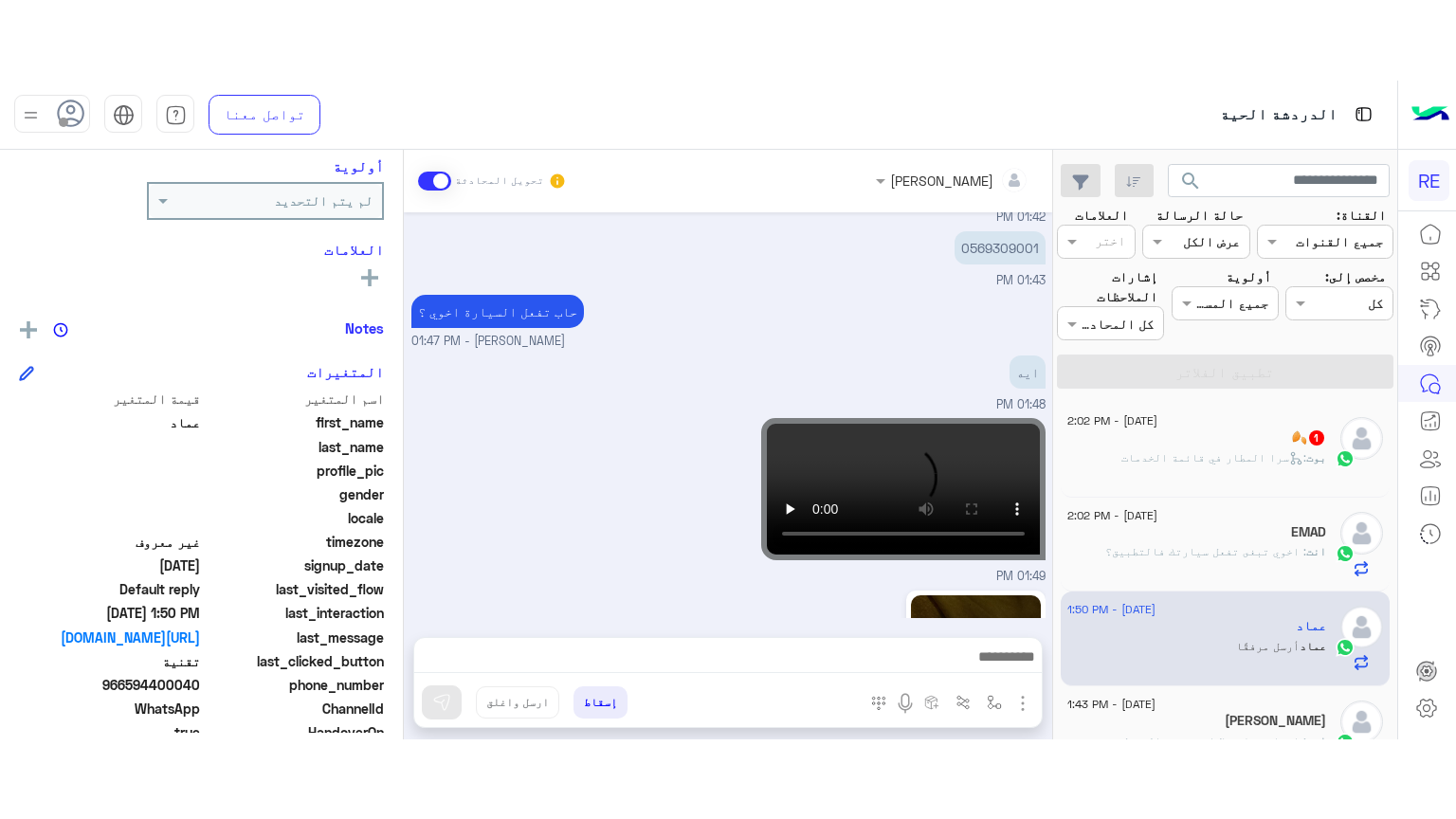 scroll, scrollTop: 4429, scrollLeft: 0, axis: vertical 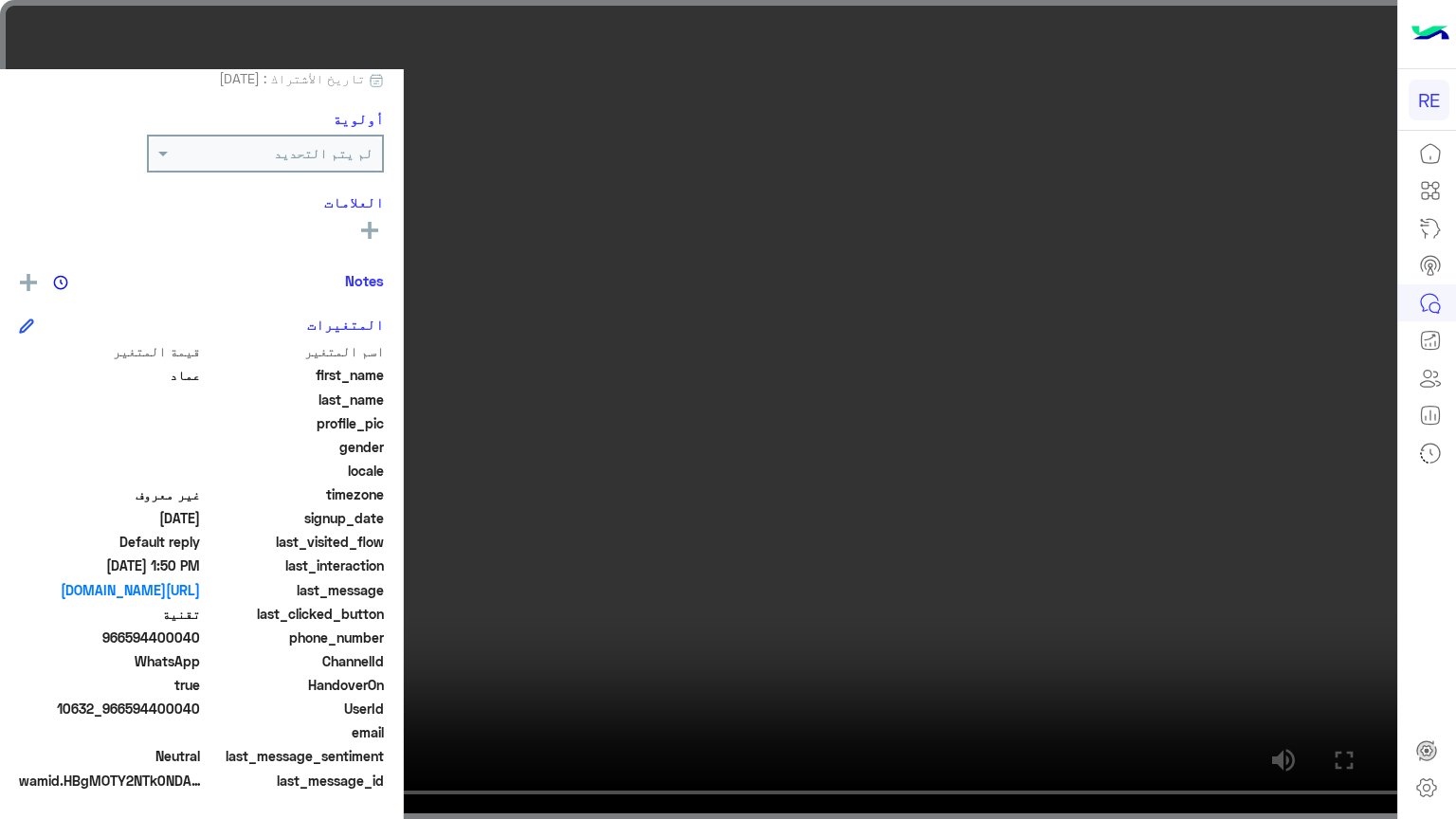 click 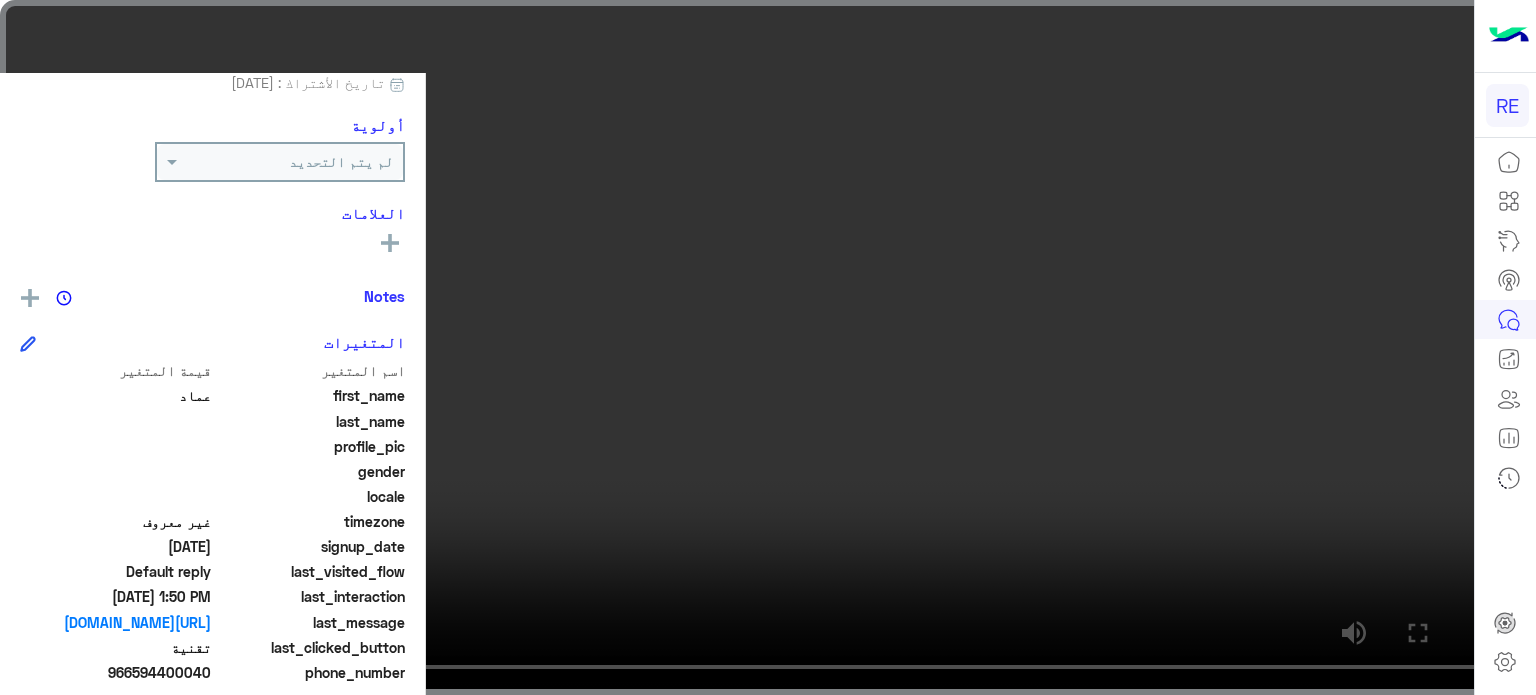 scroll, scrollTop: 64, scrollLeft: 0, axis: vertical 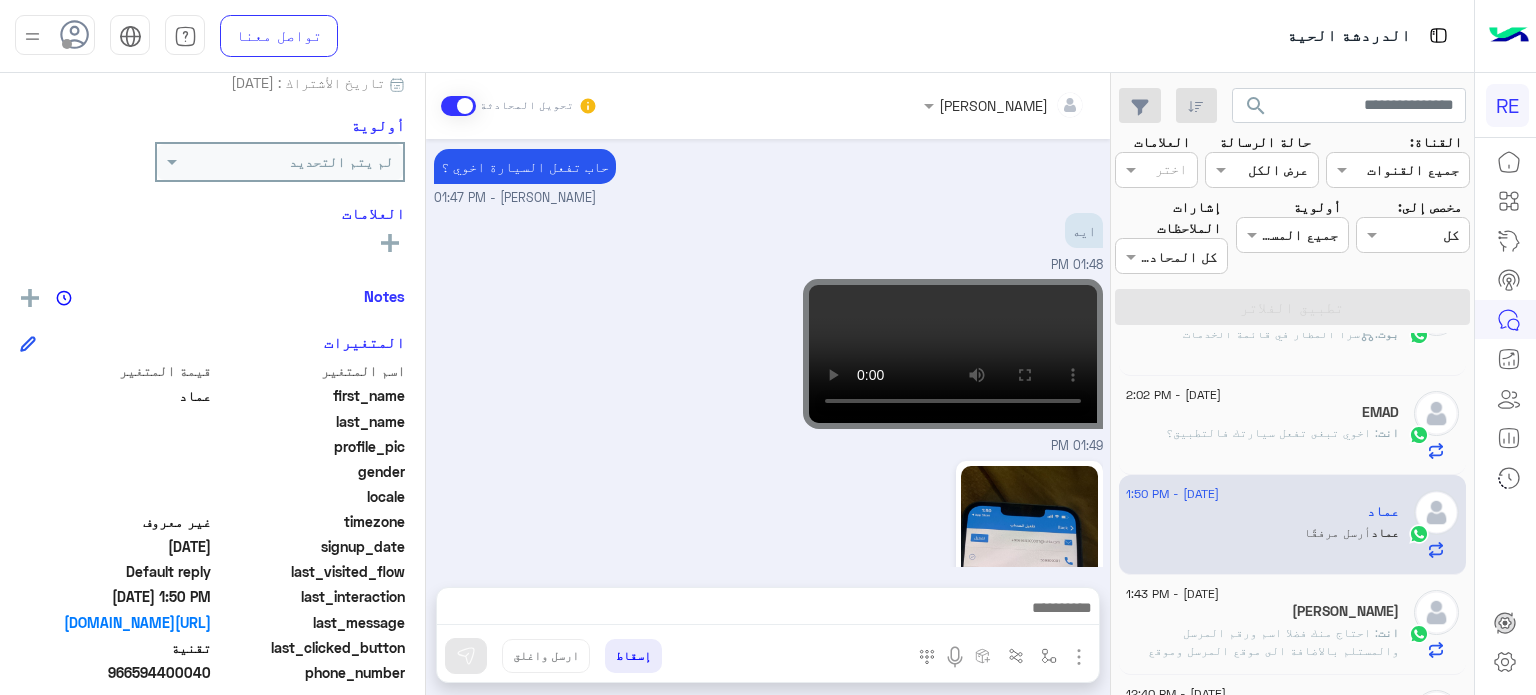 click 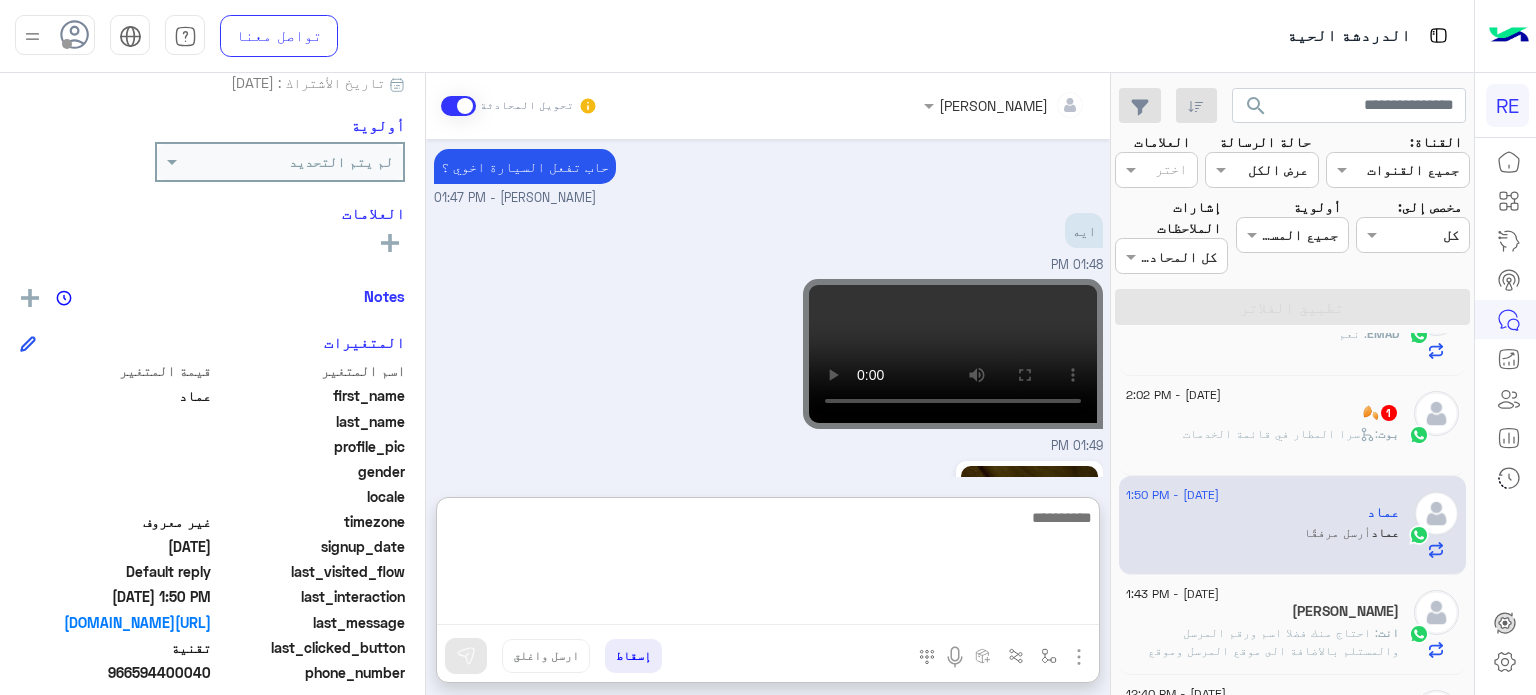 click at bounding box center [768, 565] 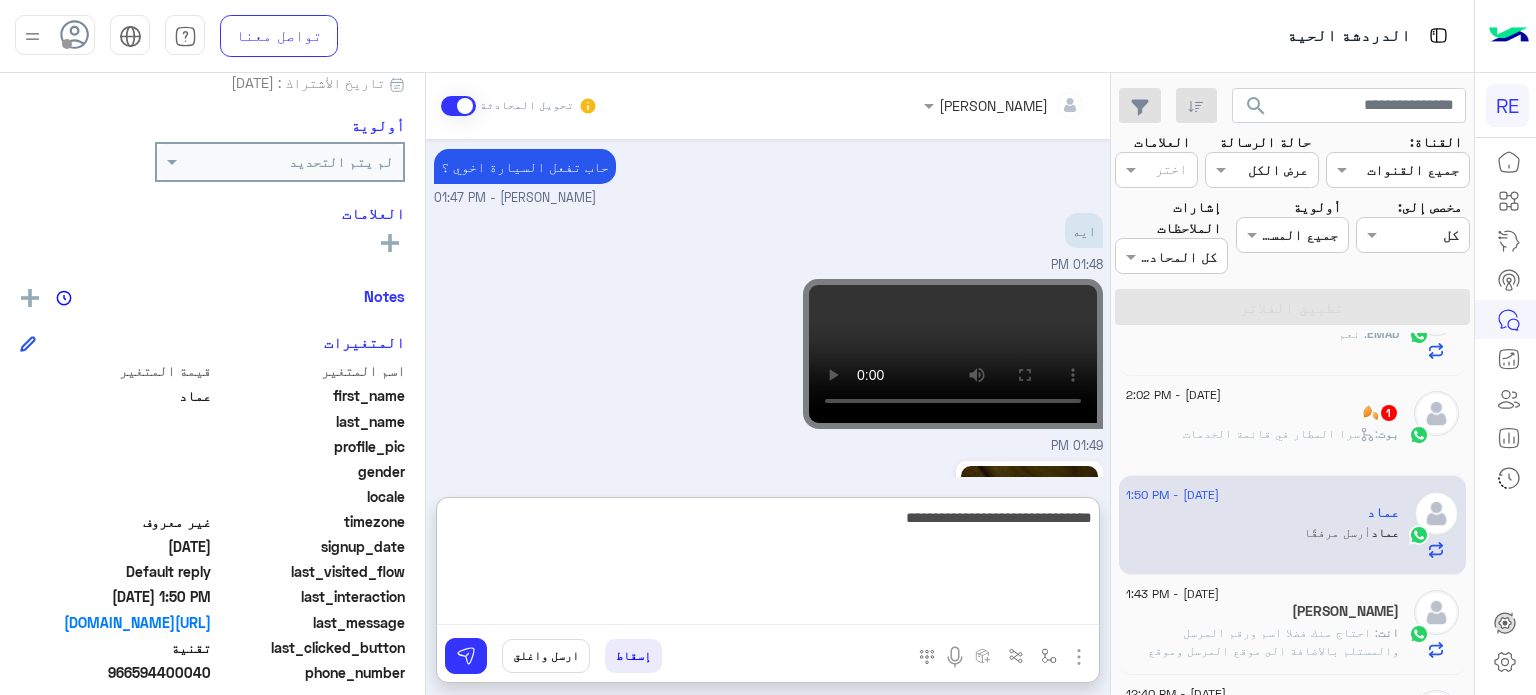 type on "**********" 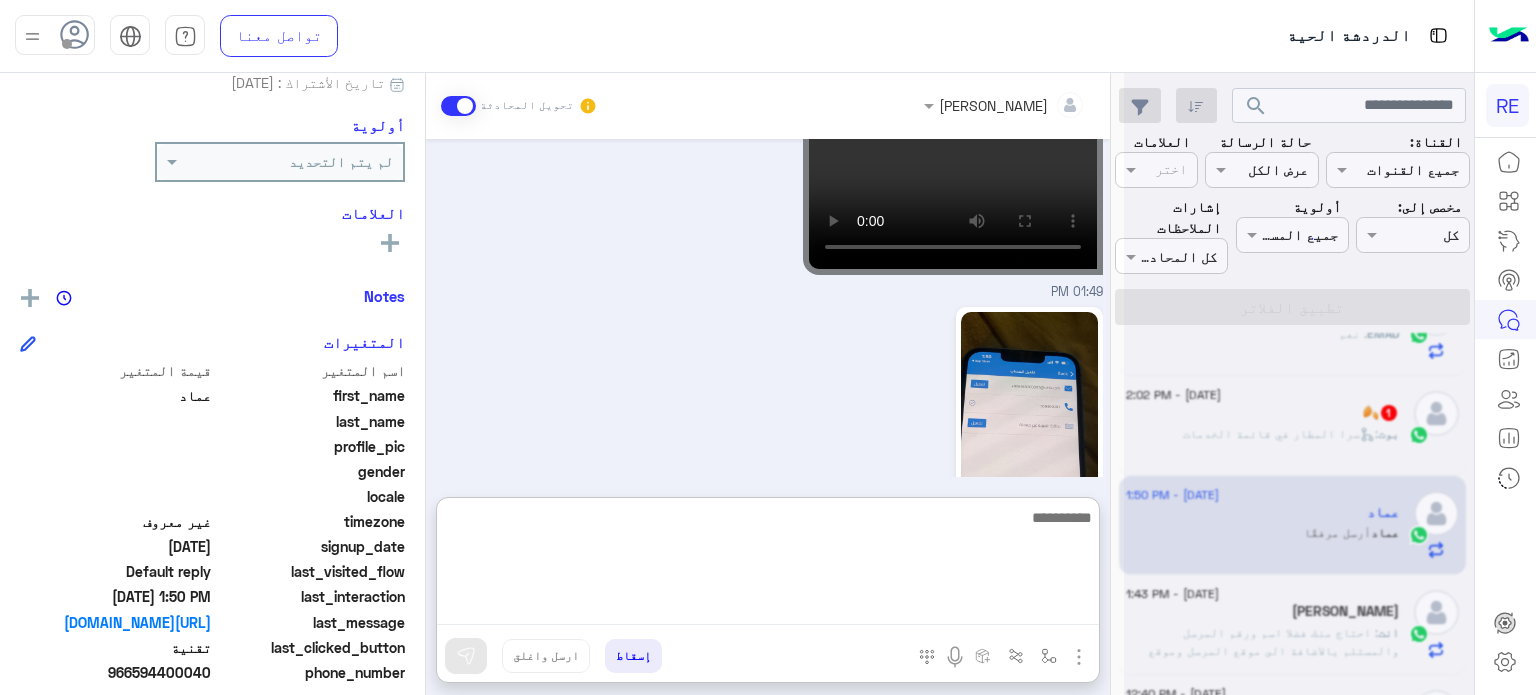 scroll, scrollTop: 4857, scrollLeft: 0, axis: vertical 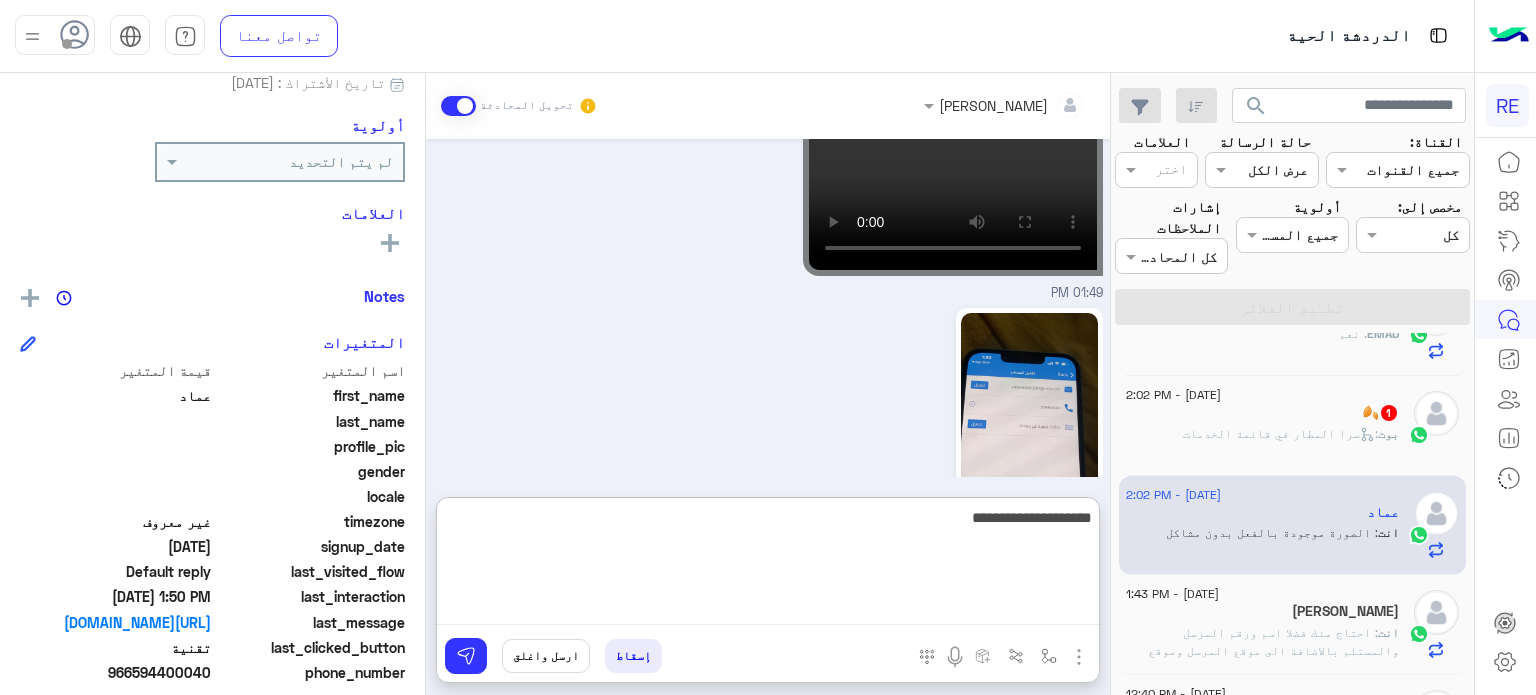 type on "**********" 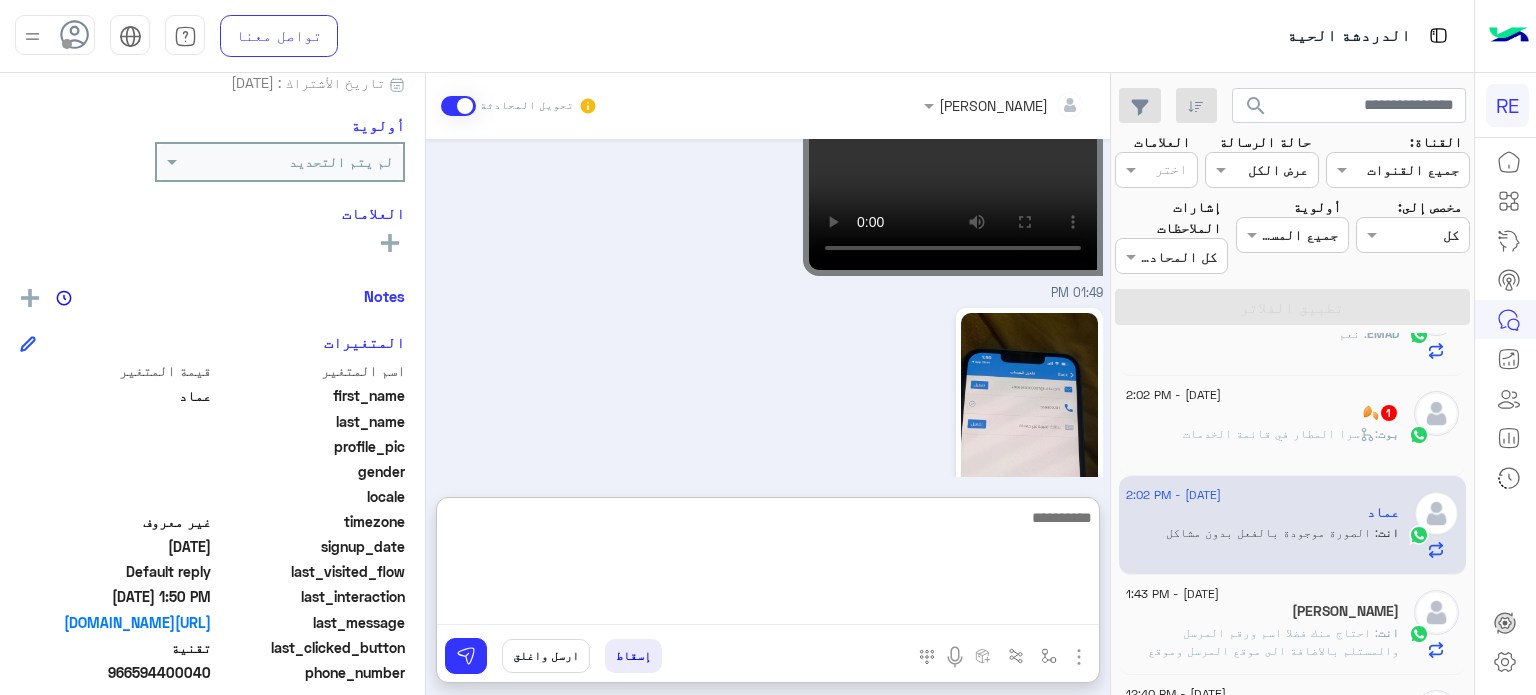 scroll, scrollTop: 4921, scrollLeft: 0, axis: vertical 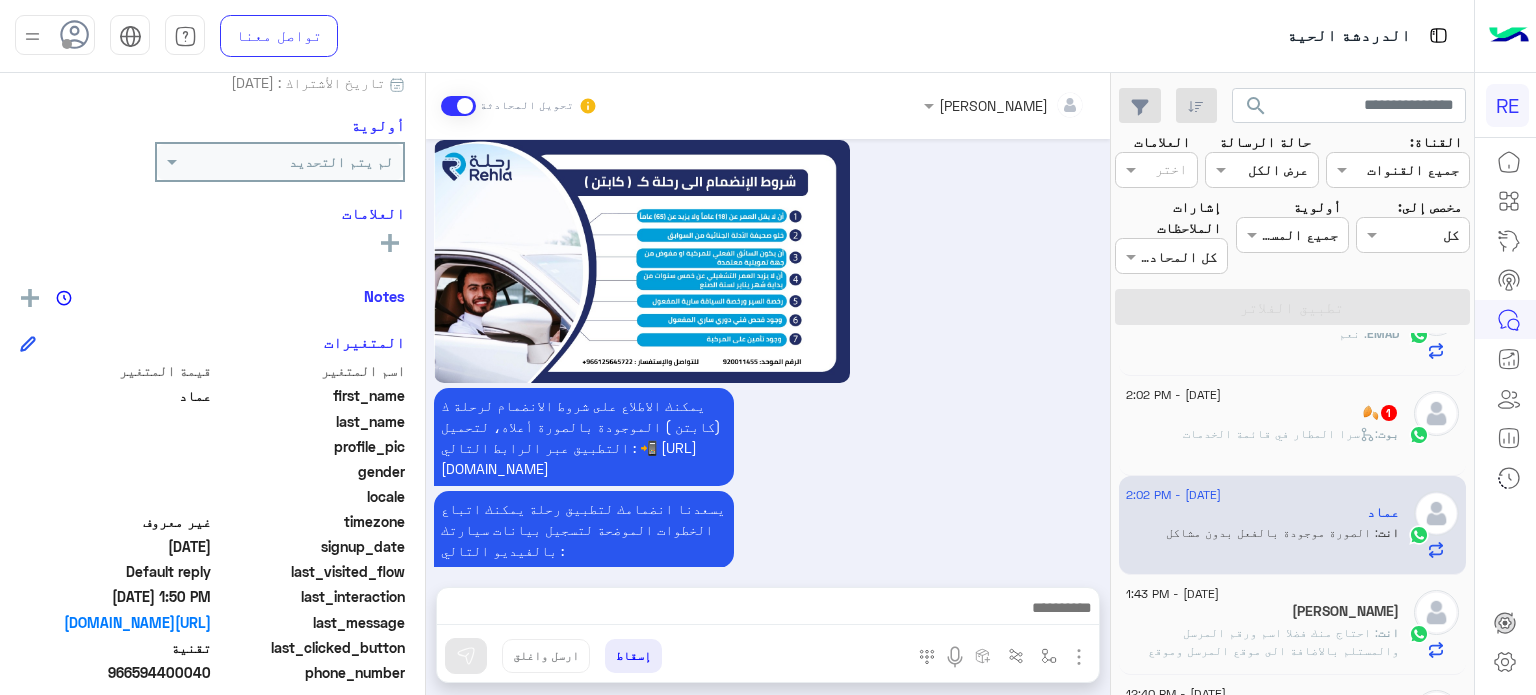 click on "🍂   1" 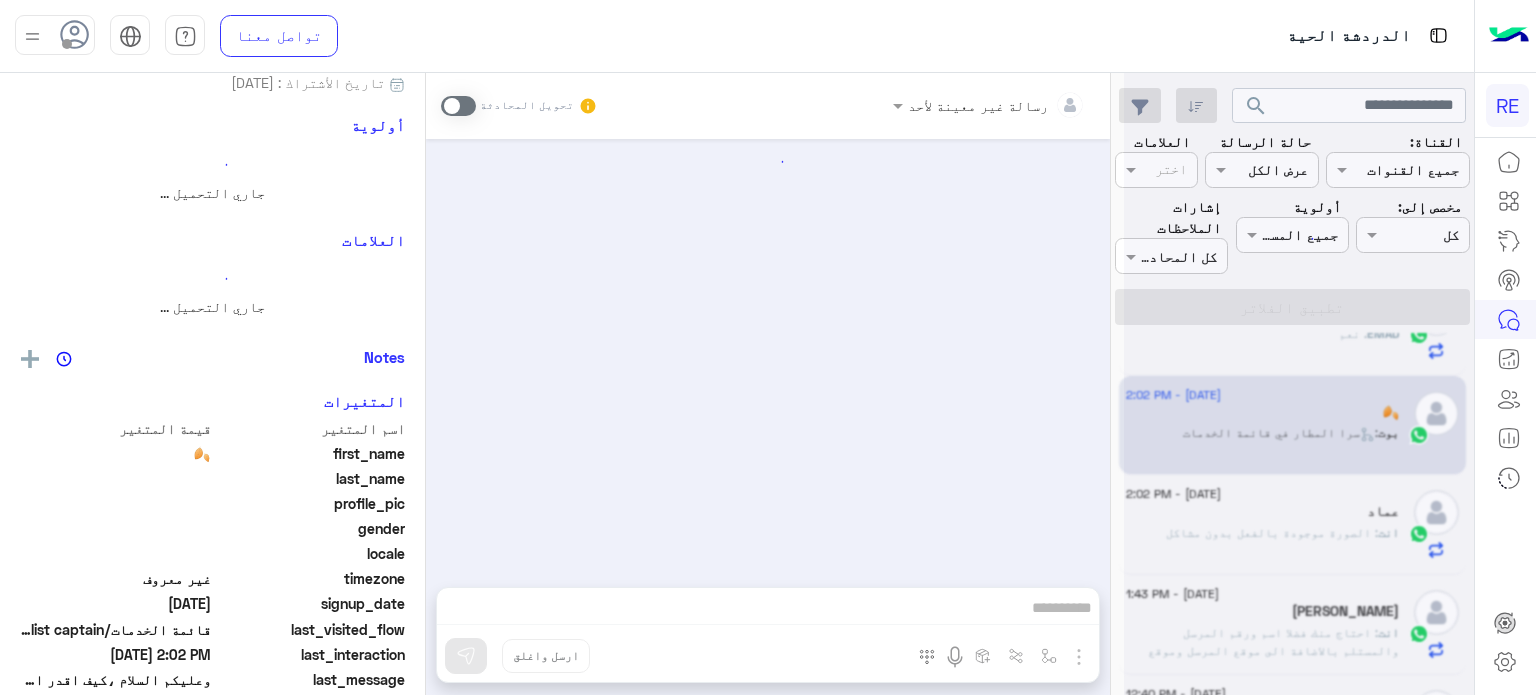 scroll, scrollTop: 1484, scrollLeft: 0, axis: vertical 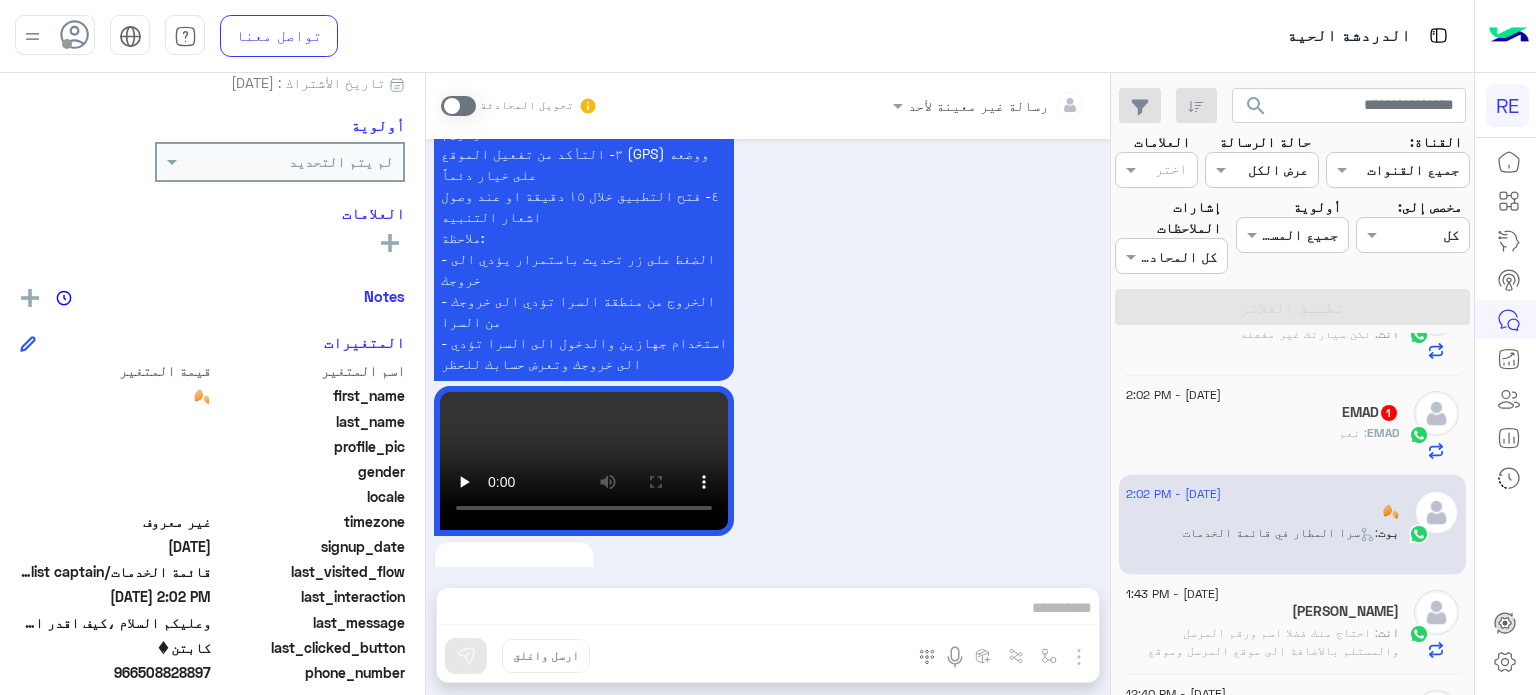 click on "EMAD : نعم" 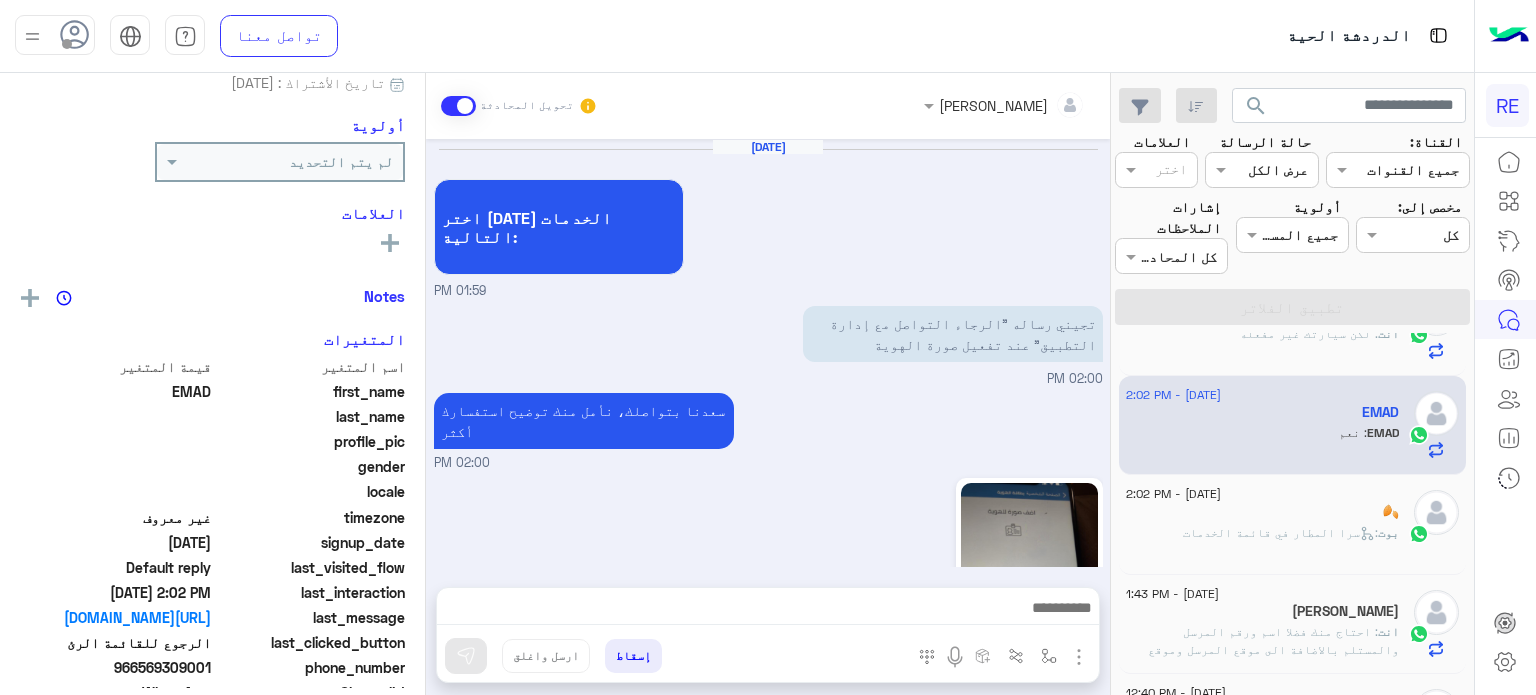 scroll, scrollTop: 508, scrollLeft: 0, axis: vertical 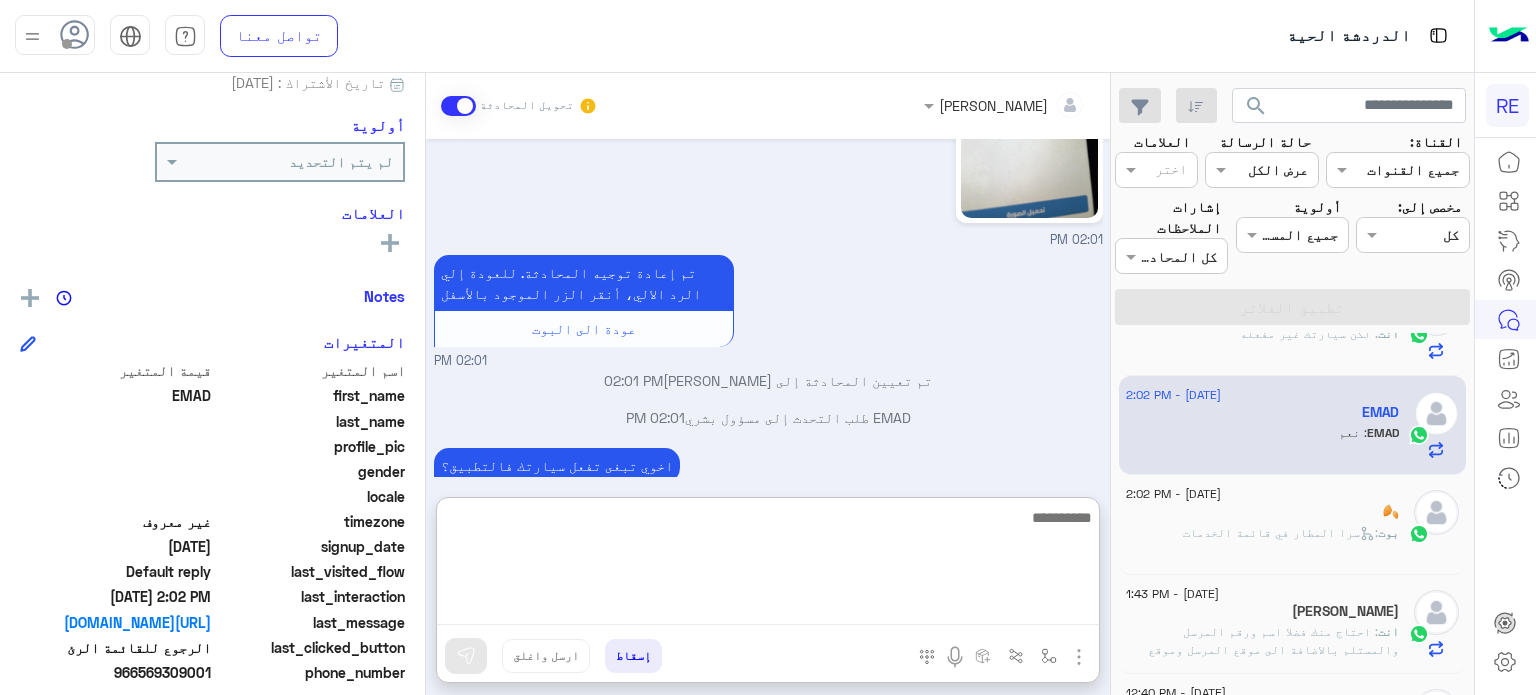 click at bounding box center [768, 565] 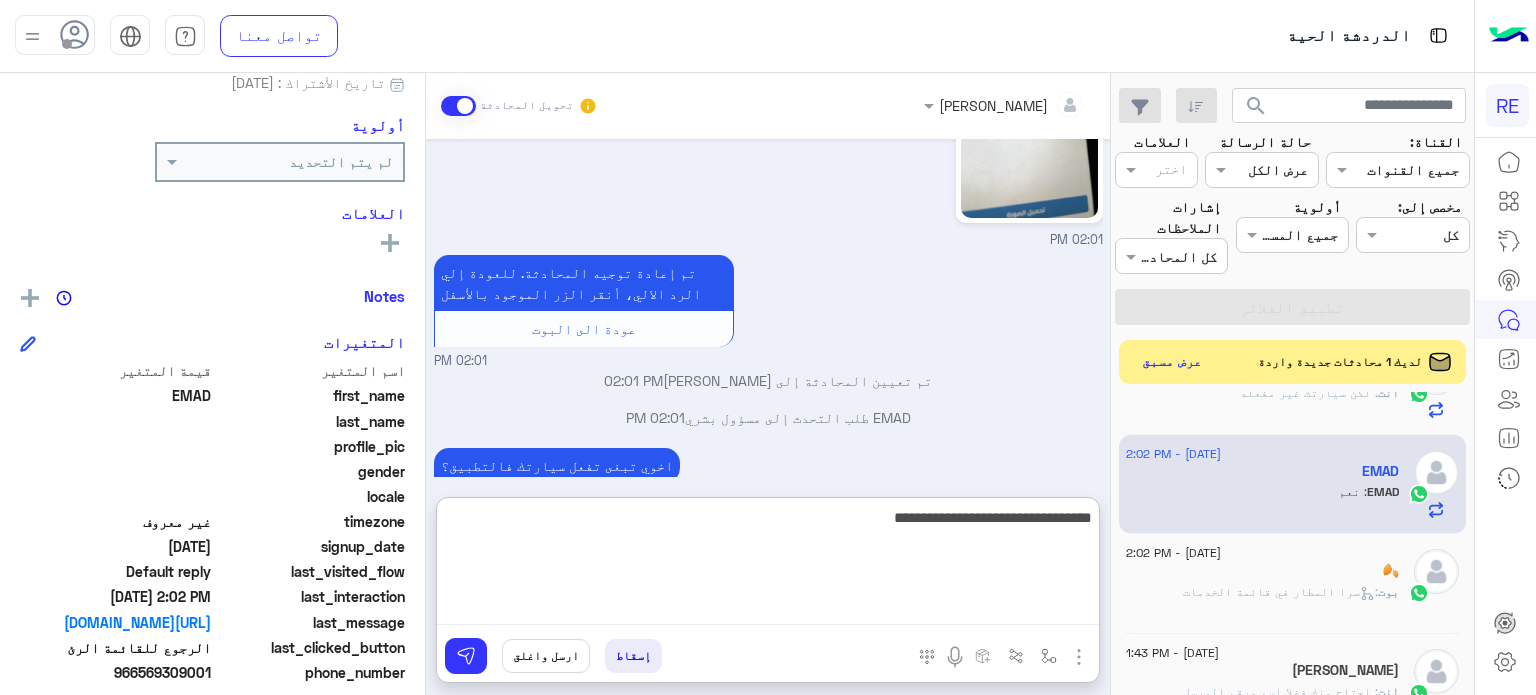 type on "**********" 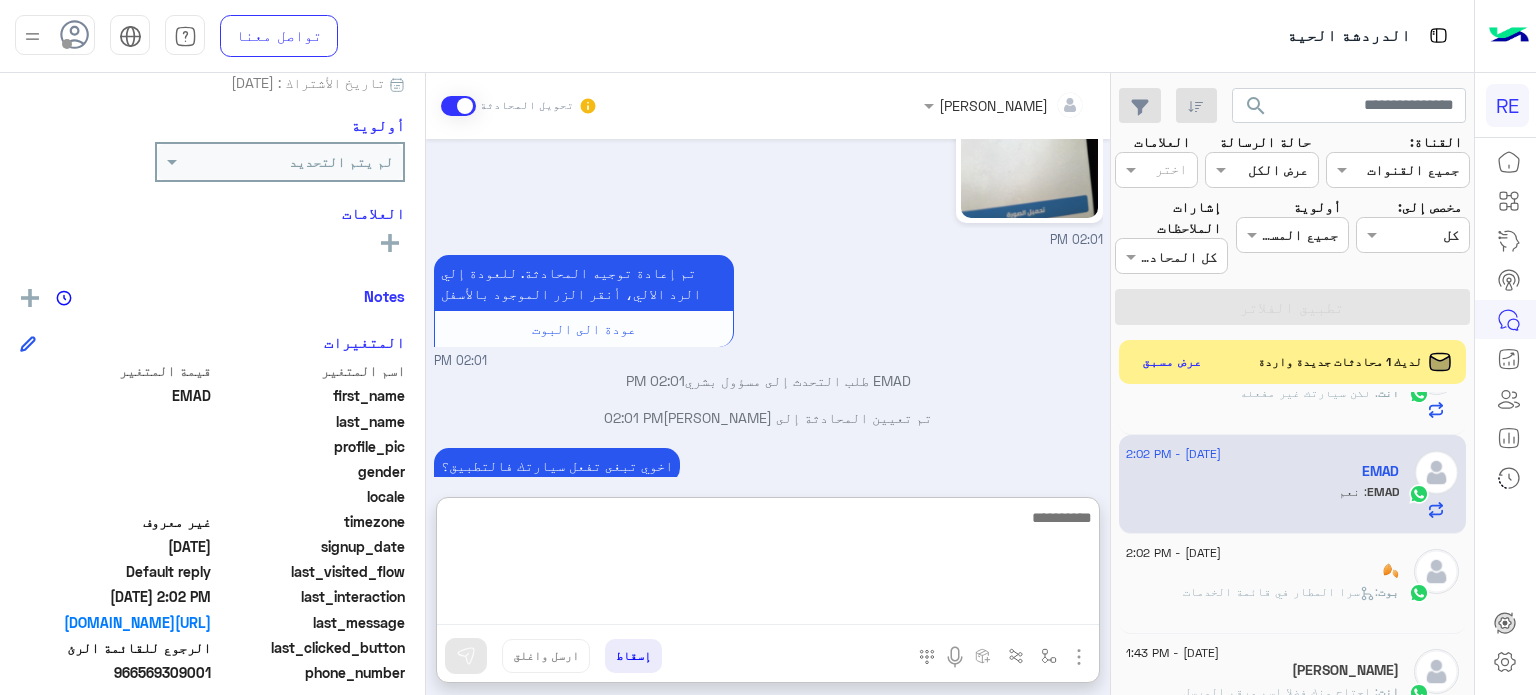 scroll, scrollTop: 663, scrollLeft: 0, axis: vertical 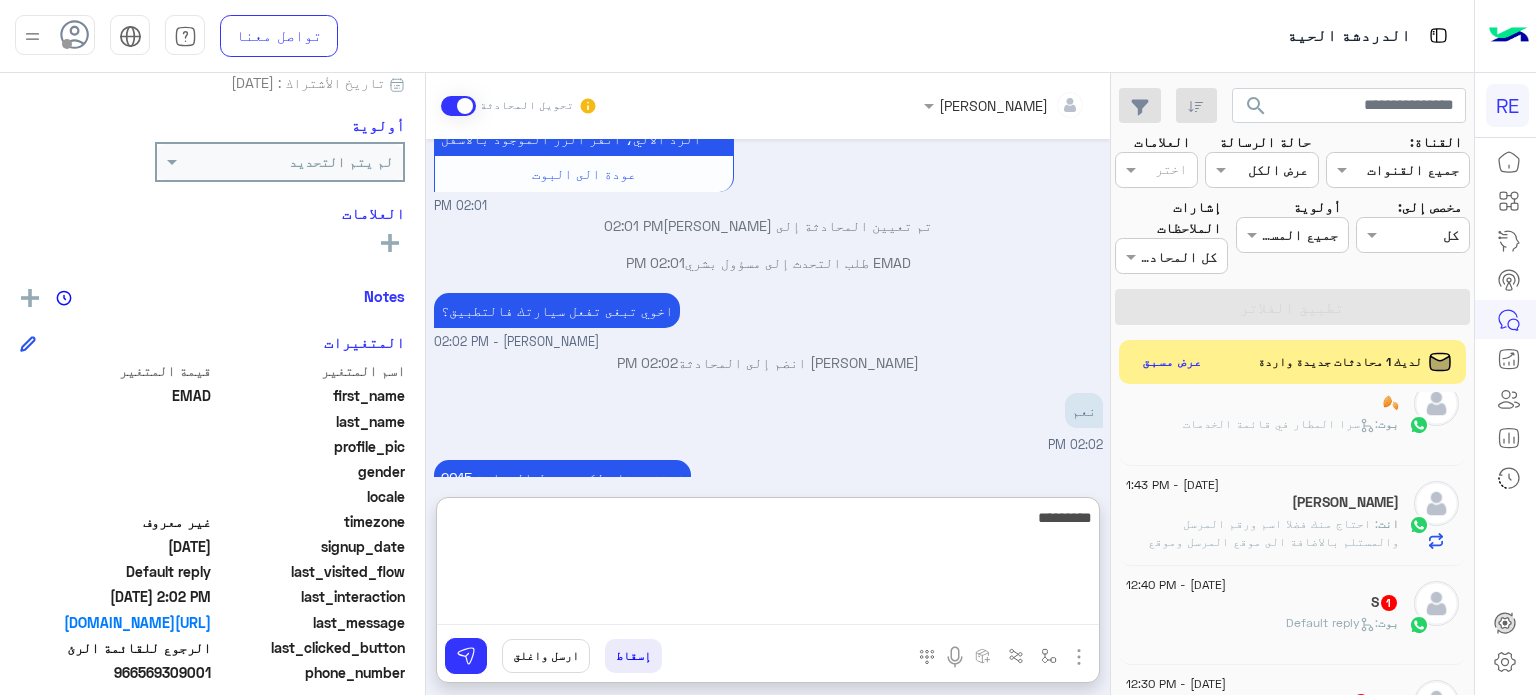 type on "*********" 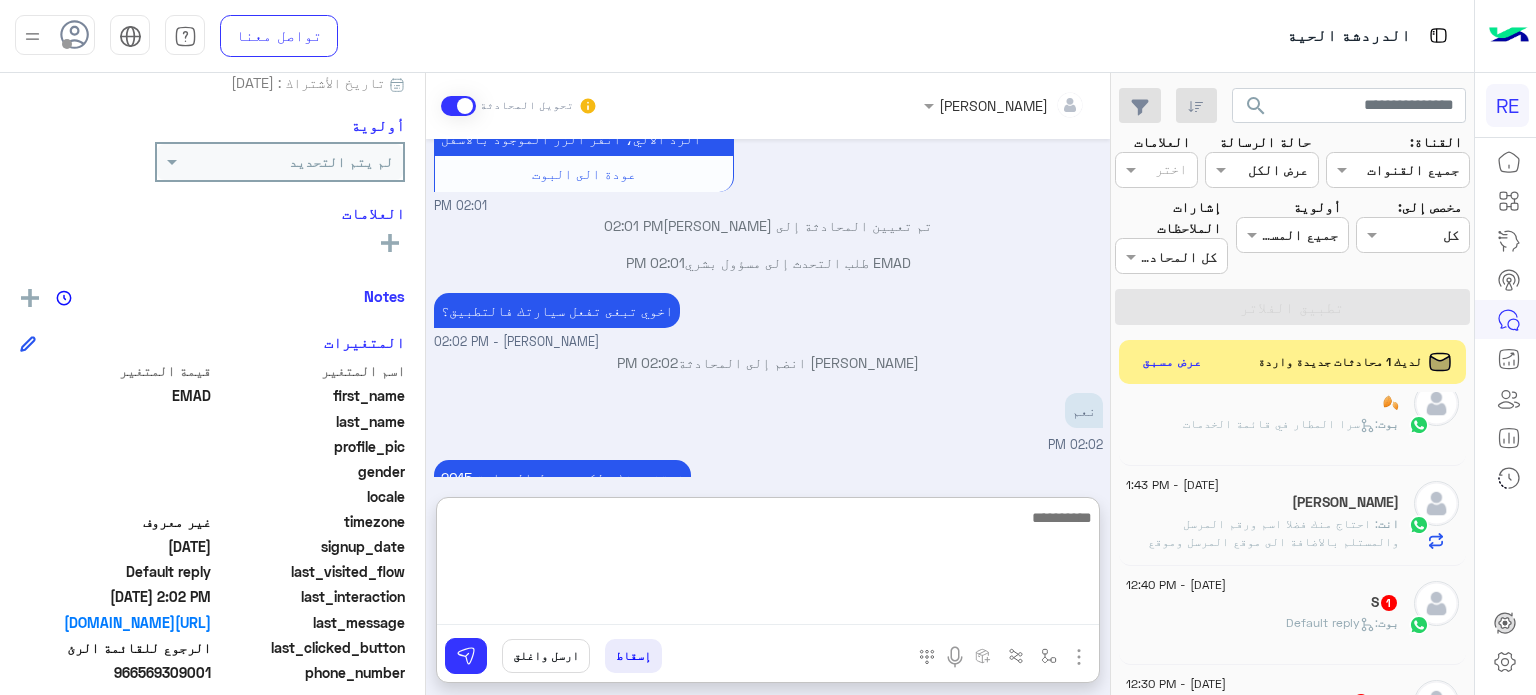 scroll, scrollTop: 727, scrollLeft: 0, axis: vertical 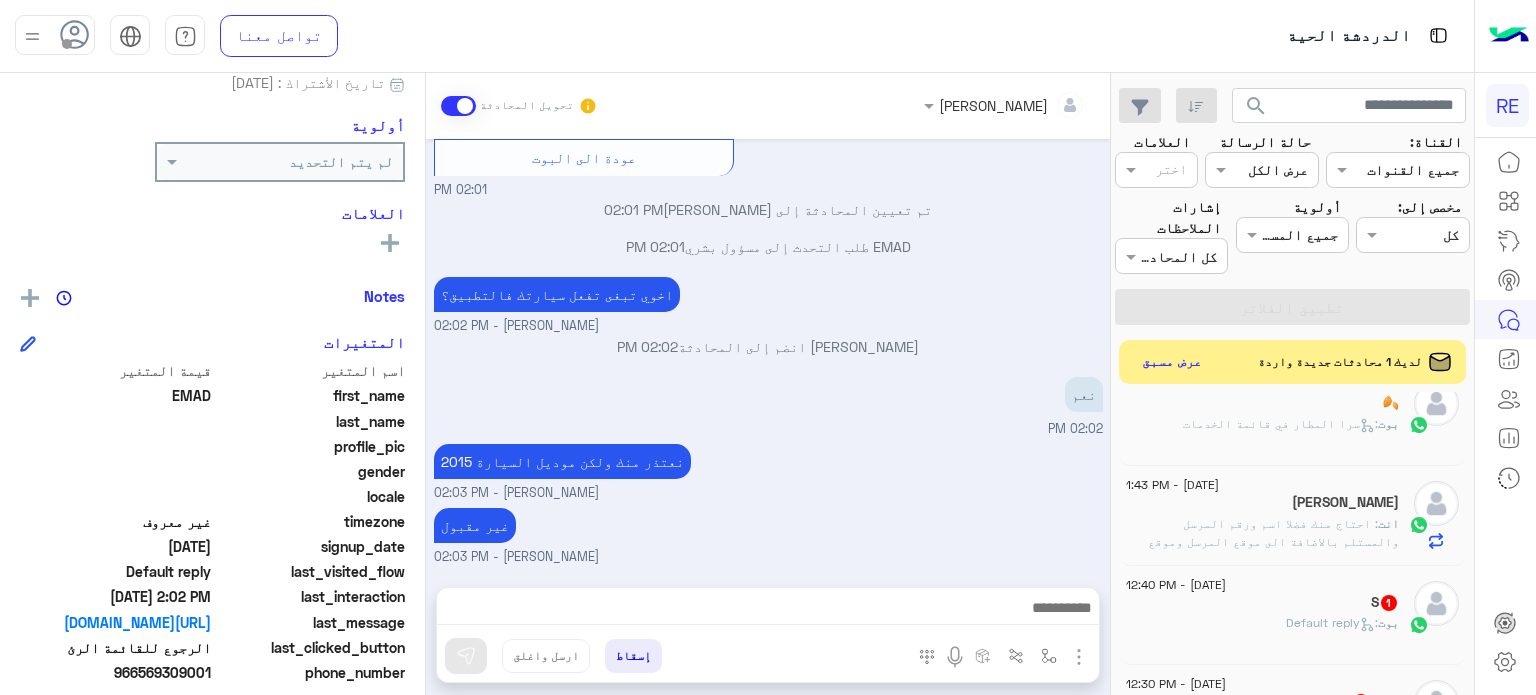 click 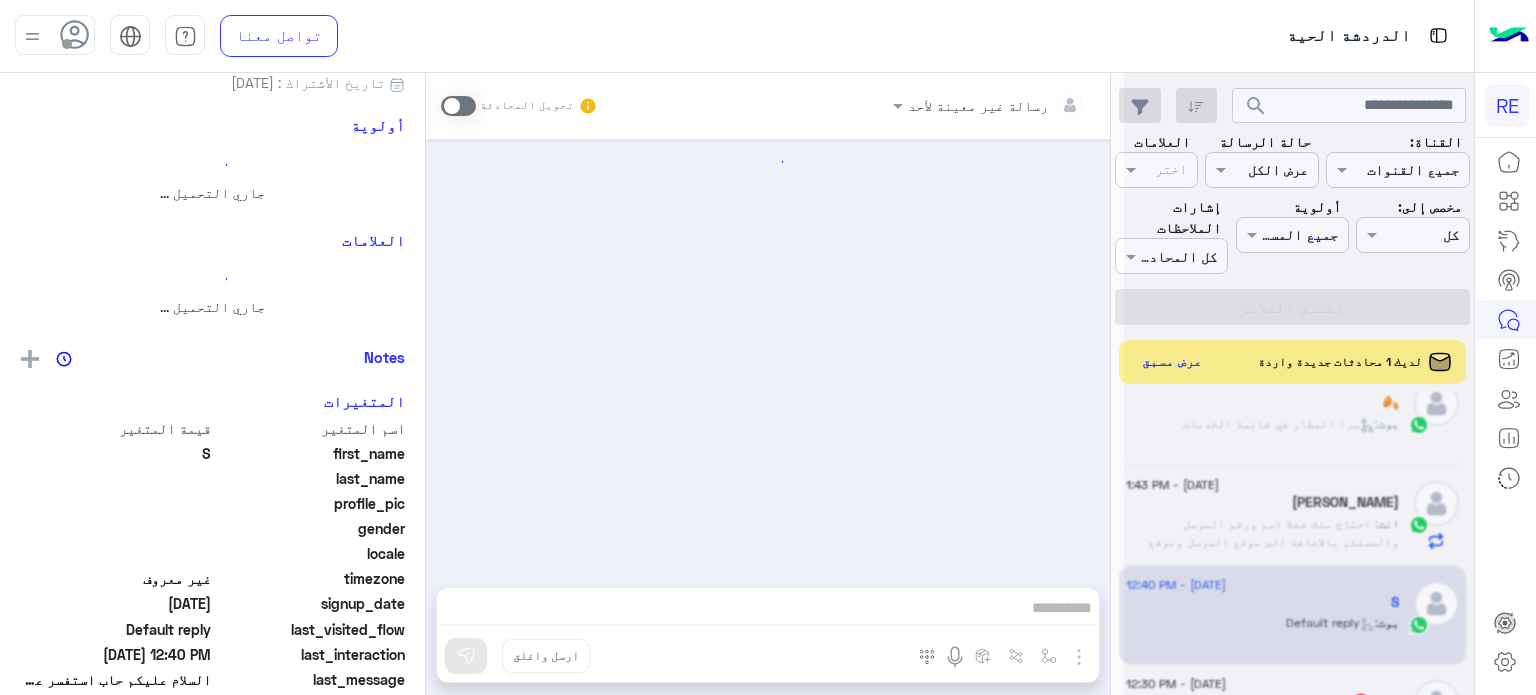 scroll, scrollTop: 0, scrollLeft: 0, axis: both 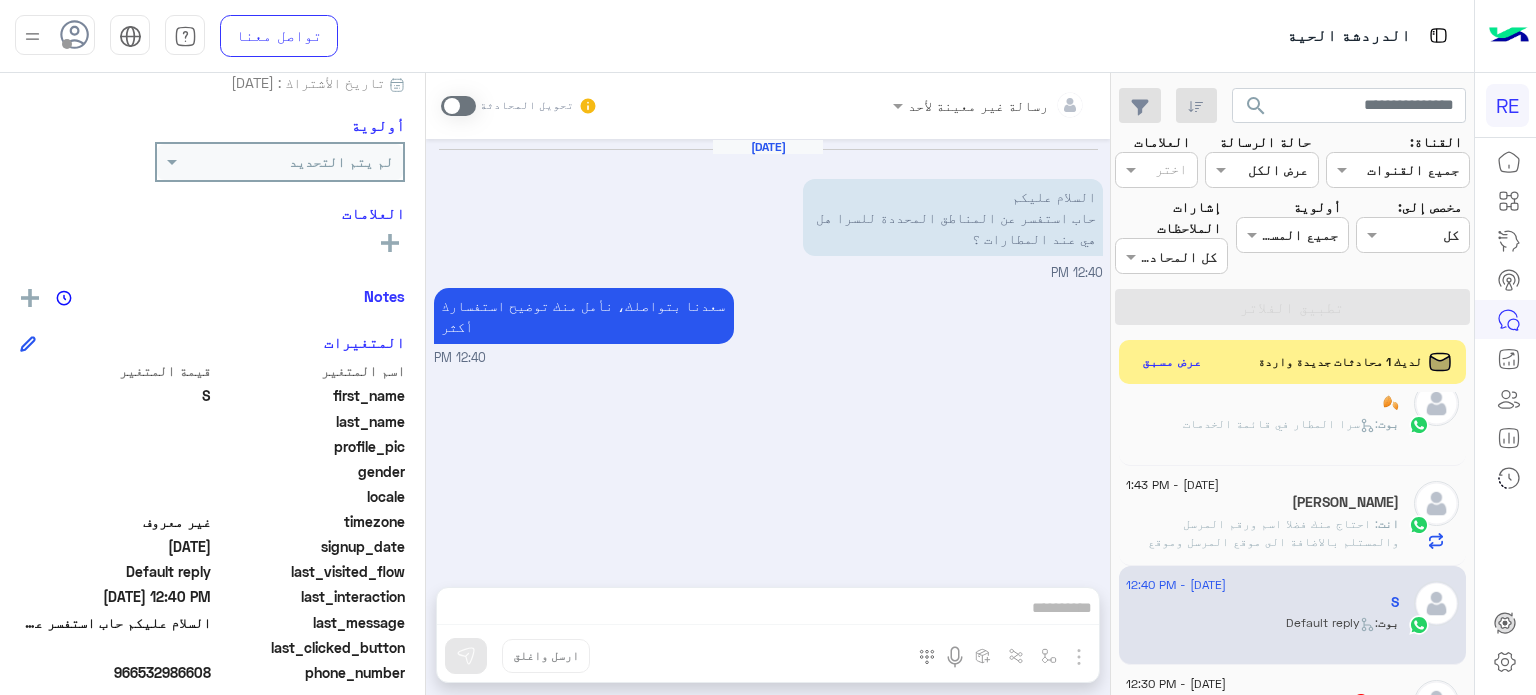 click at bounding box center [458, 106] 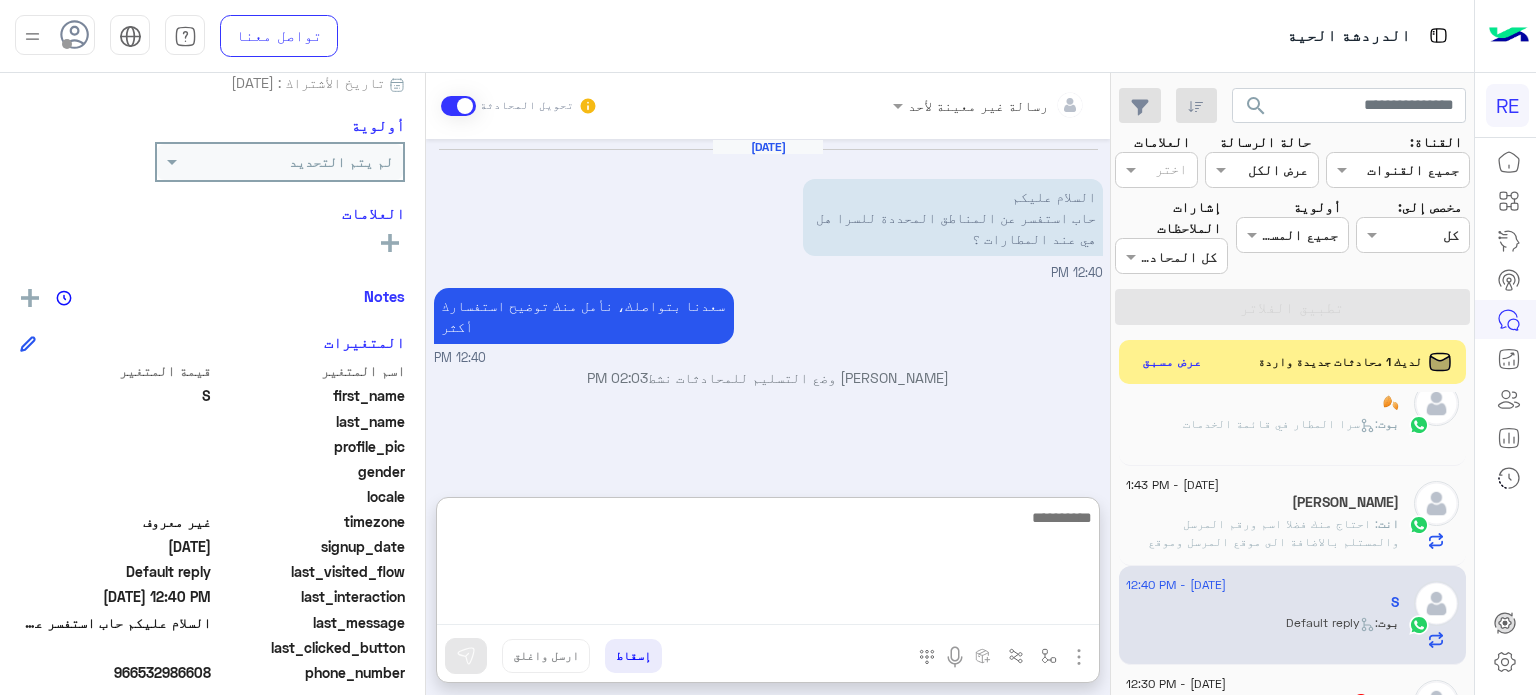 click at bounding box center (768, 565) 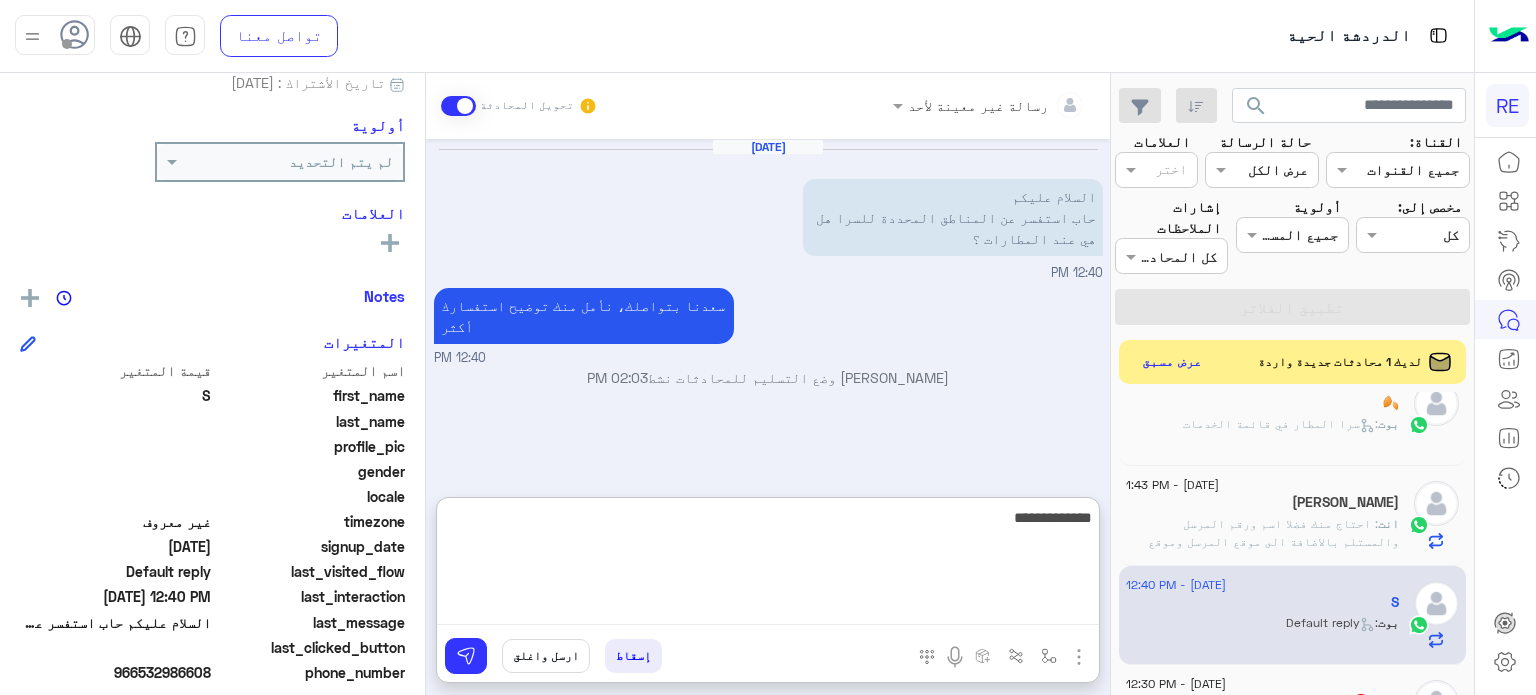 type on "**********" 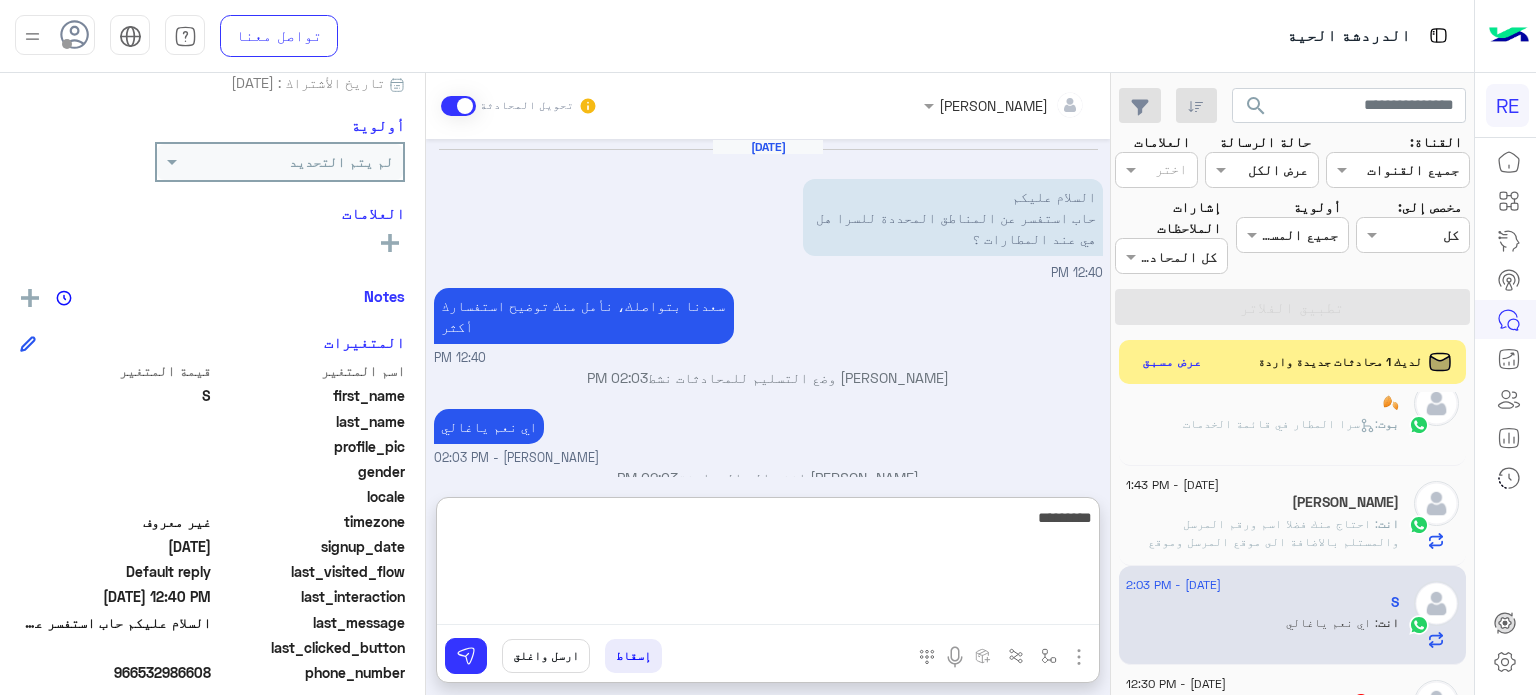 scroll, scrollTop: 5, scrollLeft: 0, axis: vertical 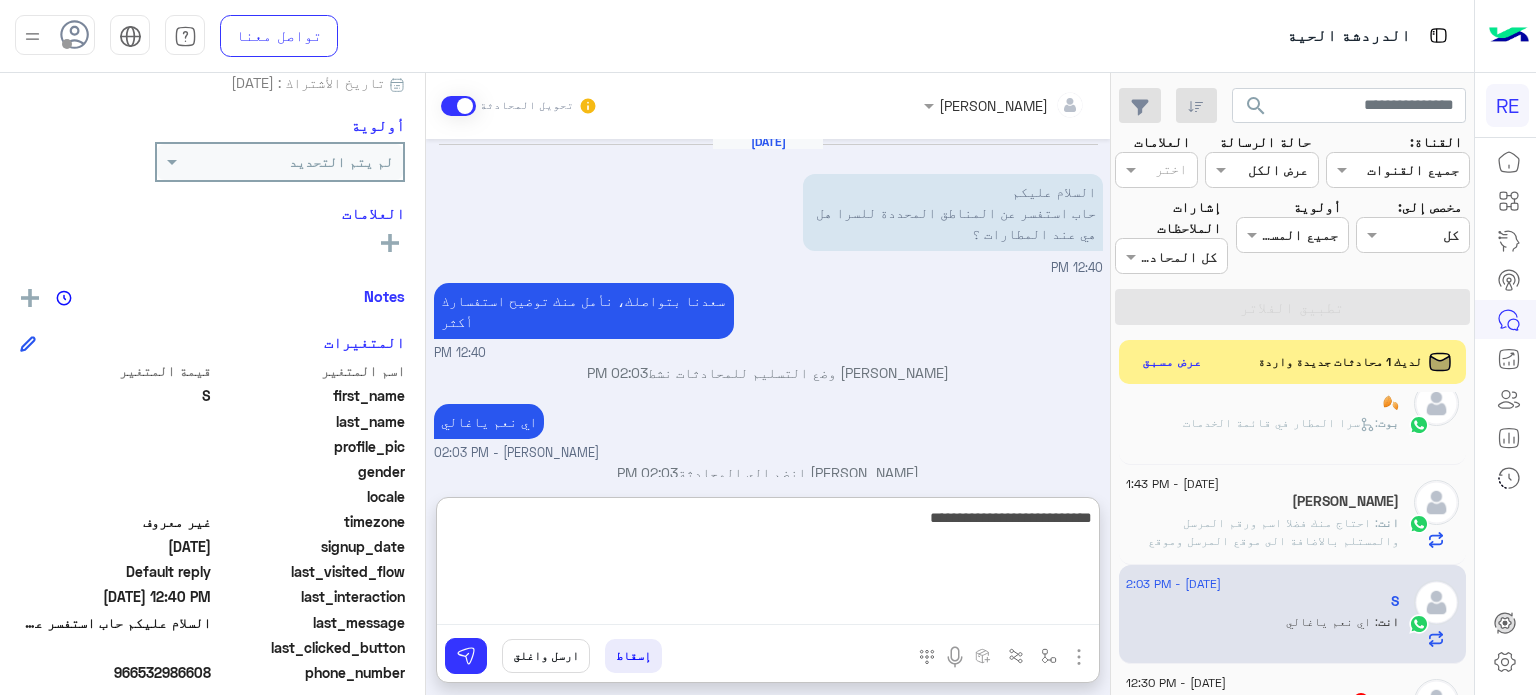 type on "**********" 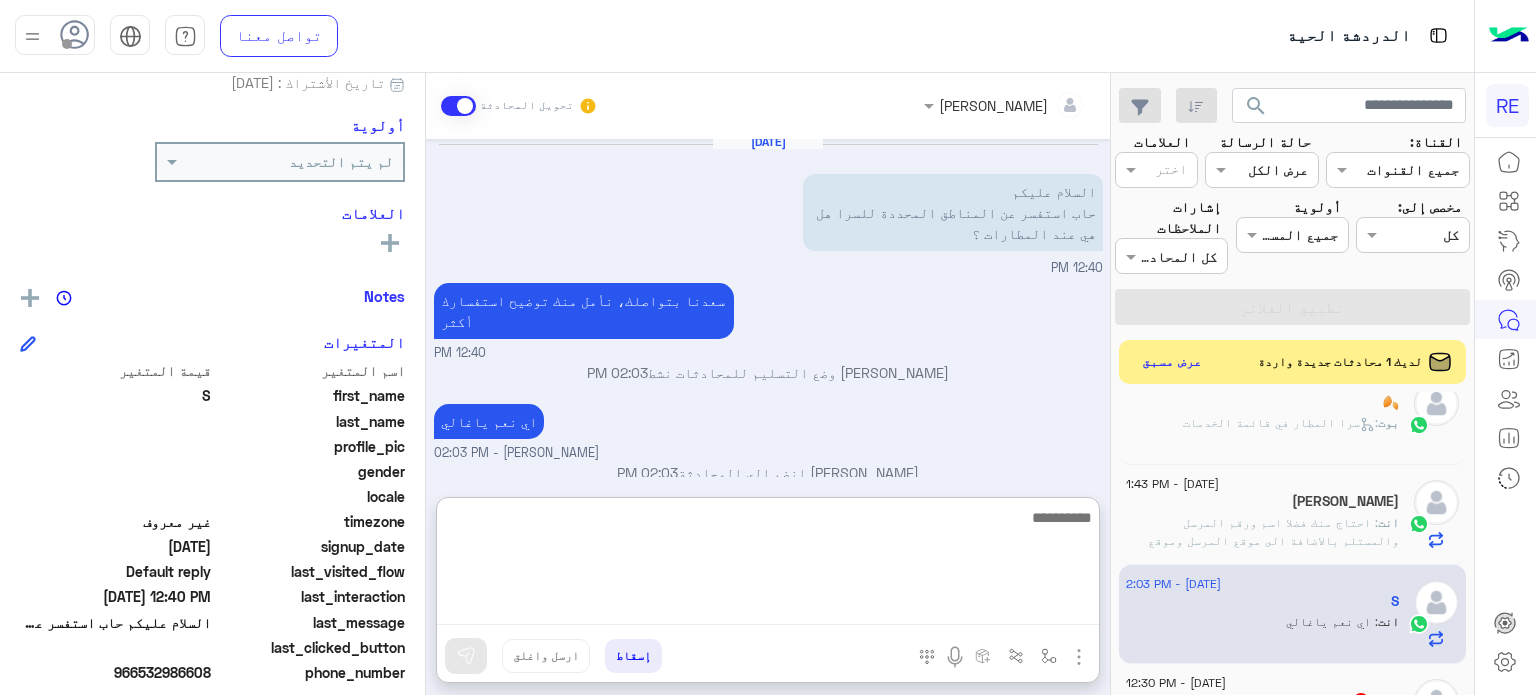 scroll, scrollTop: 68, scrollLeft: 0, axis: vertical 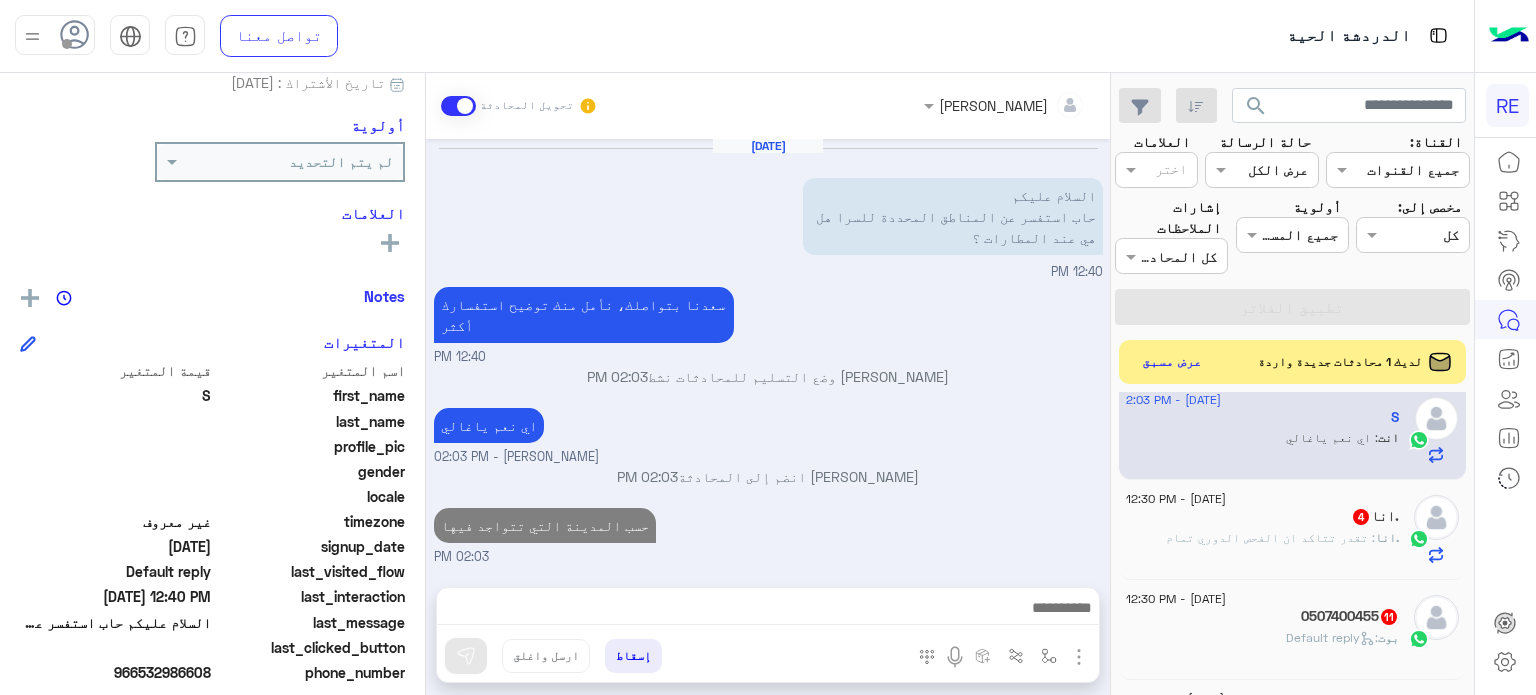 click on ".انا : تقدر تتاكد ان الفحص الدوري تمام" 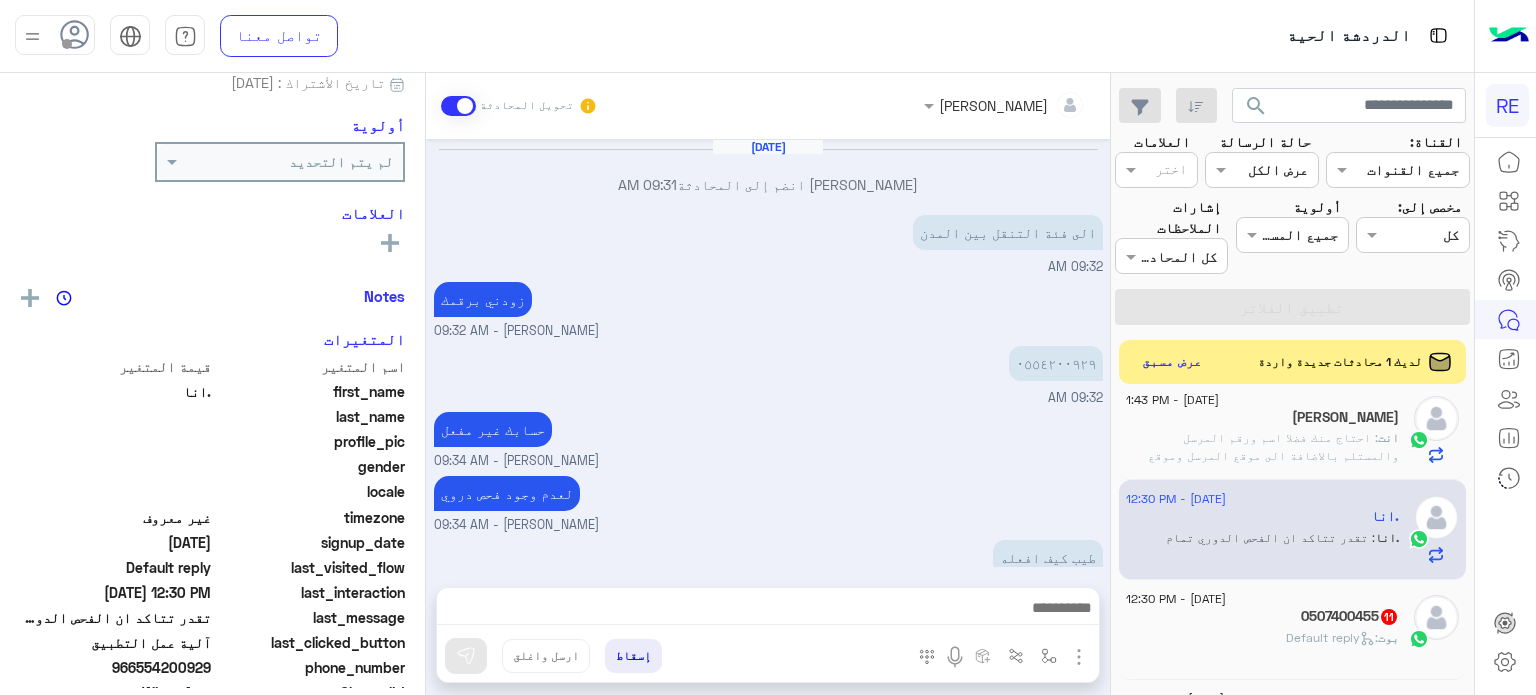 scroll, scrollTop: 232, scrollLeft: 0, axis: vertical 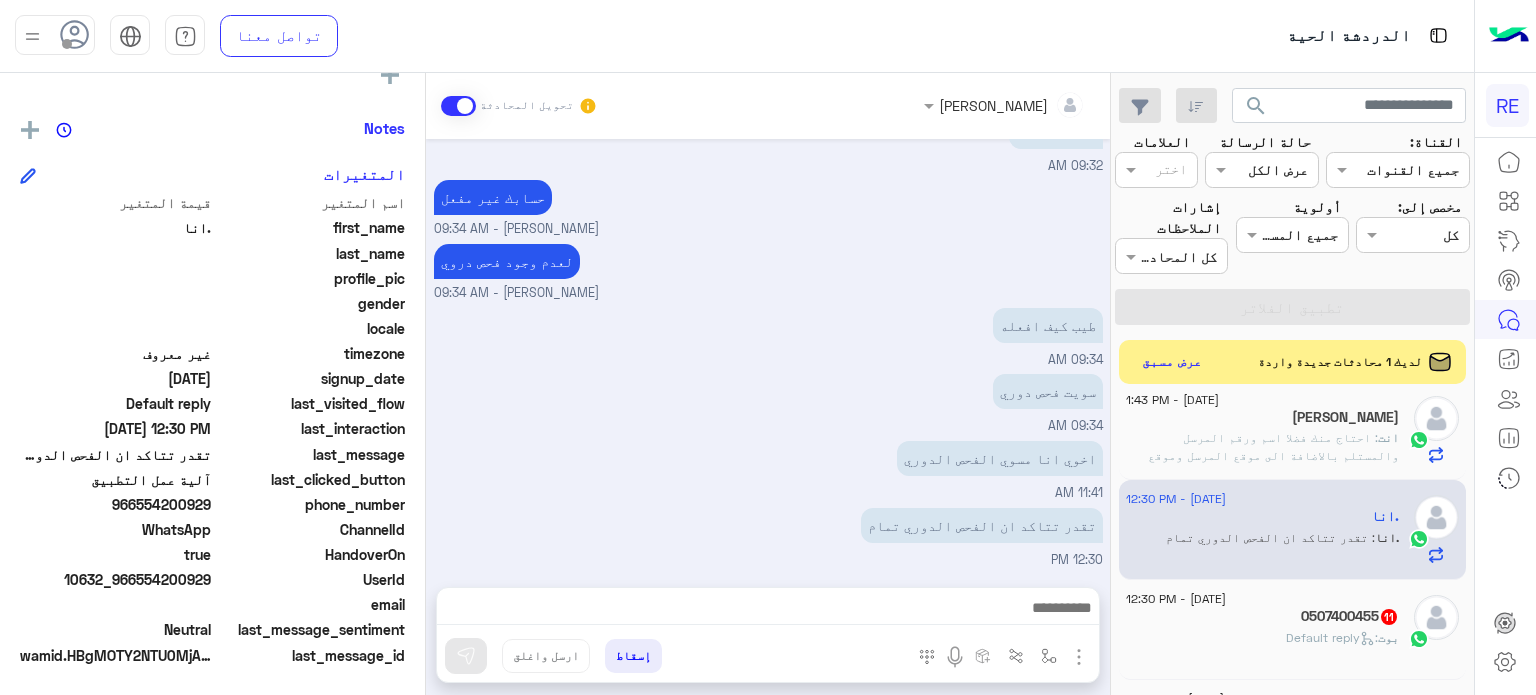 drag, startPoint x: 211, startPoint y: 678, endPoint x: 212, endPoint y: 530, distance: 148.00337 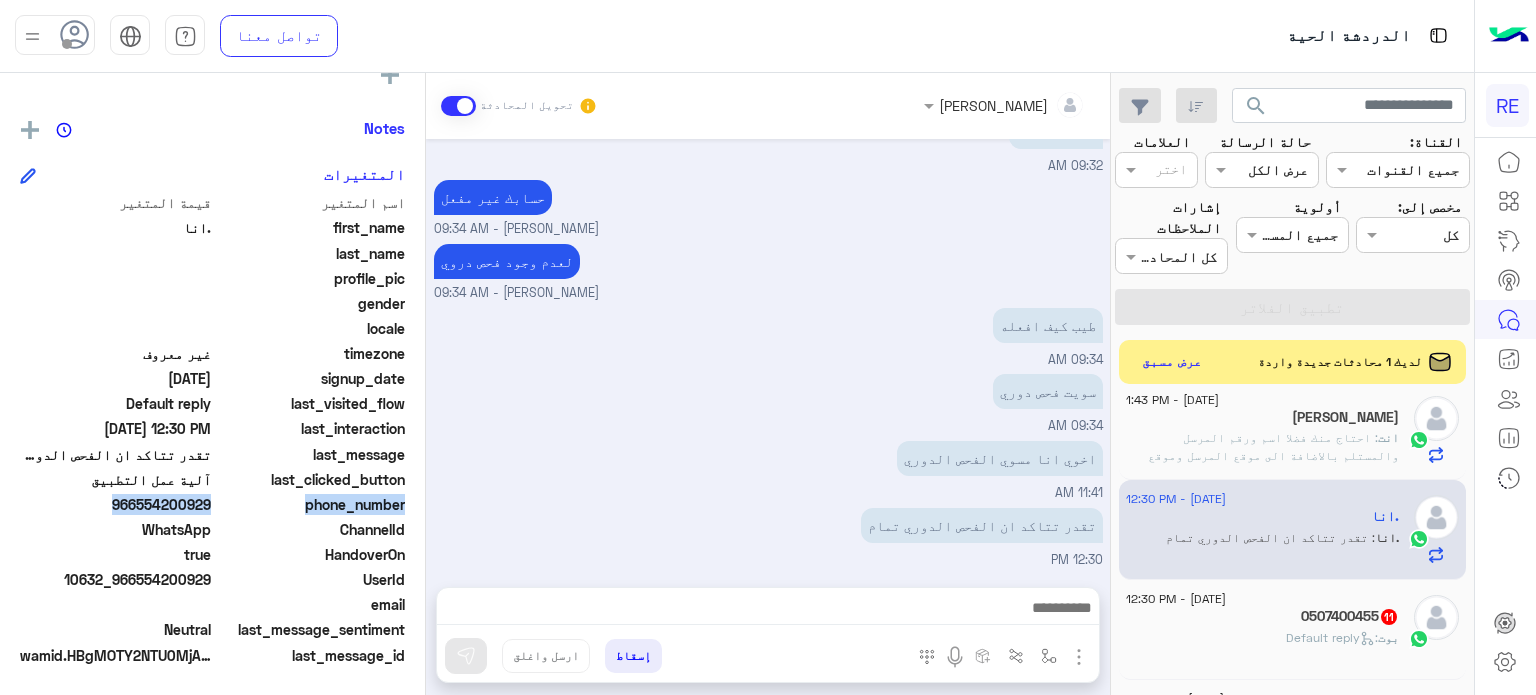 click on "phone_number  [PHONE_NUMBER]" 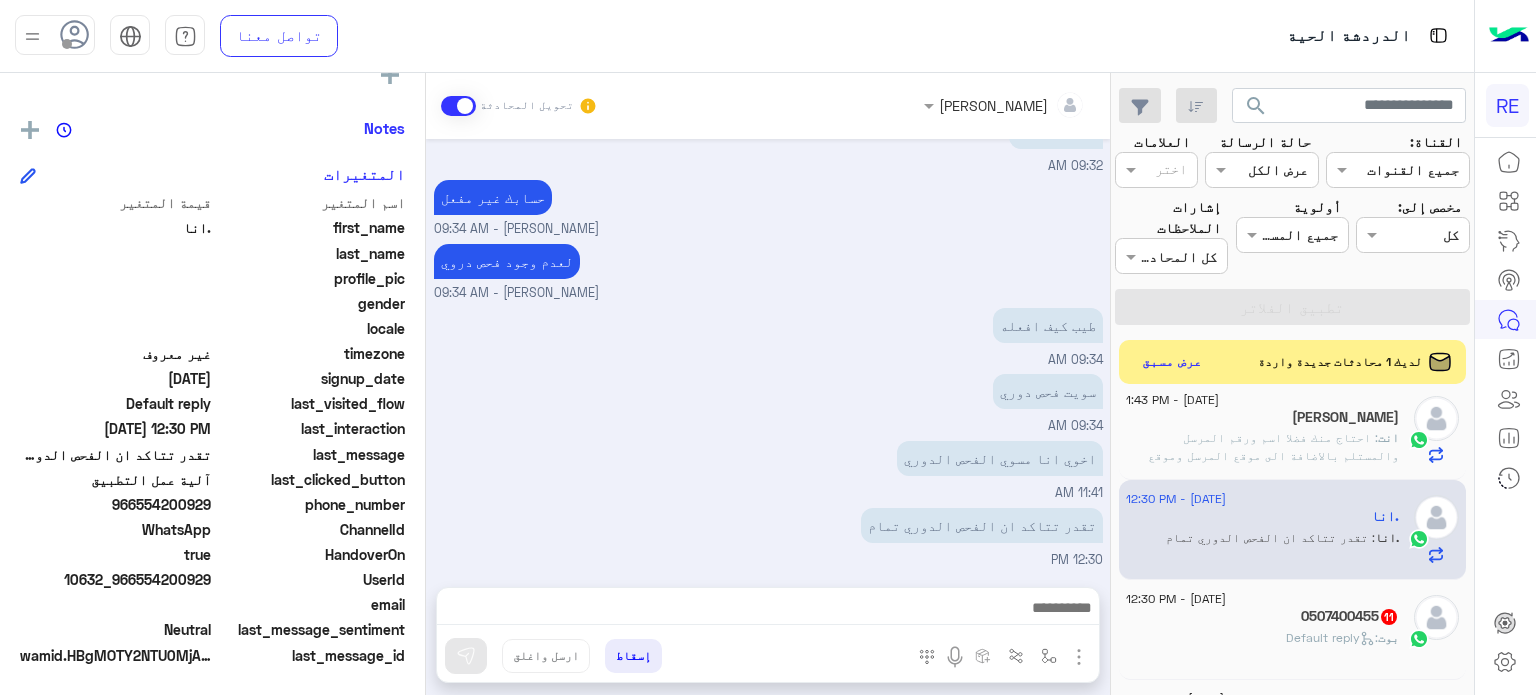 click on "phone_number  [PHONE_NUMBER]" 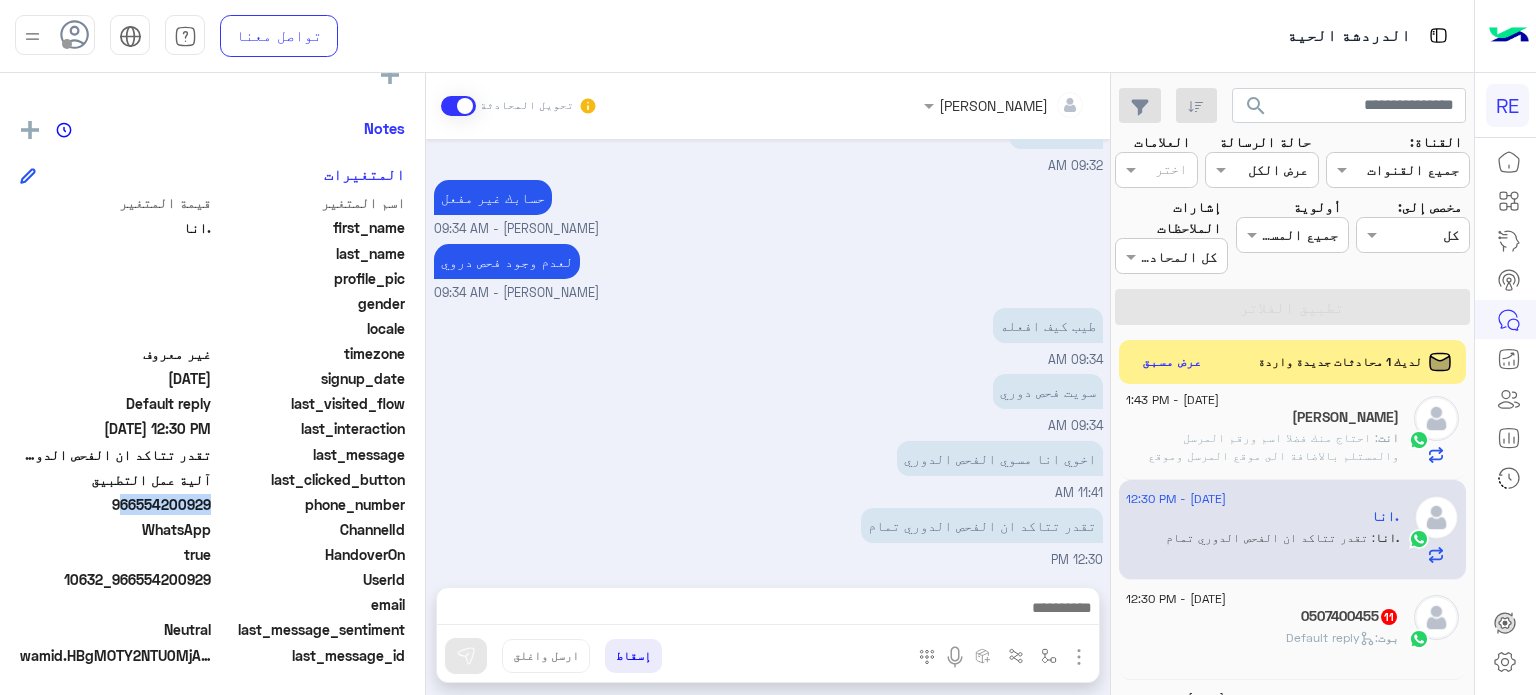 drag, startPoint x: 215, startPoint y: 503, endPoint x: 144, endPoint y: 505, distance: 71.02816 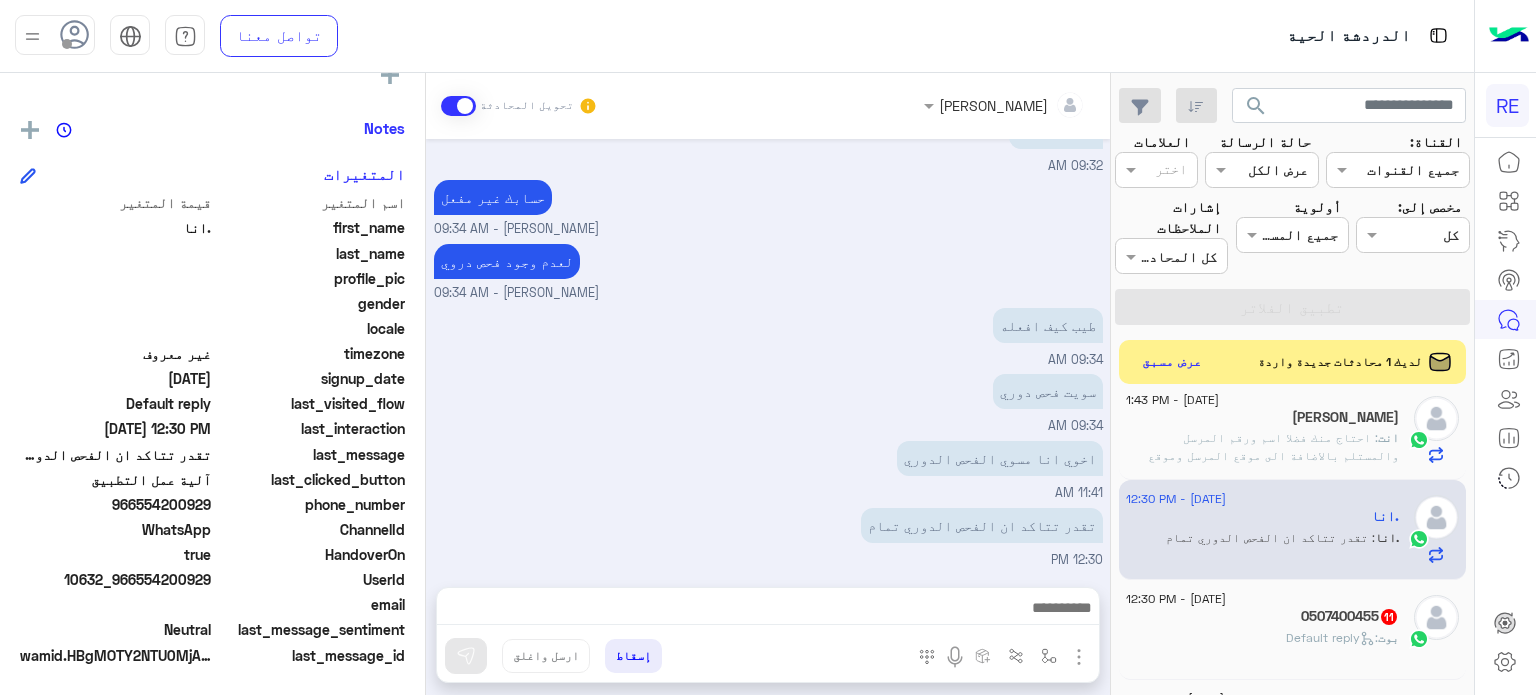 drag, startPoint x: 136, startPoint y: 500, endPoint x: 211, endPoint y: 501, distance: 75.00667 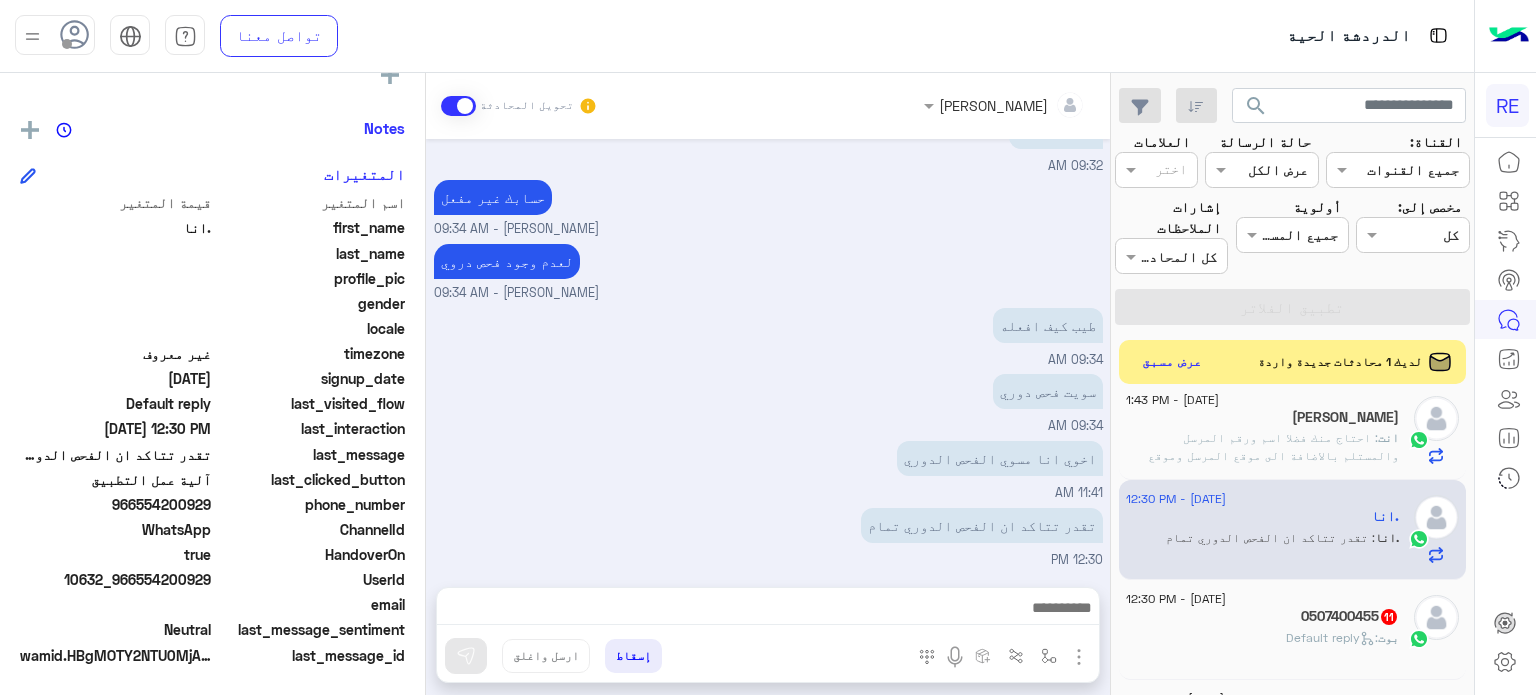 scroll, scrollTop: 418, scrollLeft: 0, axis: vertical 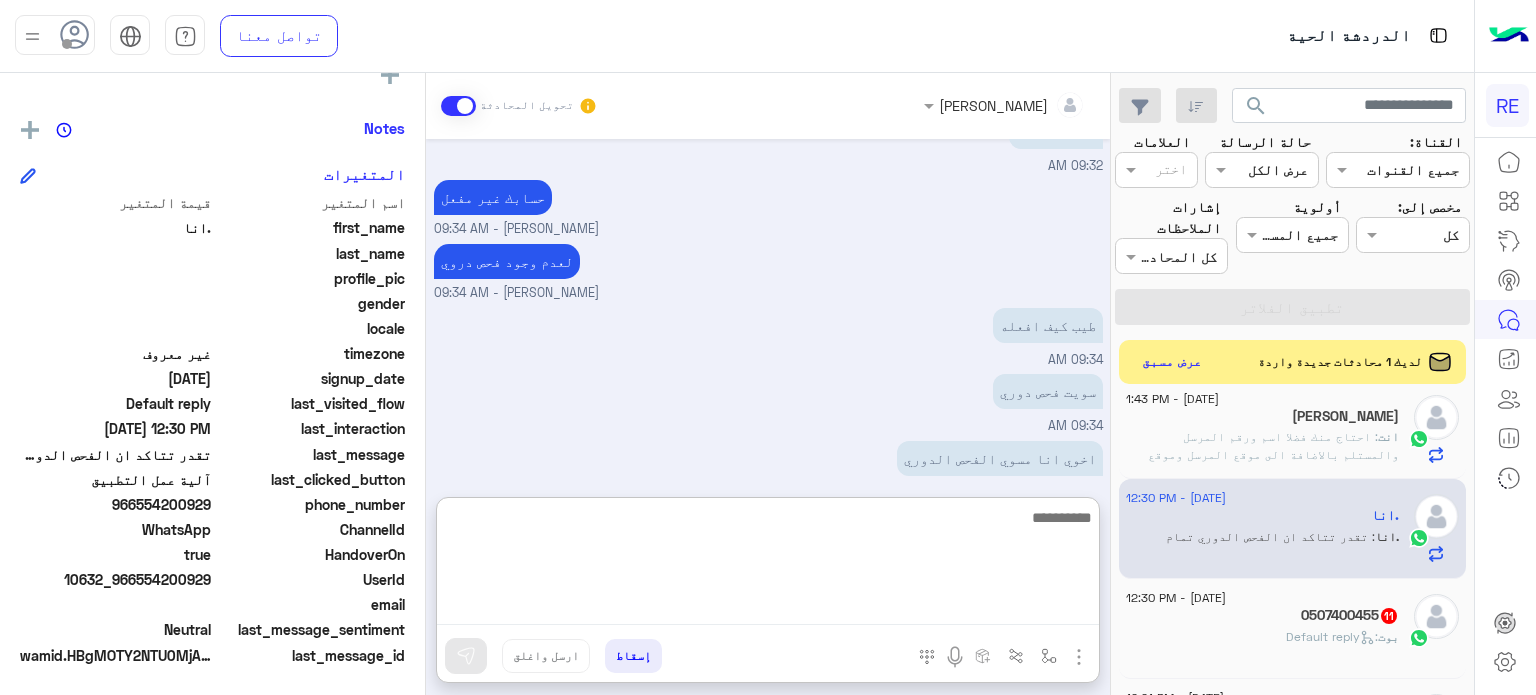click at bounding box center (768, 565) 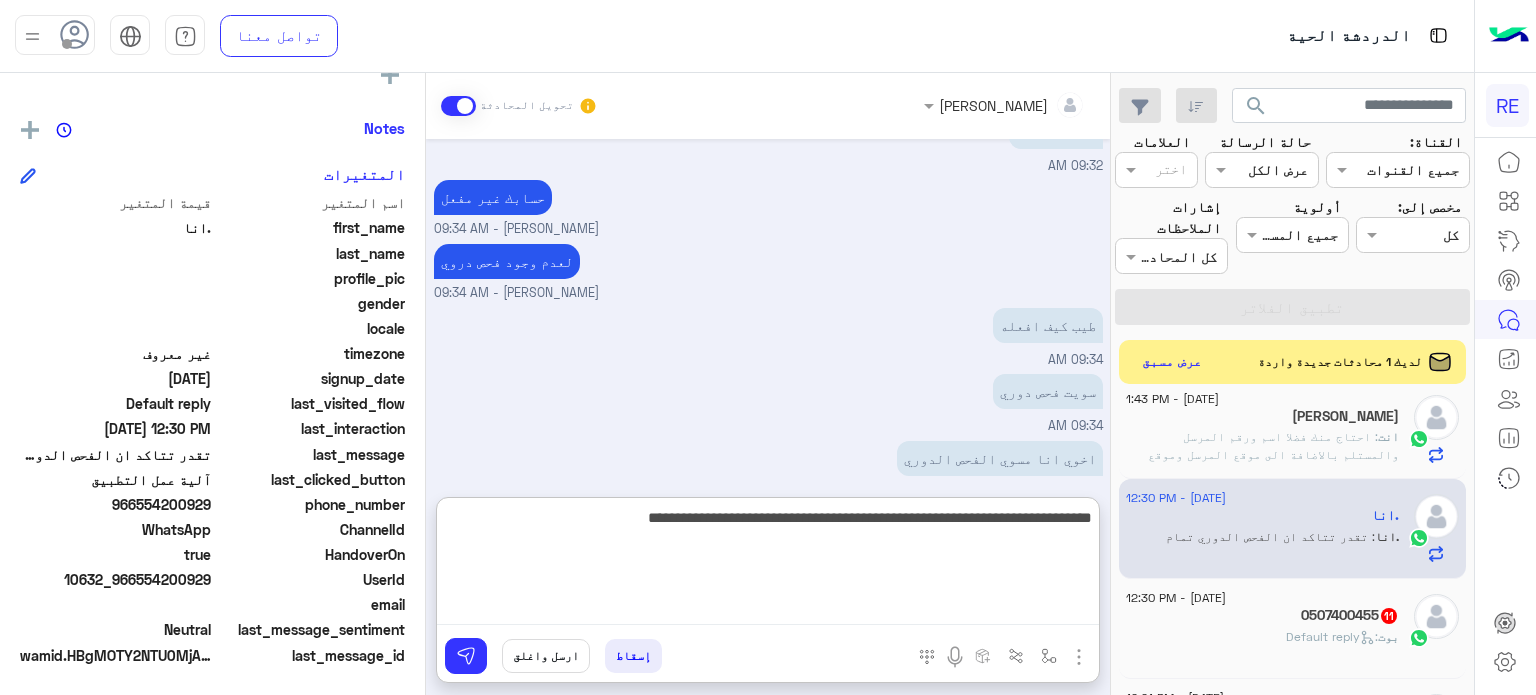 type on "**********" 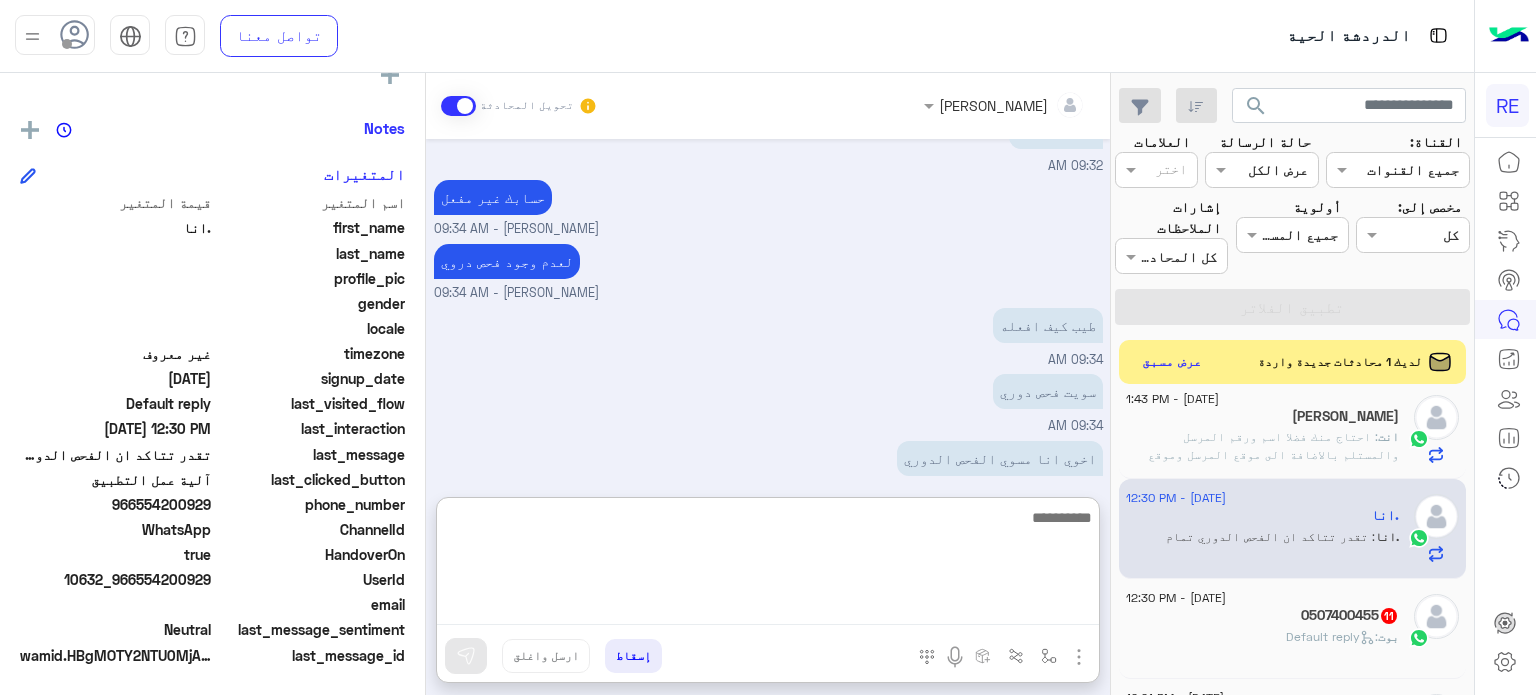 scroll, scrollTop: 407, scrollLeft: 0, axis: vertical 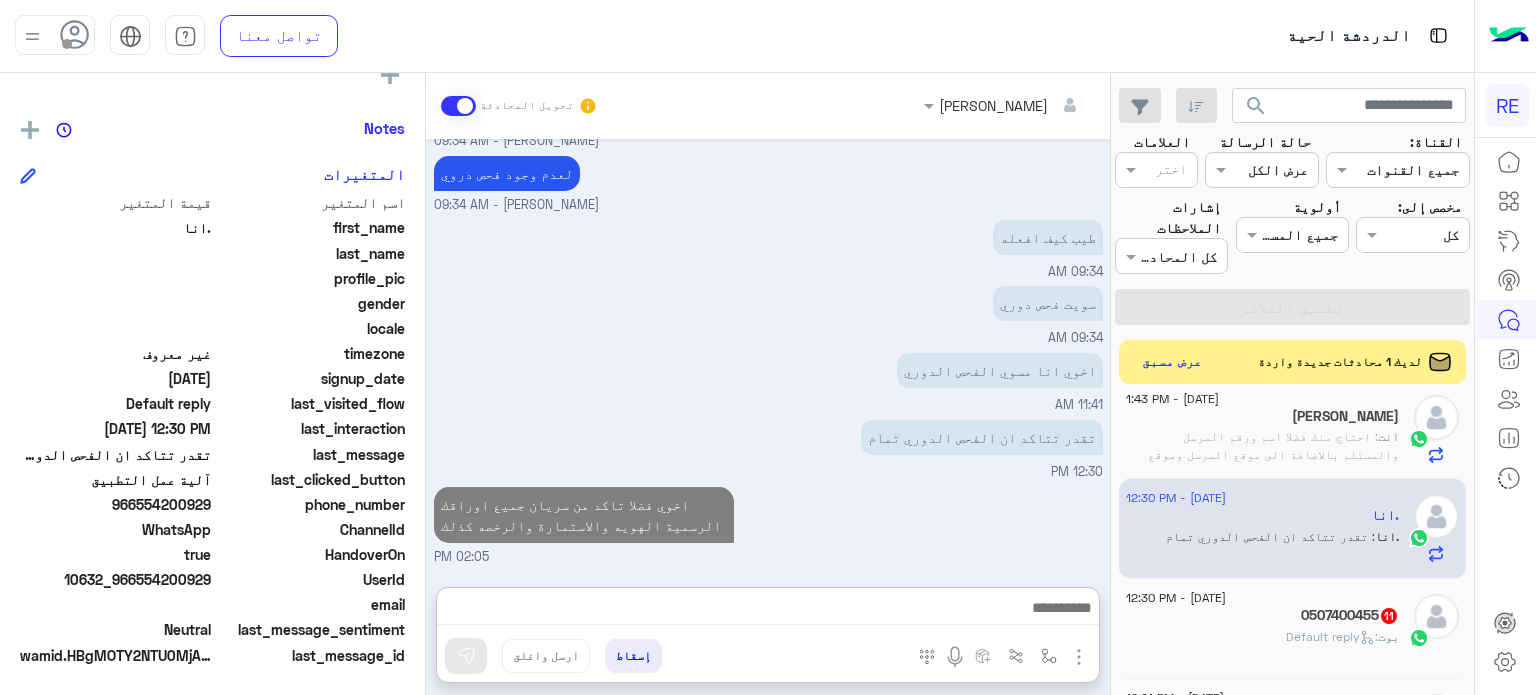 click on "0507400455   11" 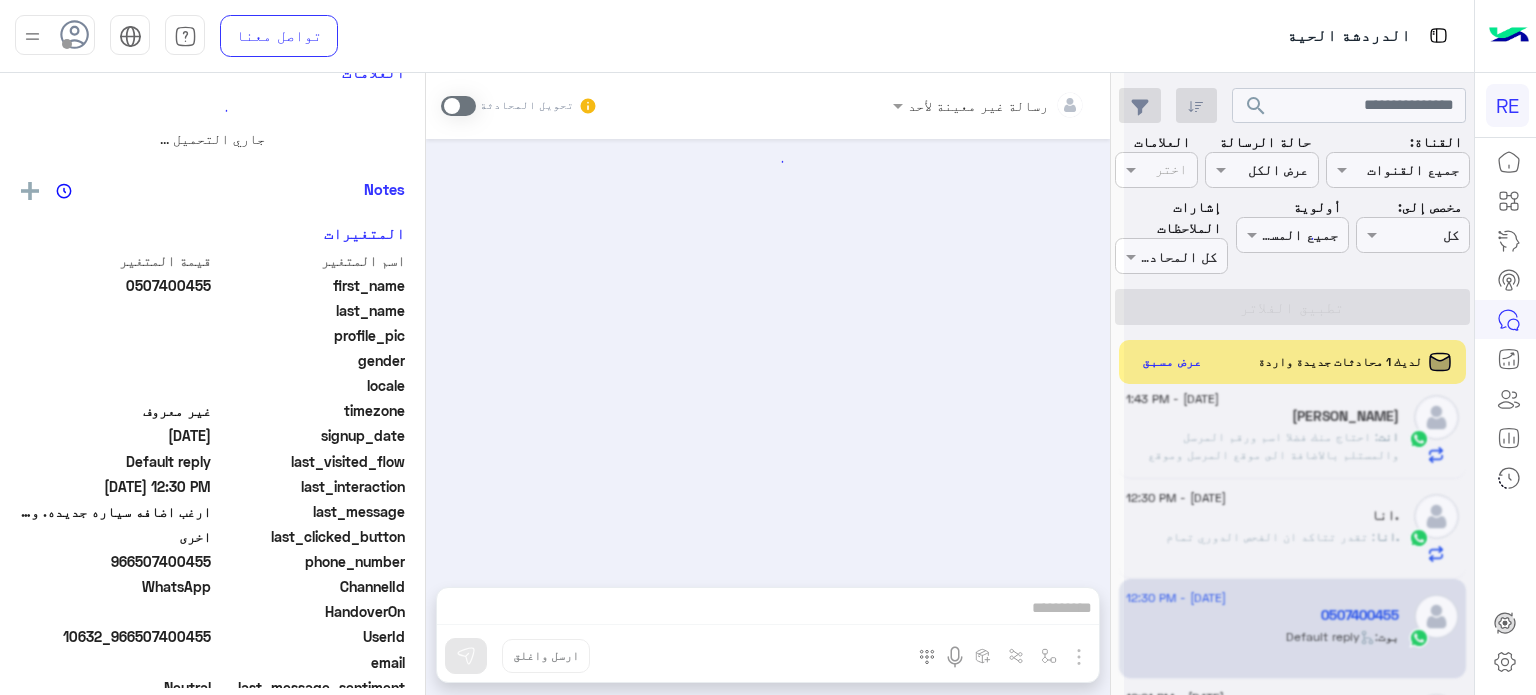 scroll, scrollTop: 0, scrollLeft: 0, axis: both 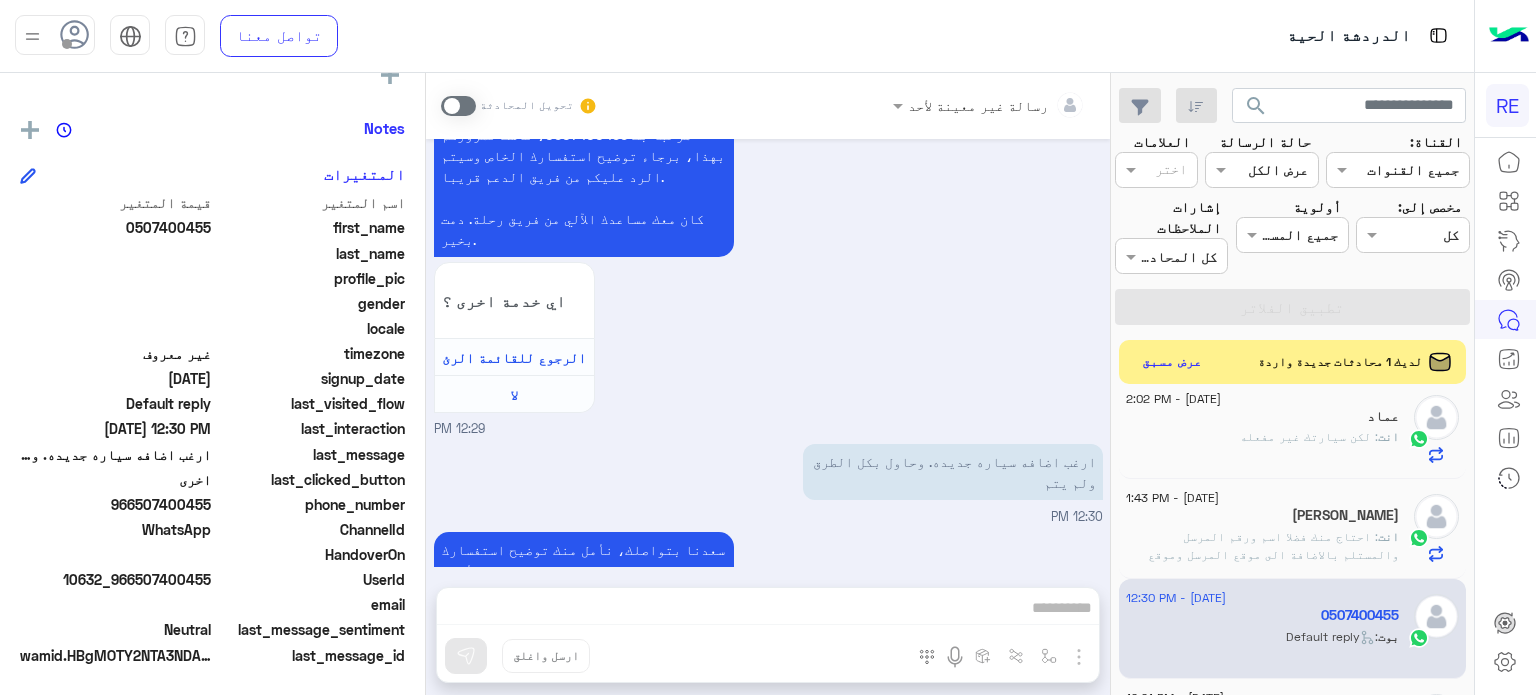 click at bounding box center [458, 106] 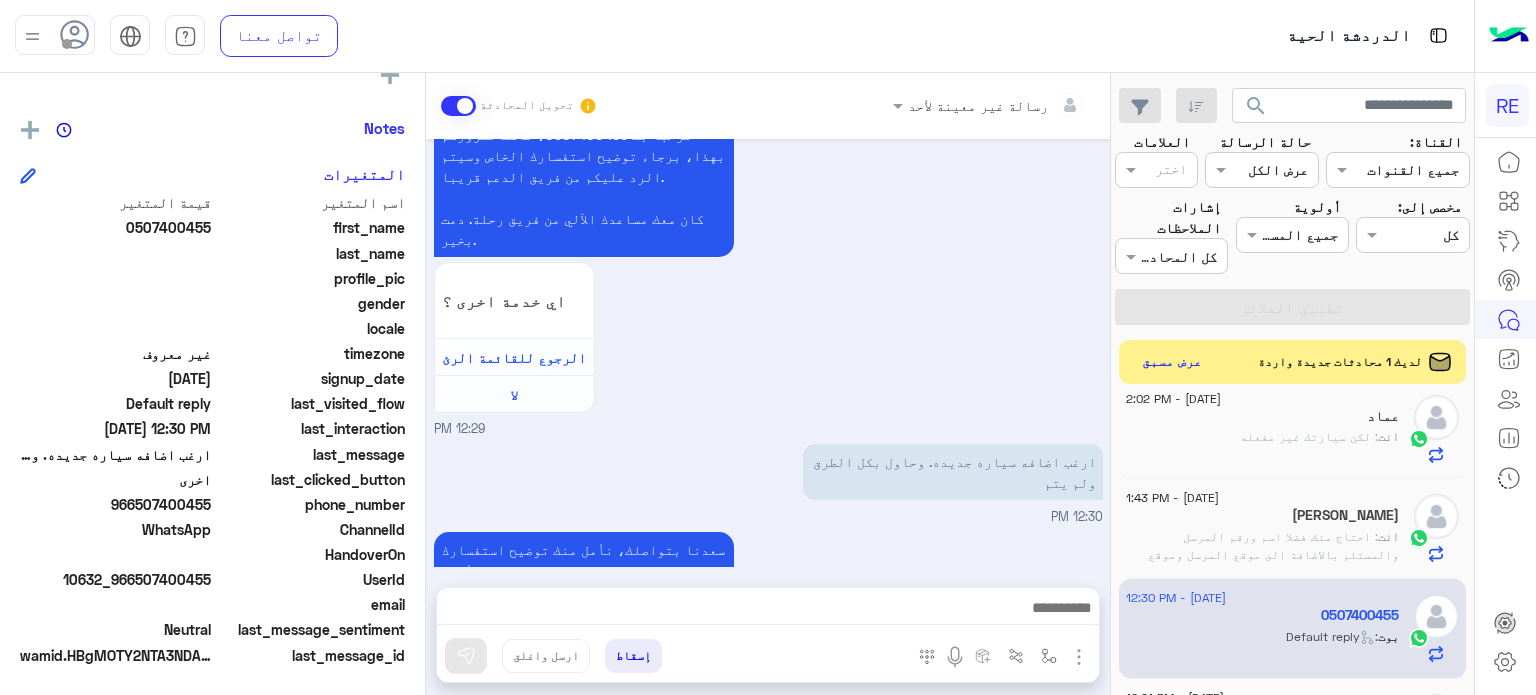 scroll, scrollTop: 703, scrollLeft: 0, axis: vertical 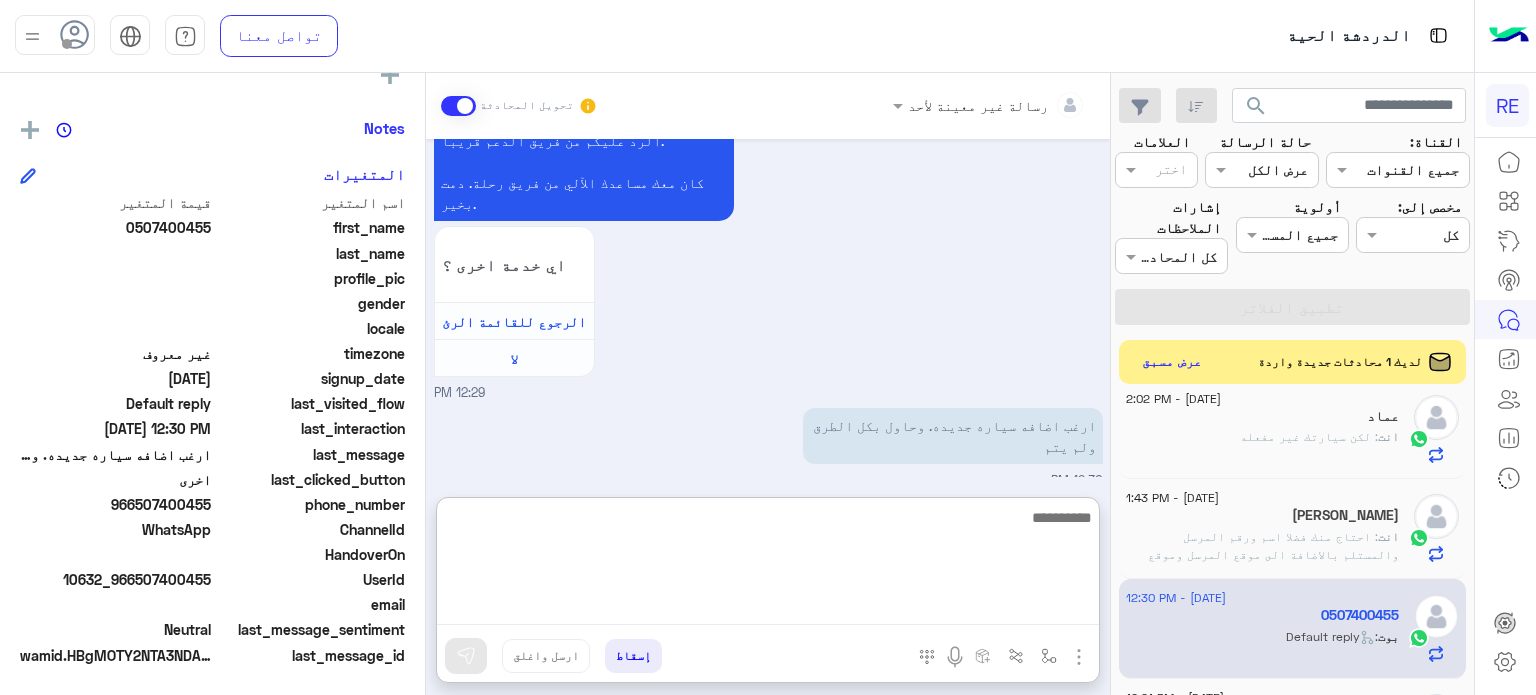 click at bounding box center [768, 565] 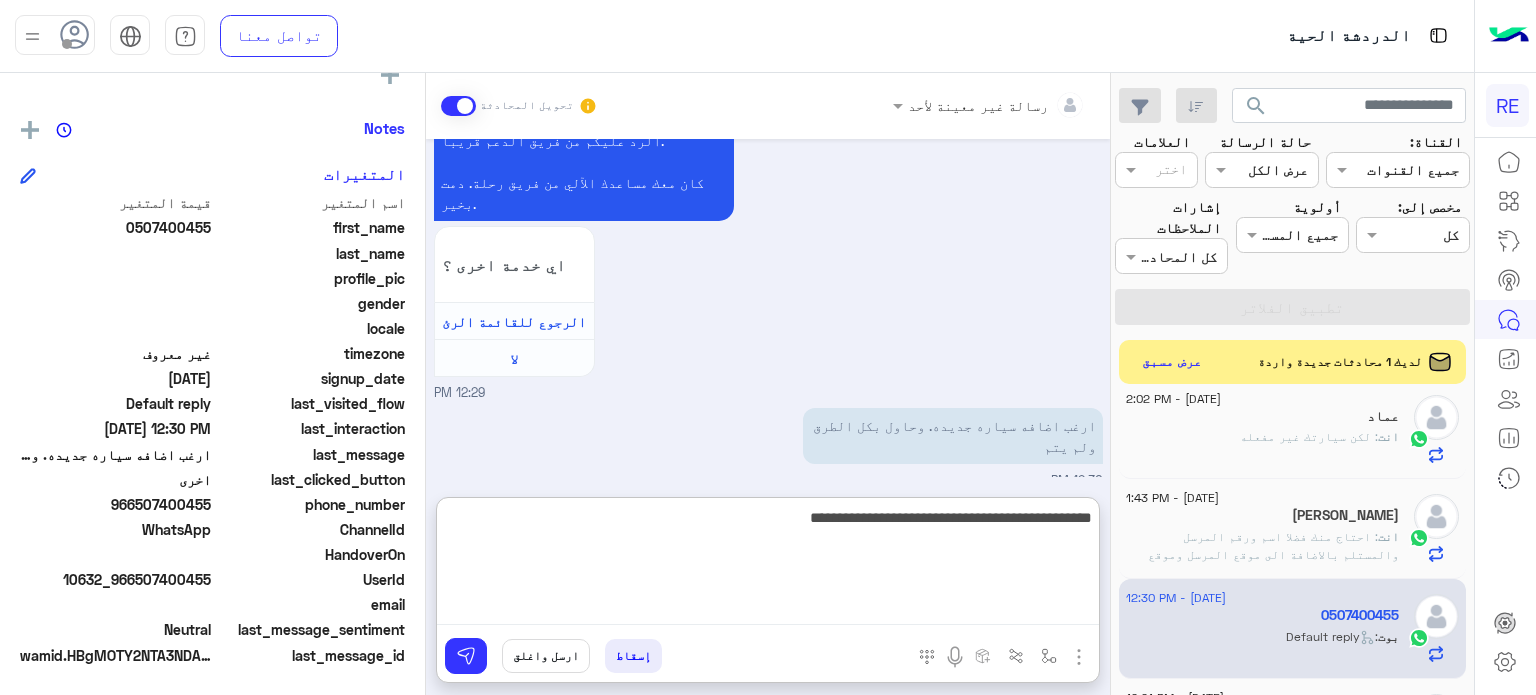 type on "**********" 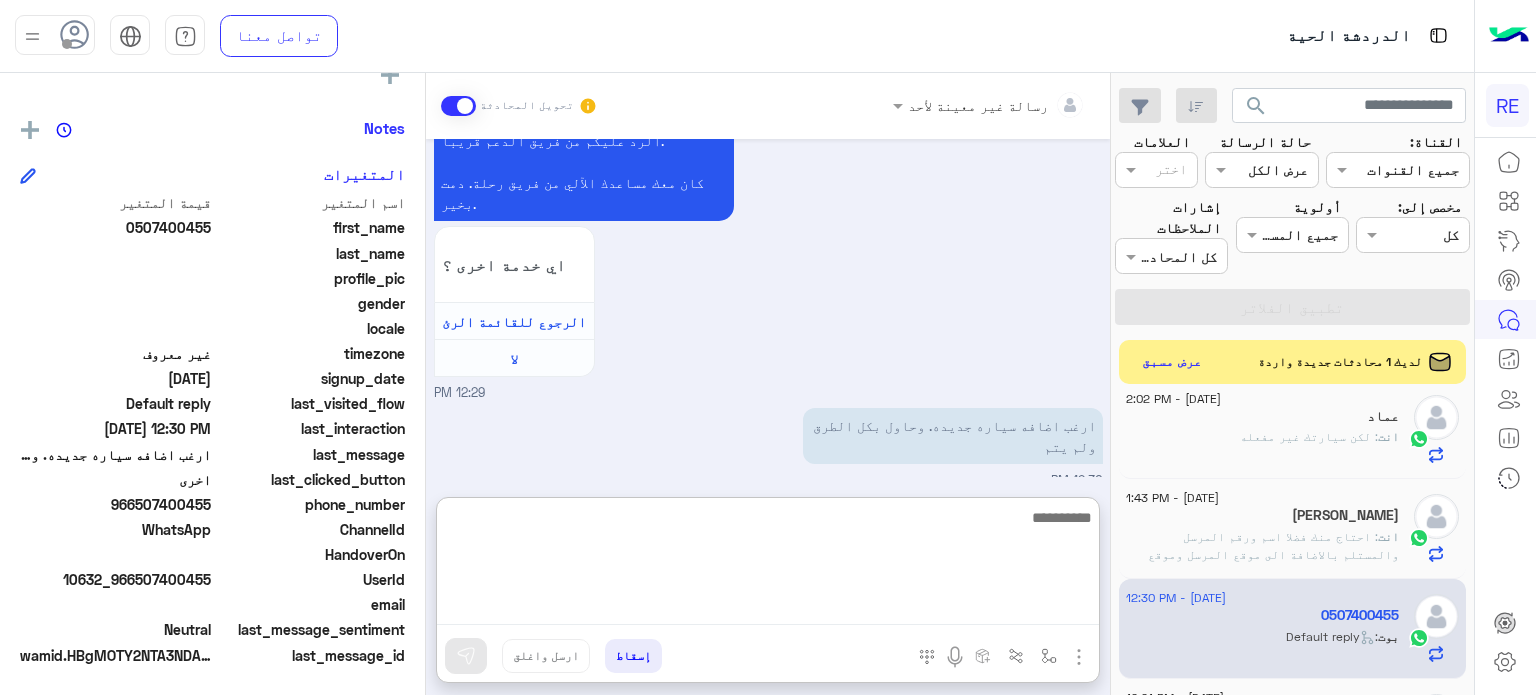 scroll, scrollTop: 878, scrollLeft: 0, axis: vertical 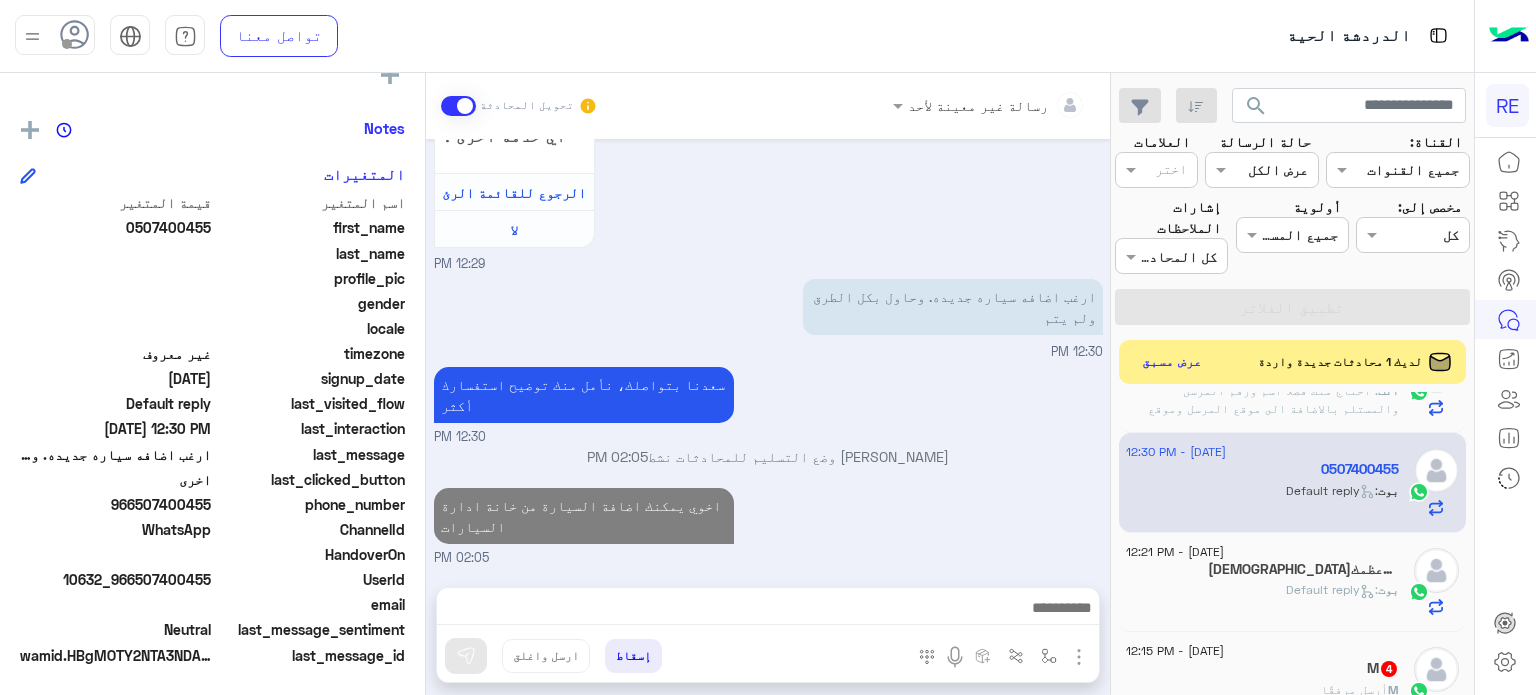 click on "[DEMOGRAPHIC_DATA]ك  ربي ماعظمك  11" 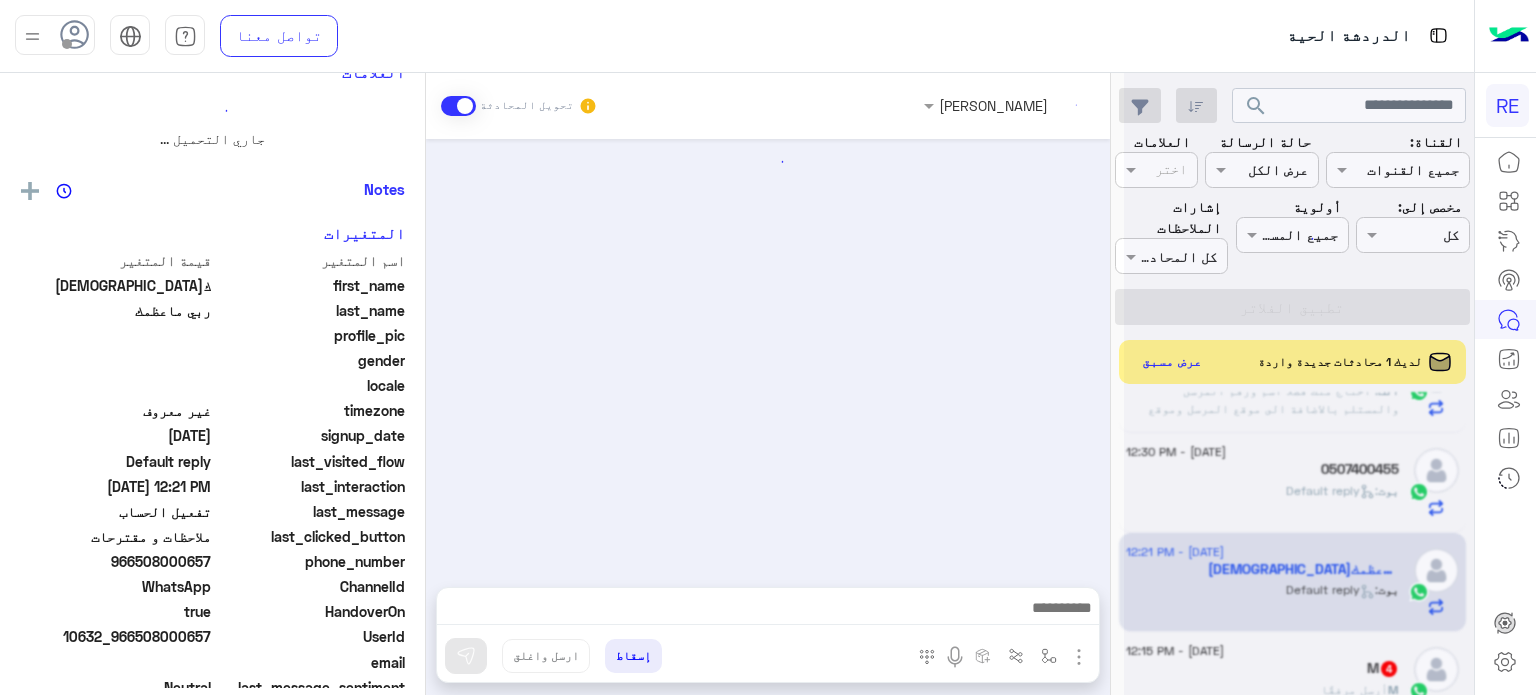 scroll, scrollTop: 0, scrollLeft: 0, axis: both 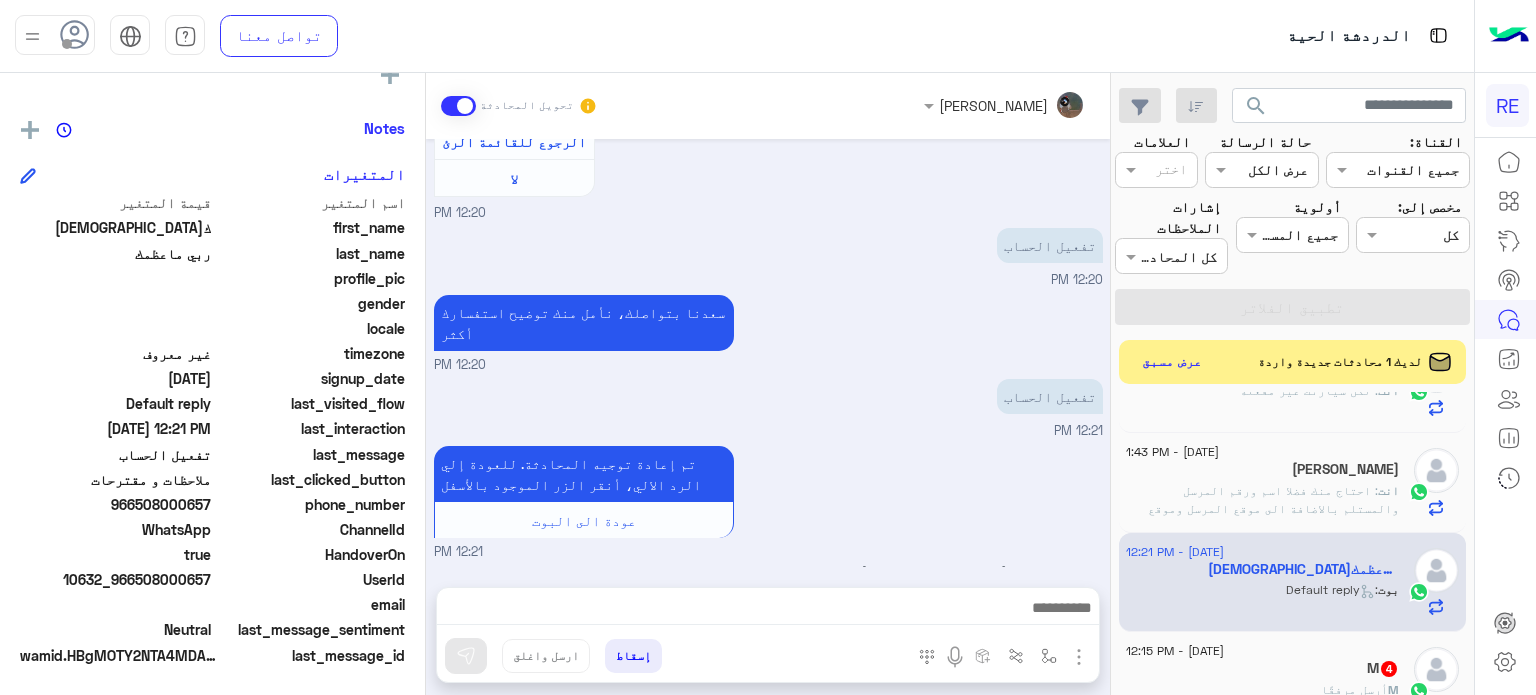 drag, startPoint x: 212, startPoint y: 578, endPoint x: 139, endPoint y: 584, distance: 73.24616 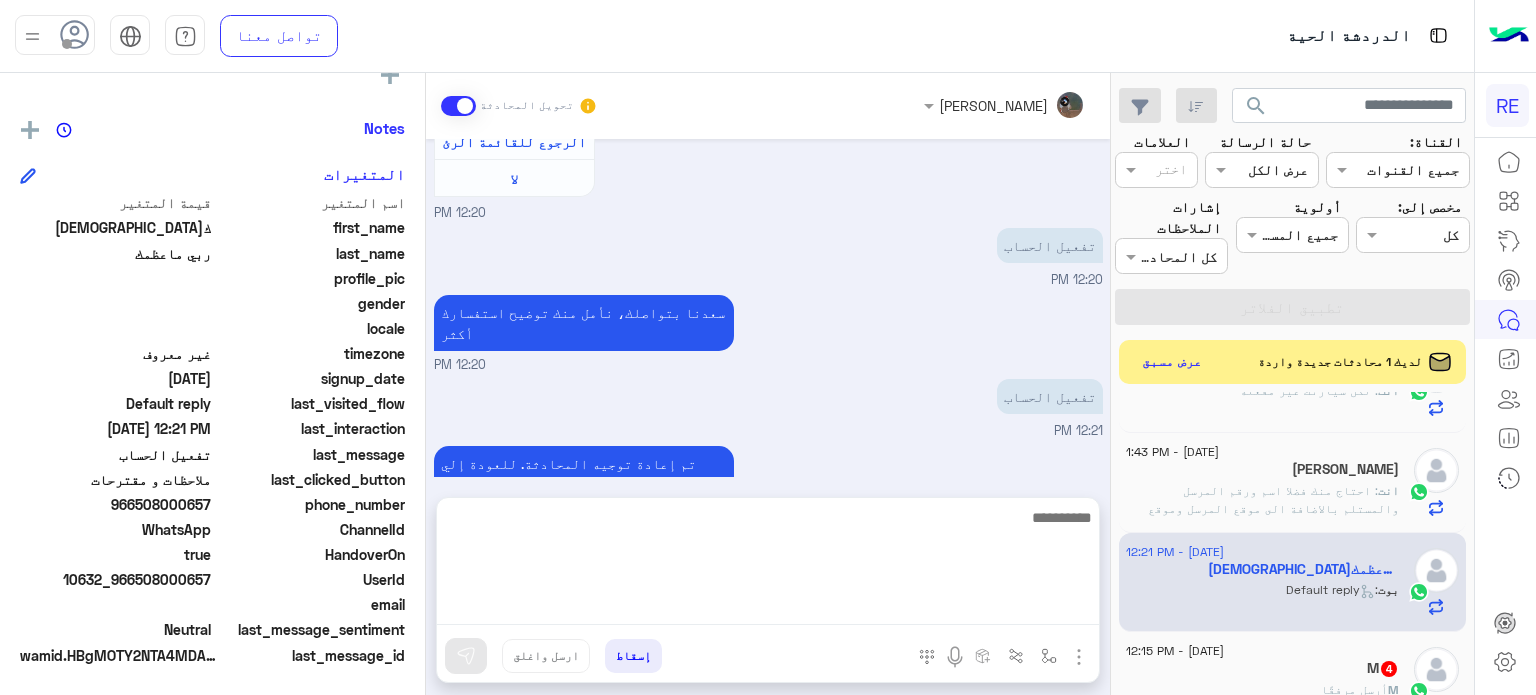 click at bounding box center (768, 565) 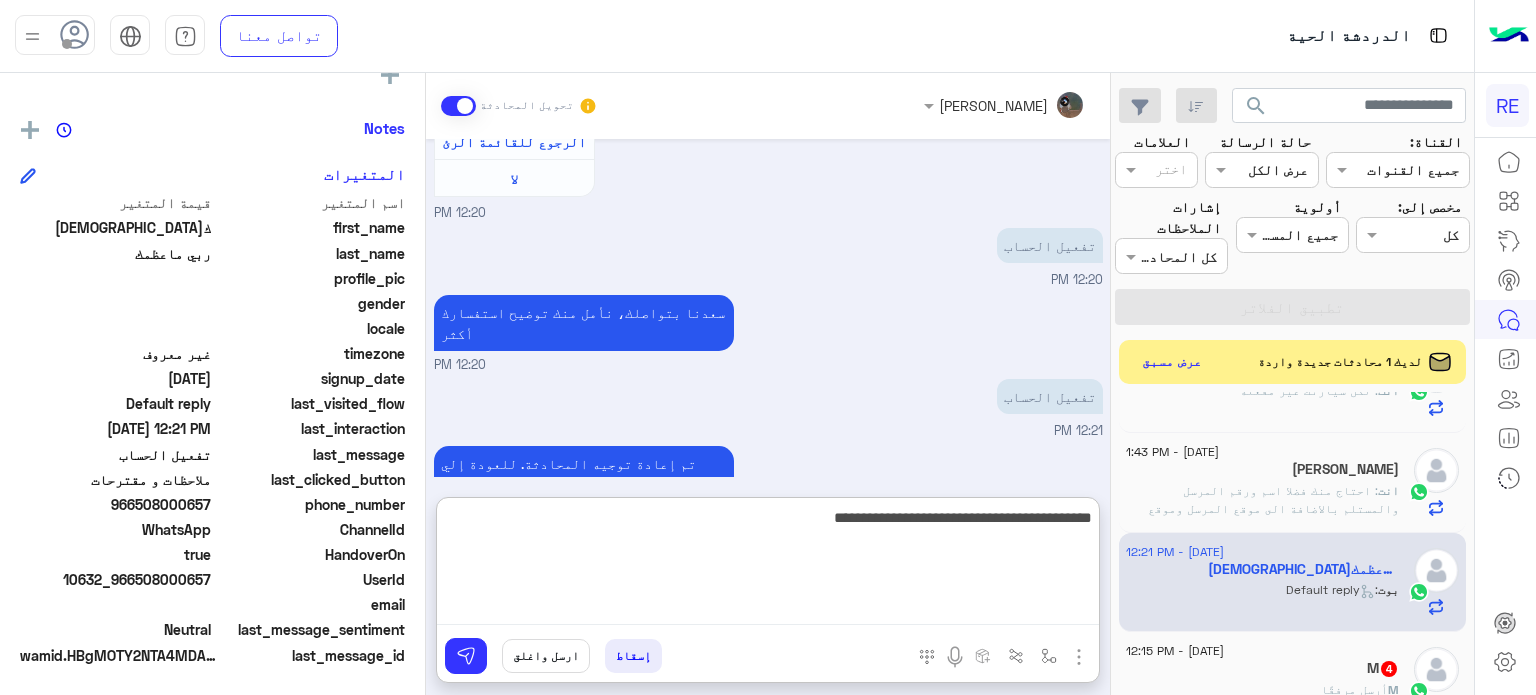 type on "**********" 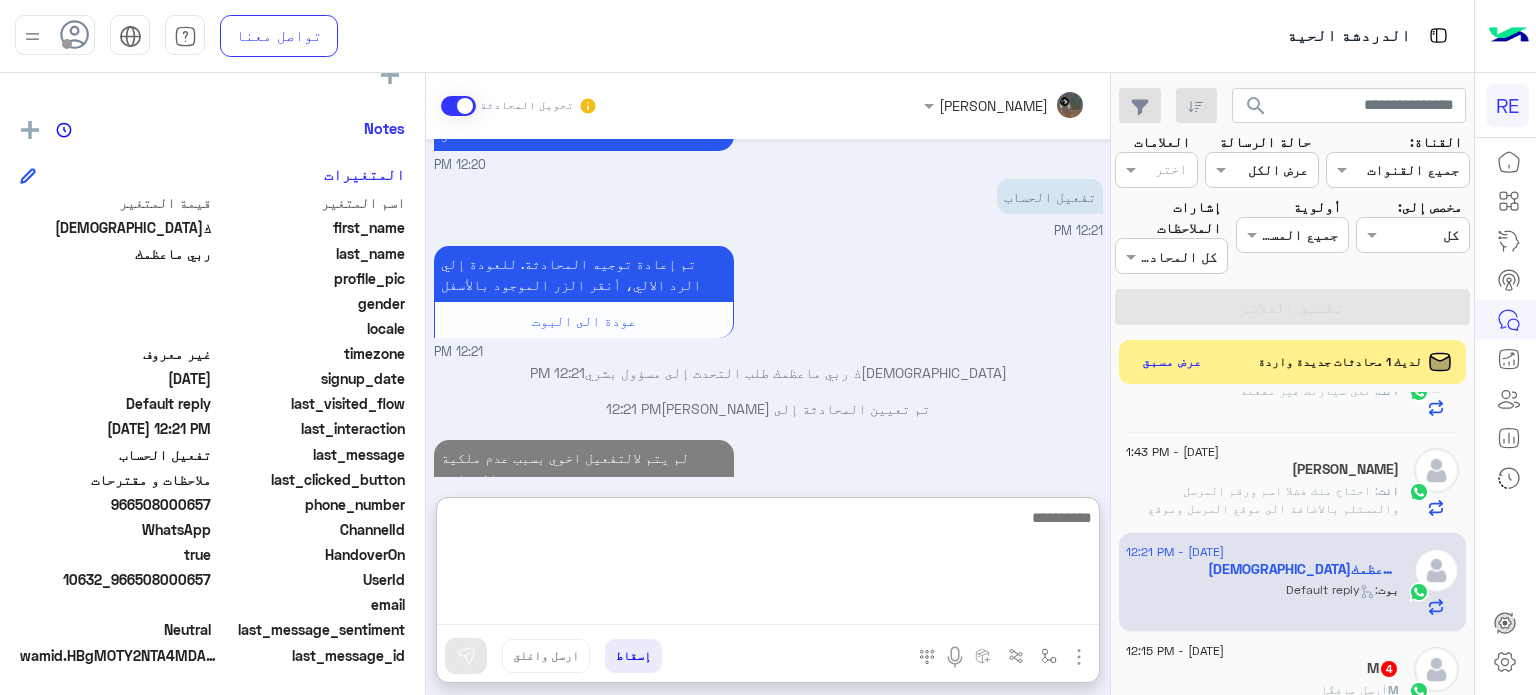 scroll, scrollTop: 1834, scrollLeft: 0, axis: vertical 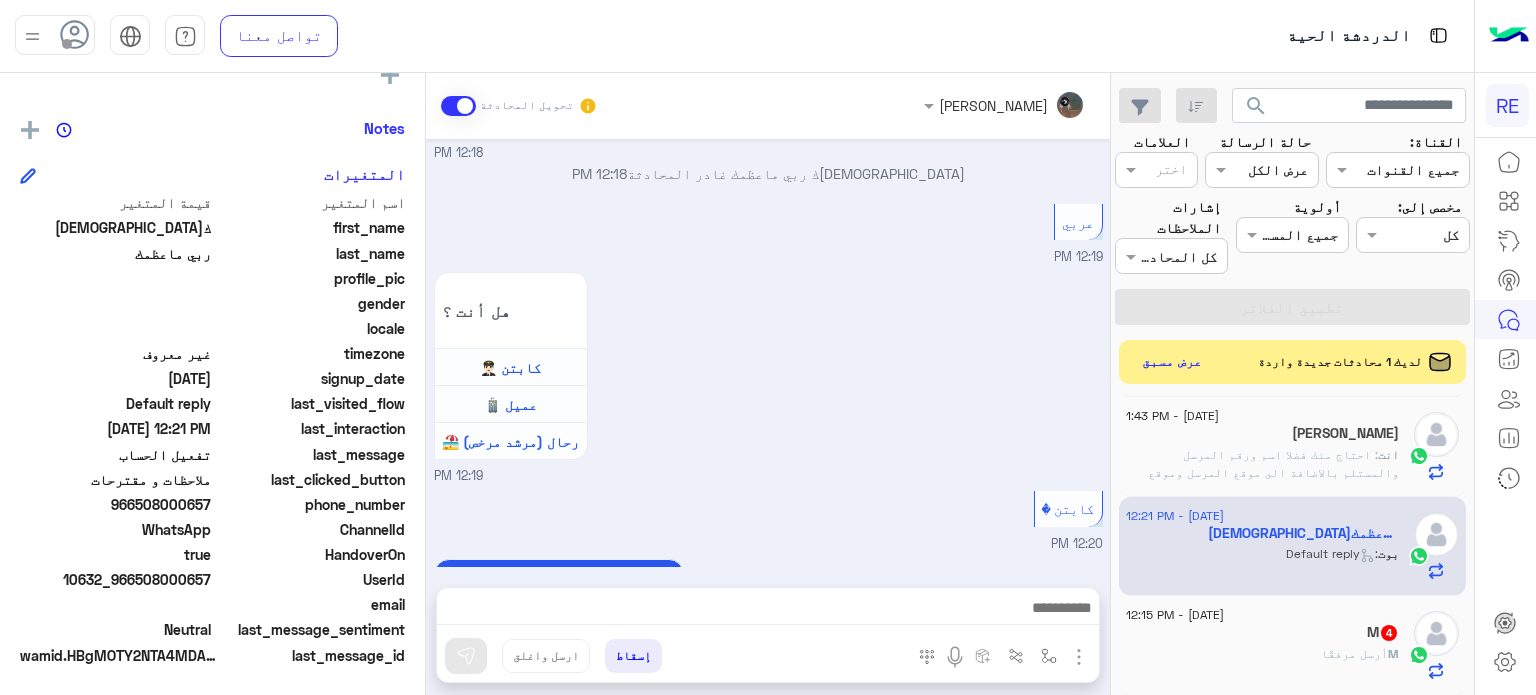 click on "[DATE] - 12:15 PM" 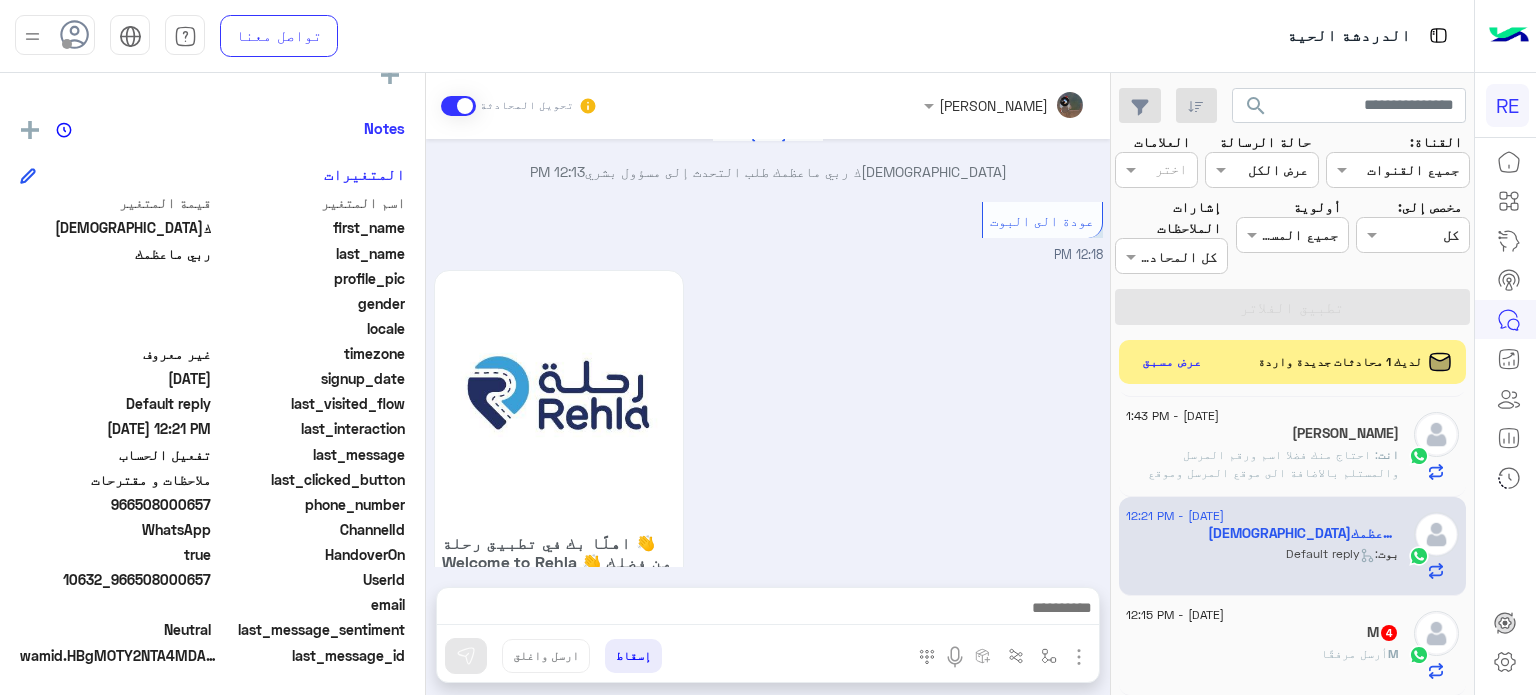 scroll, scrollTop: 600, scrollLeft: 0, axis: vertical 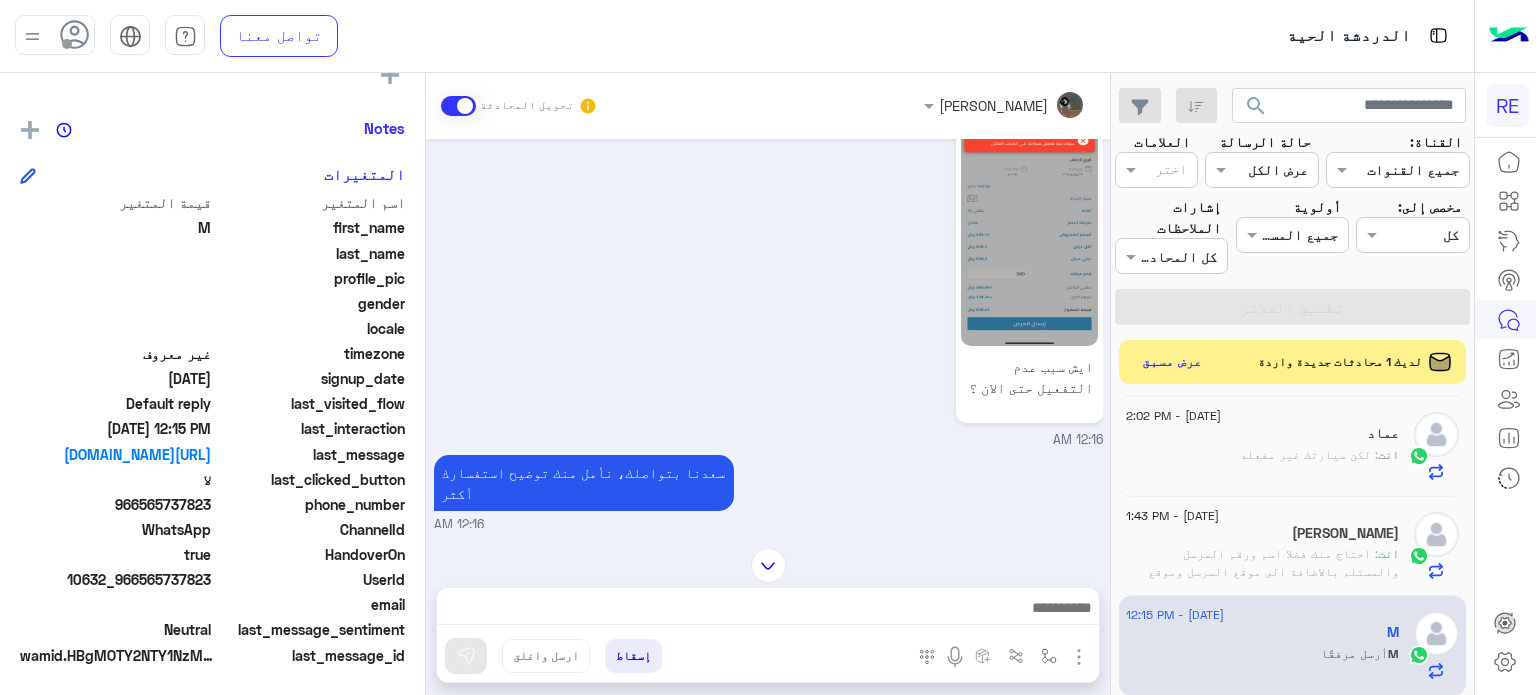 drag, startPoint x: 211, startPoint y: 583, endPoint x: 144, endPoint y: 581, distance: 67.02985 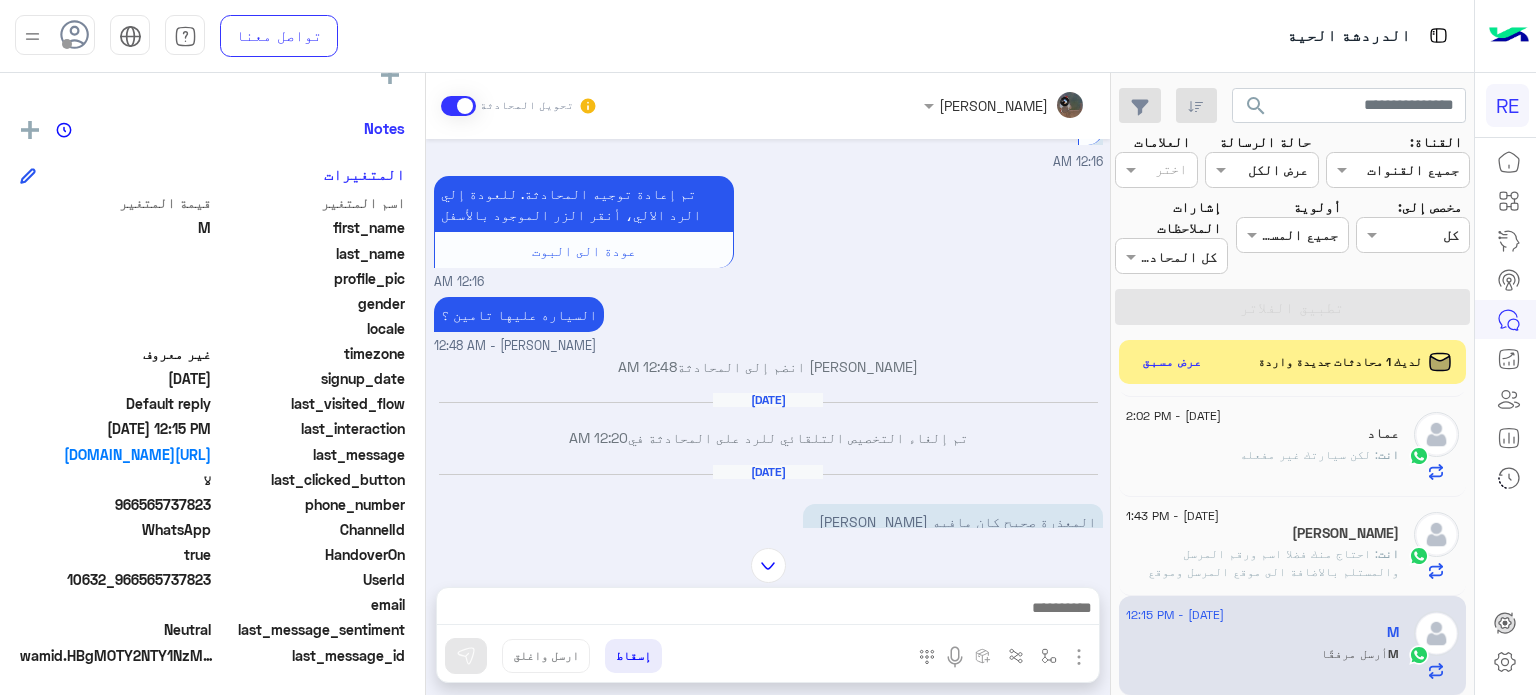 scroll, scrollTop: 2612, scrollLeft: 0, axis: vertical 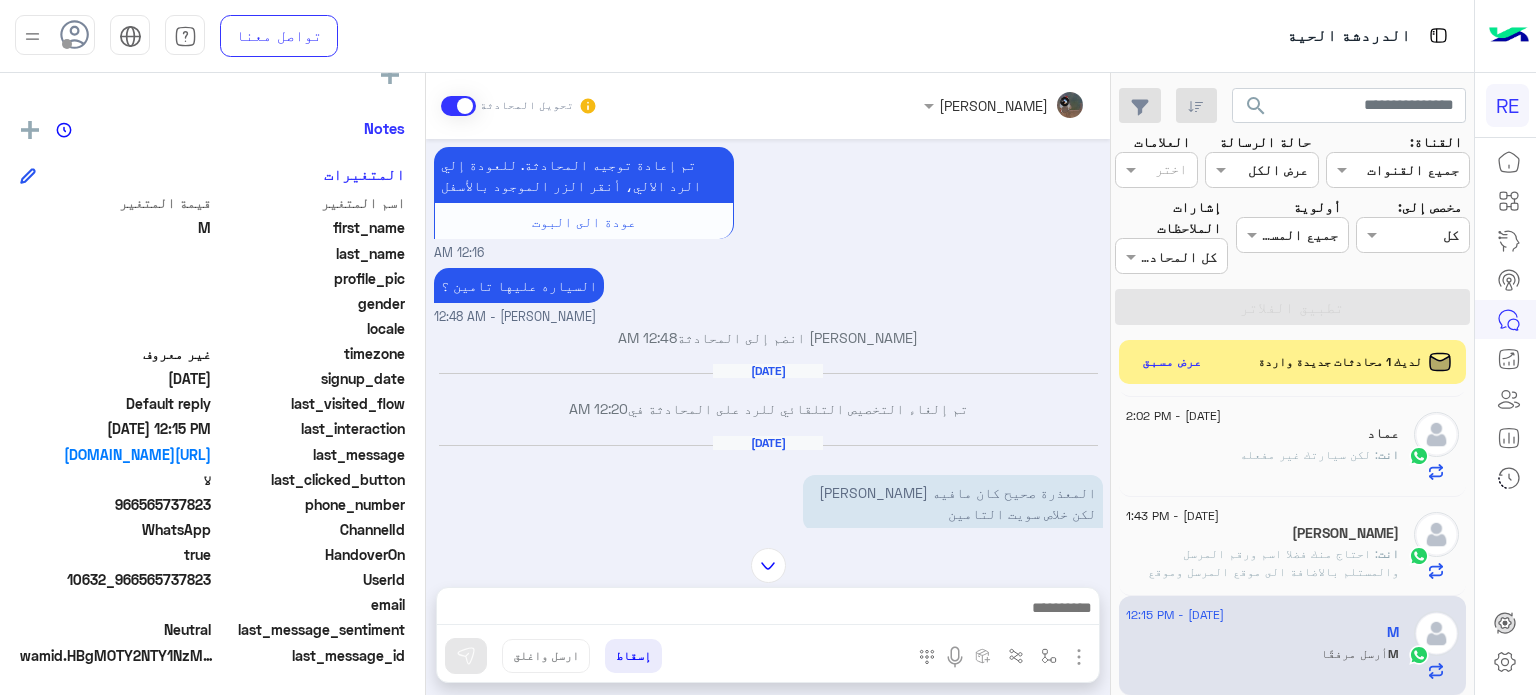 click at bounding box center [768, 565] 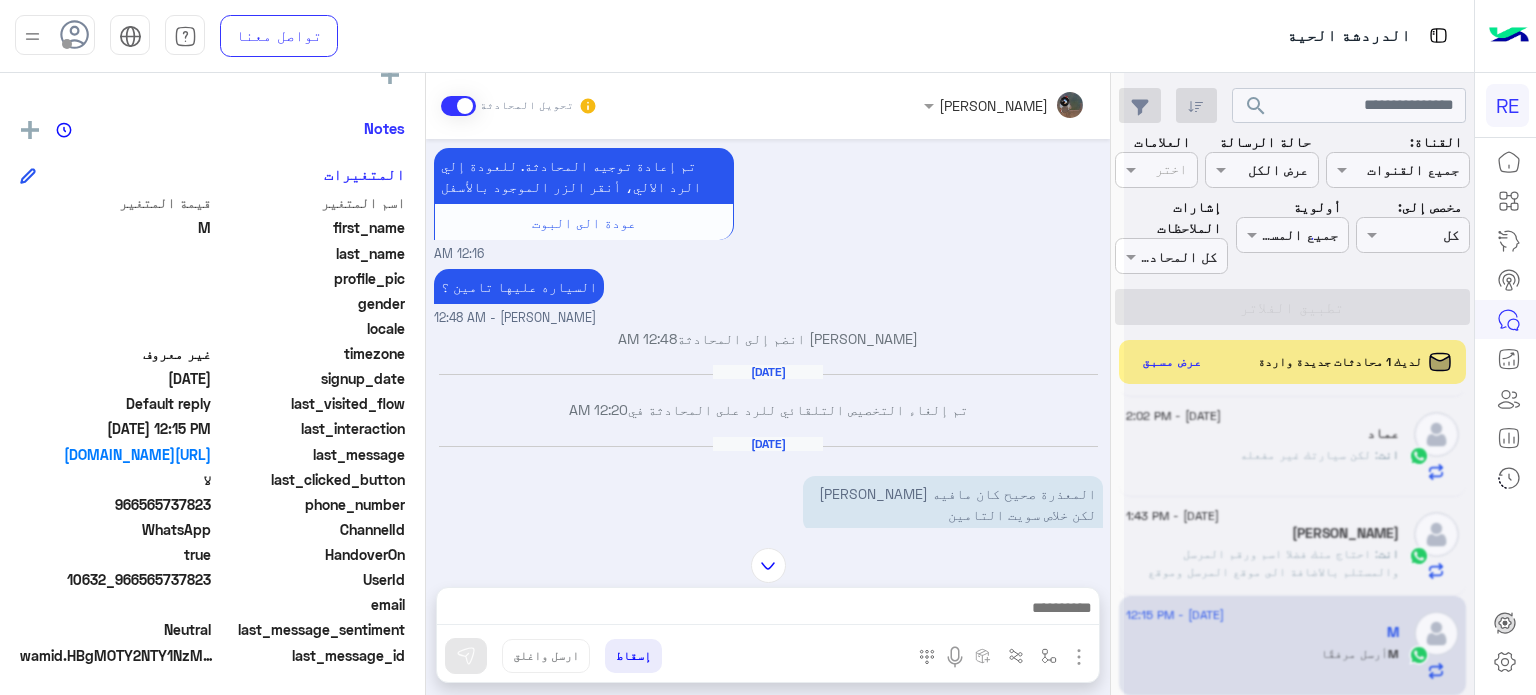 scroll, scrollTop: 3320, scrollLeft: 0, axis: vertical 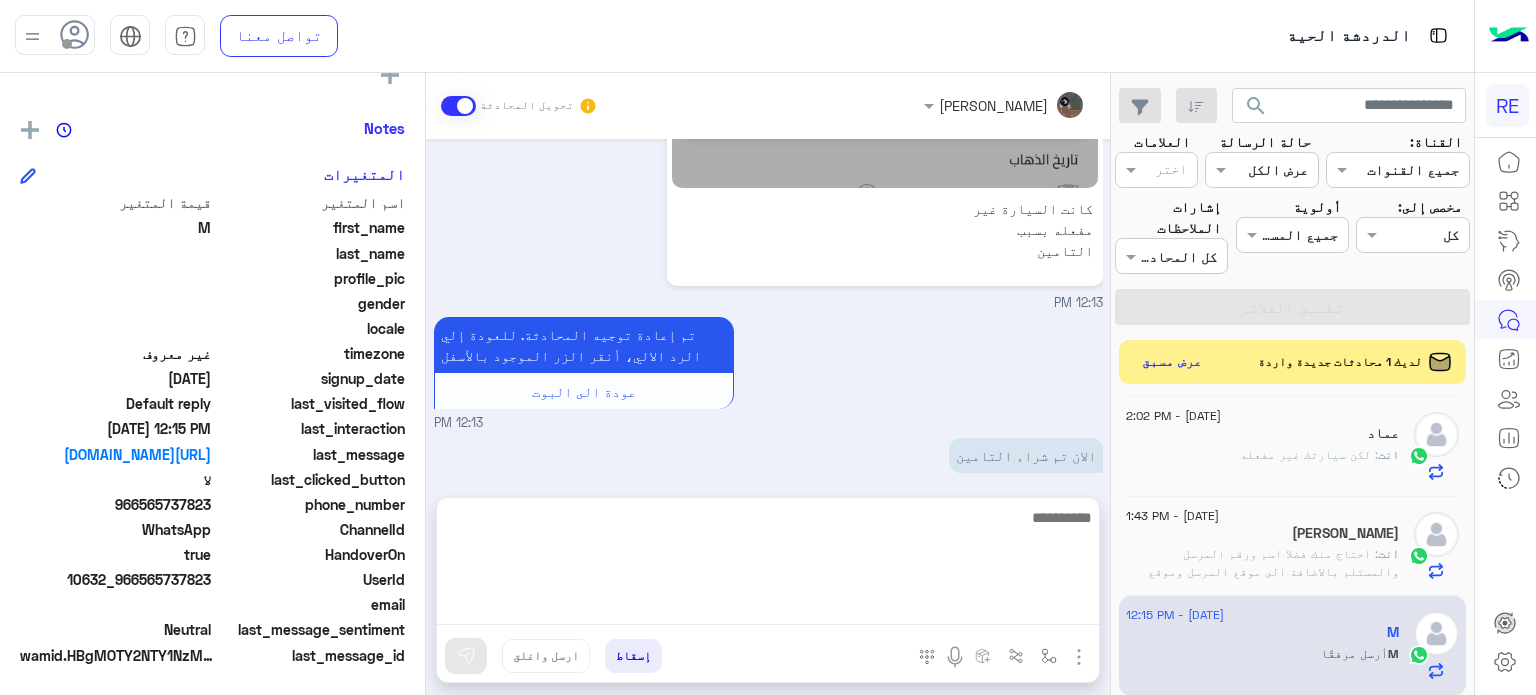click at bounding box center [768, 565] 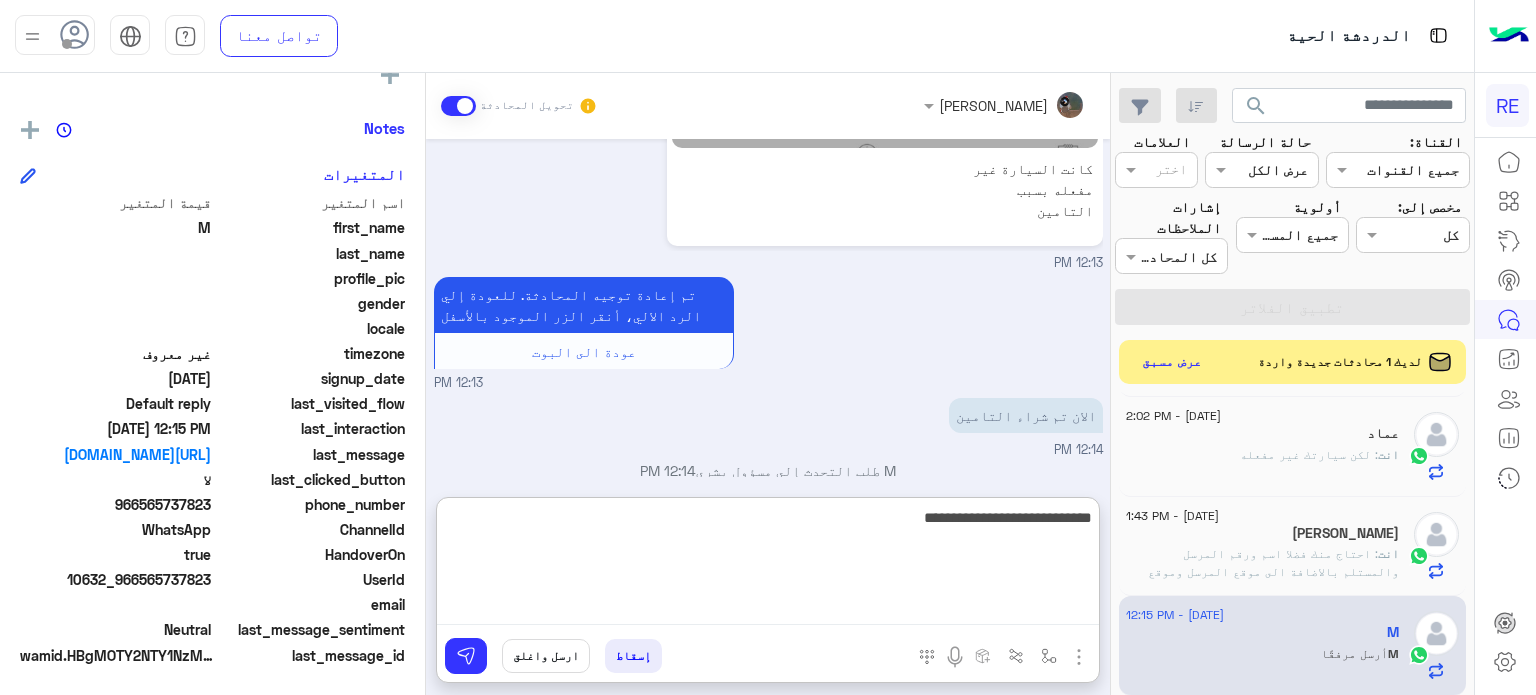type on "**********" 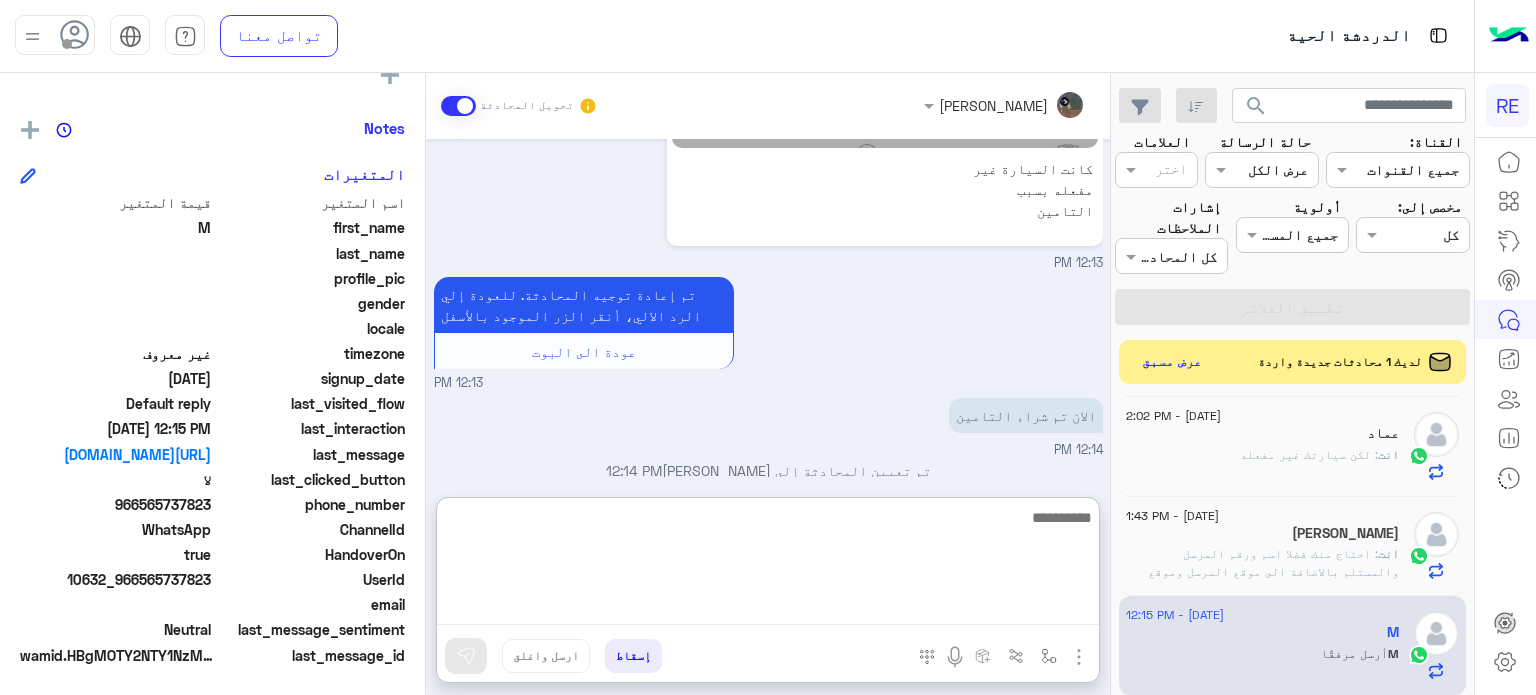 scroll, scrollTop: 3475, scrollLeft: 0, axis: vertical 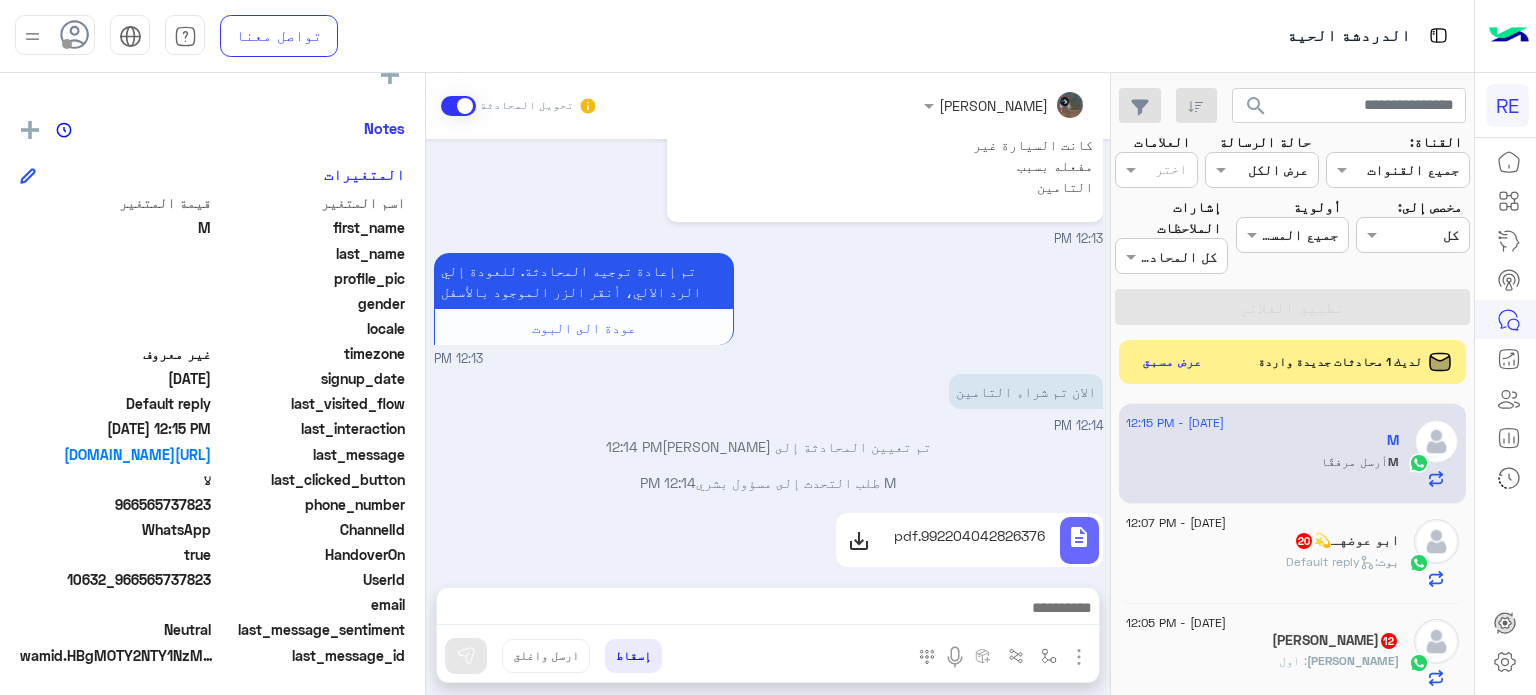 click on "[PERSON_NAME] :   Default reply" 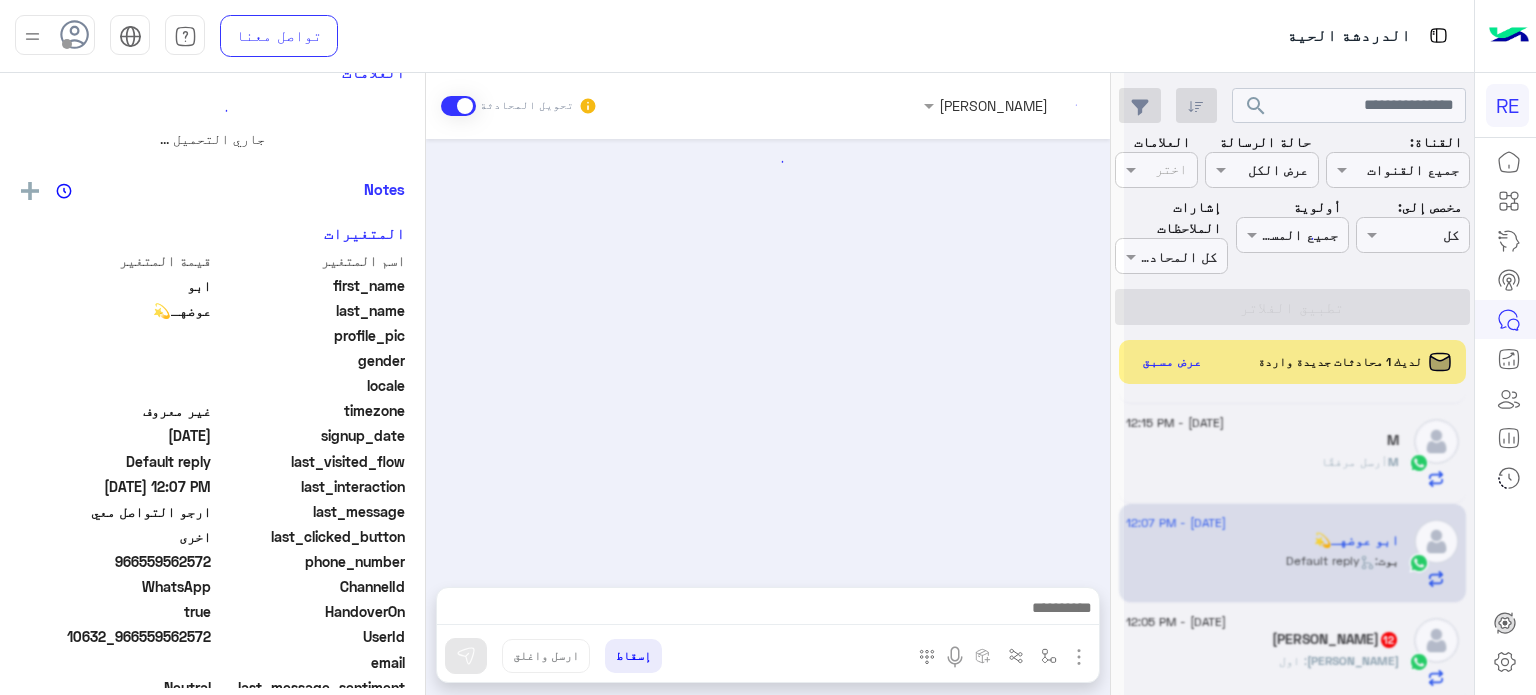 scroll, scrollTop: 0, scrollLeft: 0, axis: both 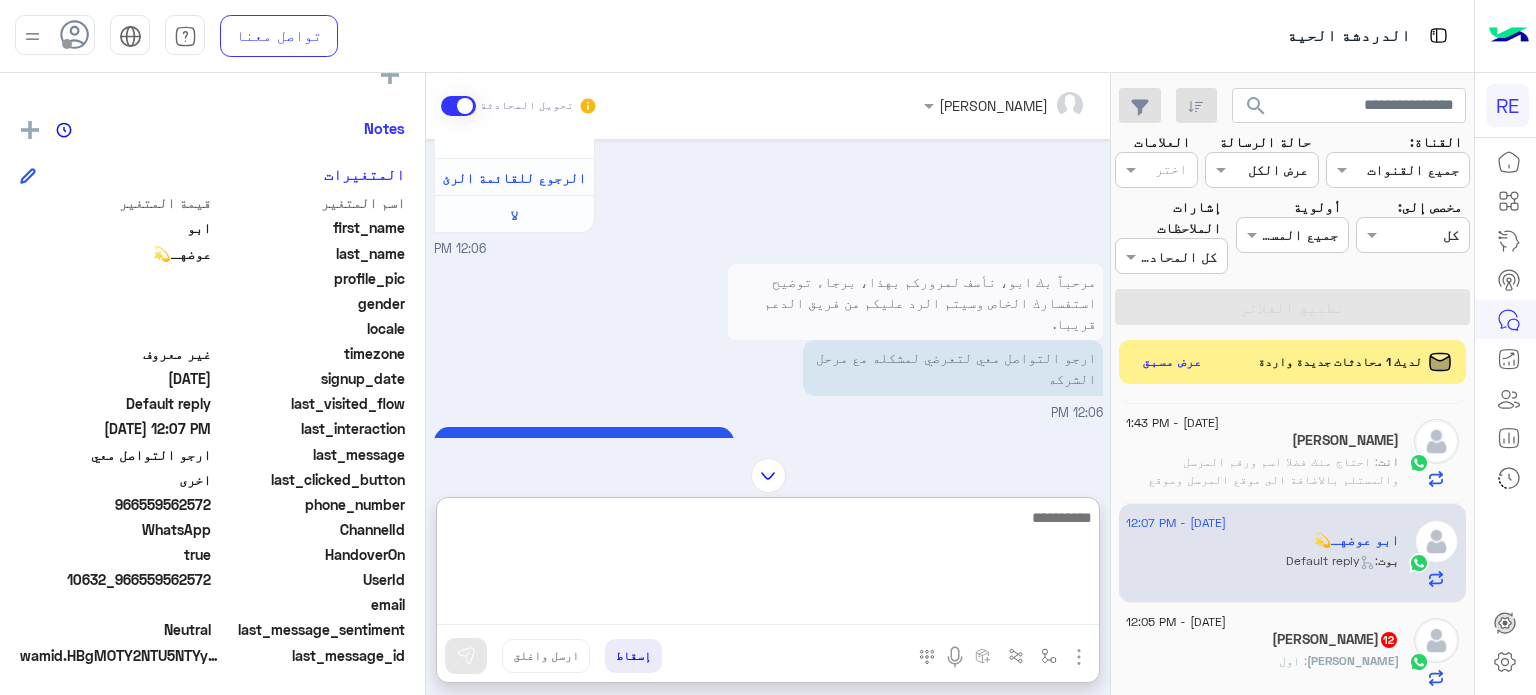 click at bounding box center (768, 565) 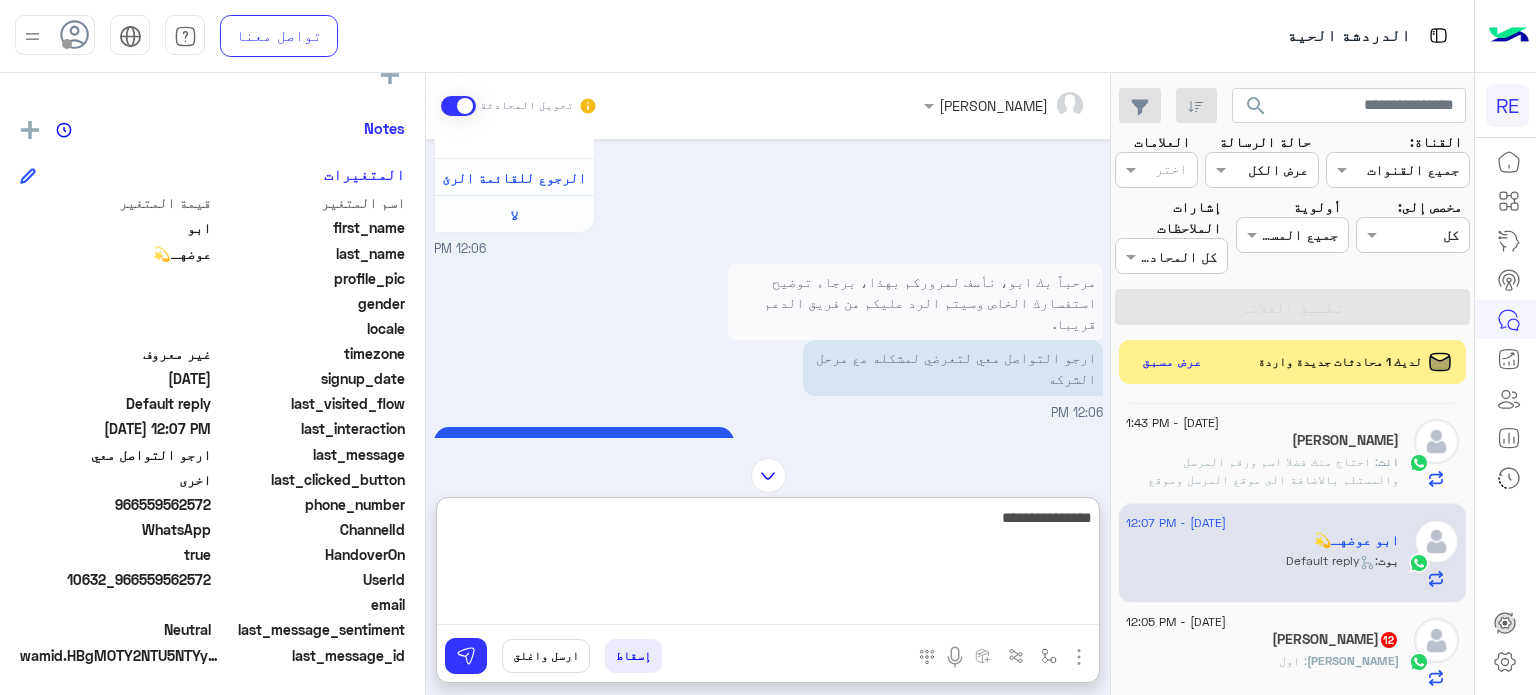 type on "**********" 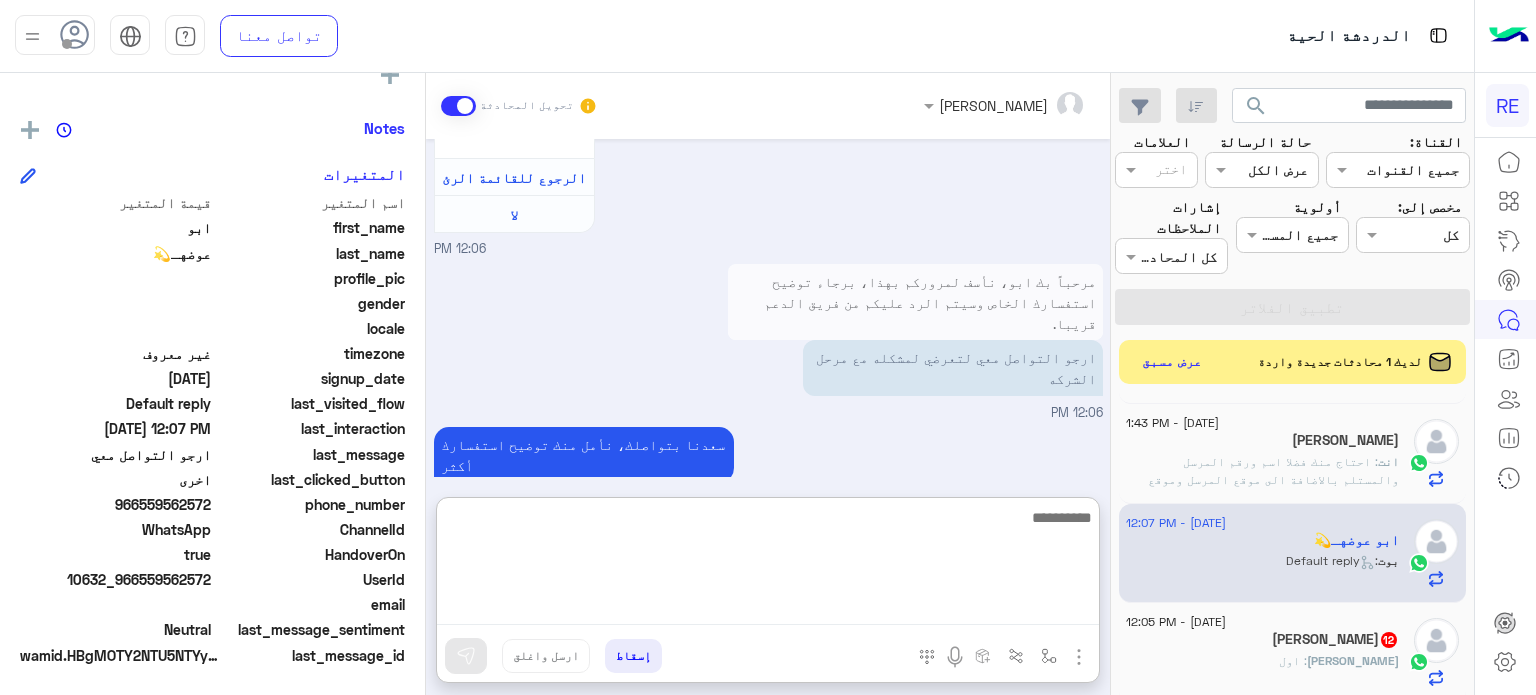 scroll, scrollTop: 807, scrollLeft: 0, axis: vertical 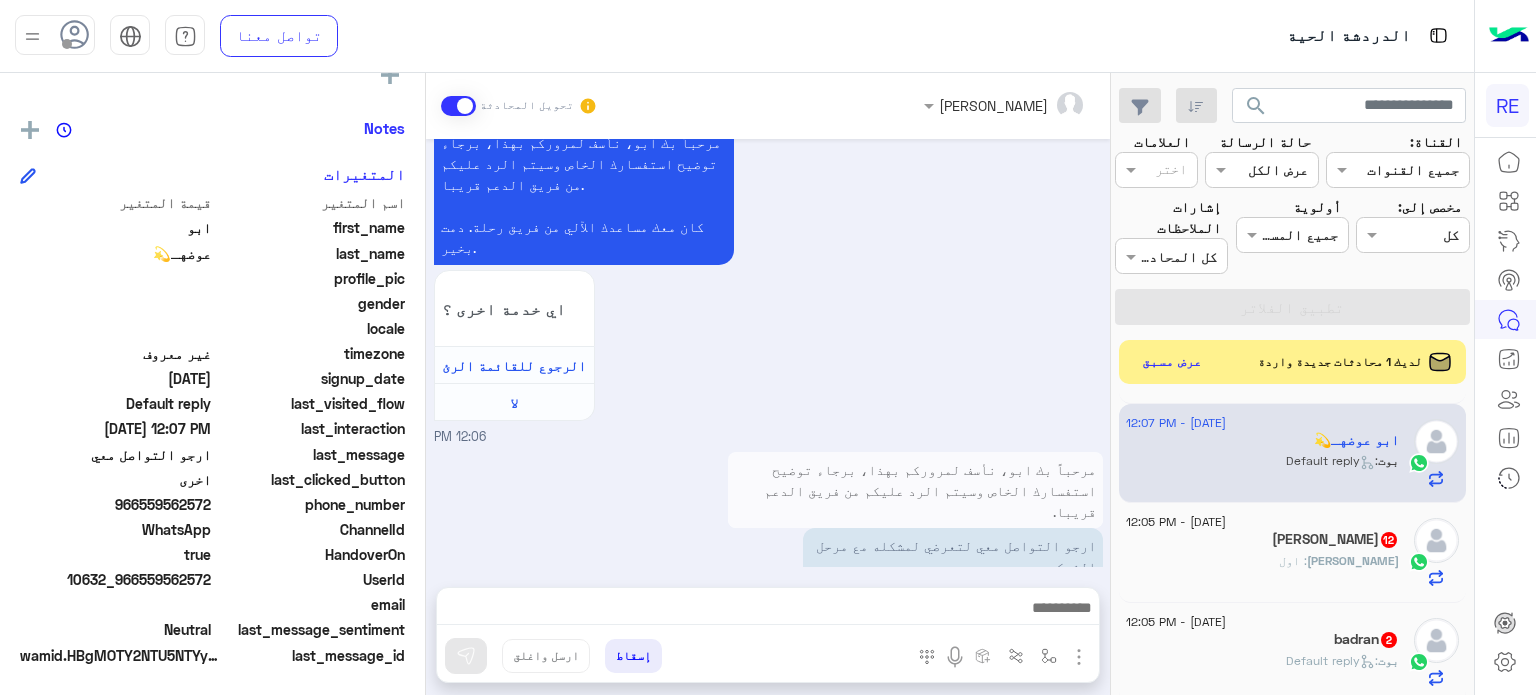 click on "[PERSON_NAME] : اول" 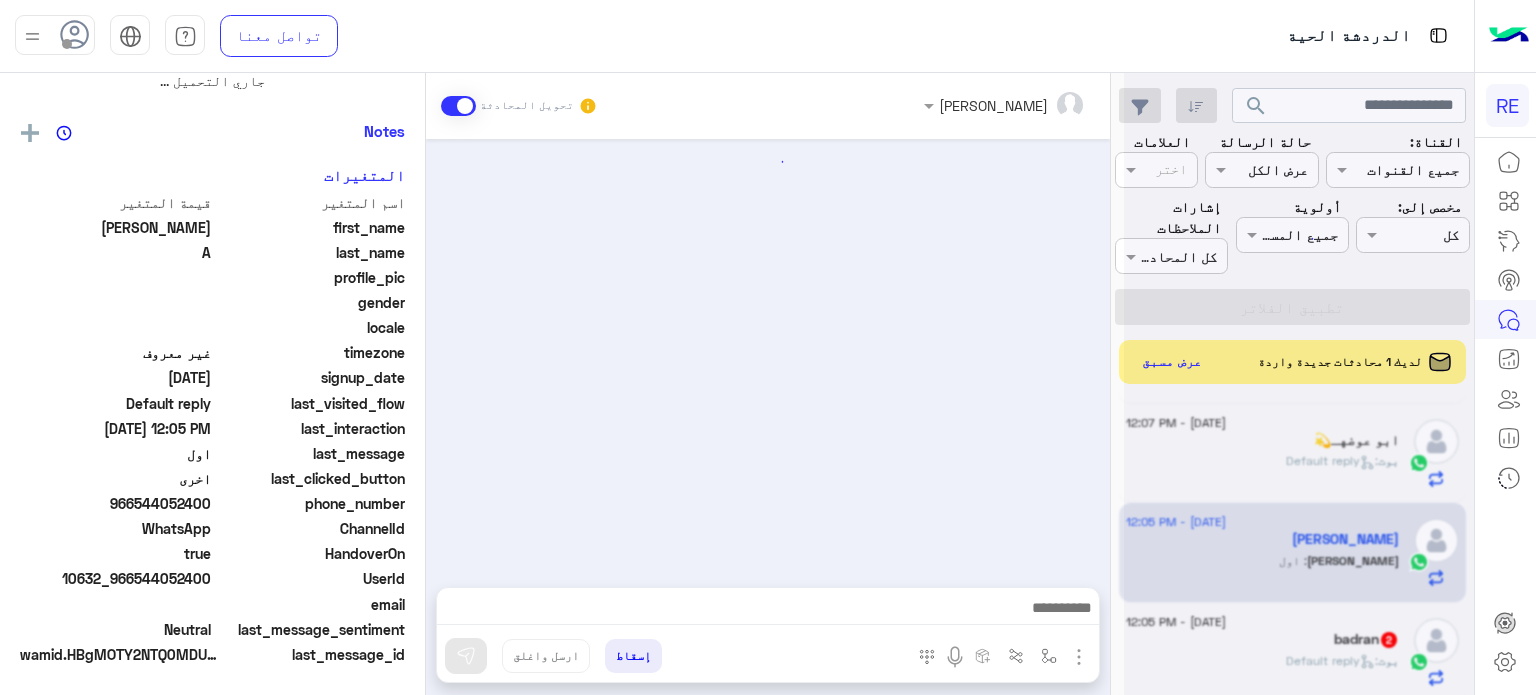 scroll, scrollTop: 376, scrollLeft: 0, axis: vertical 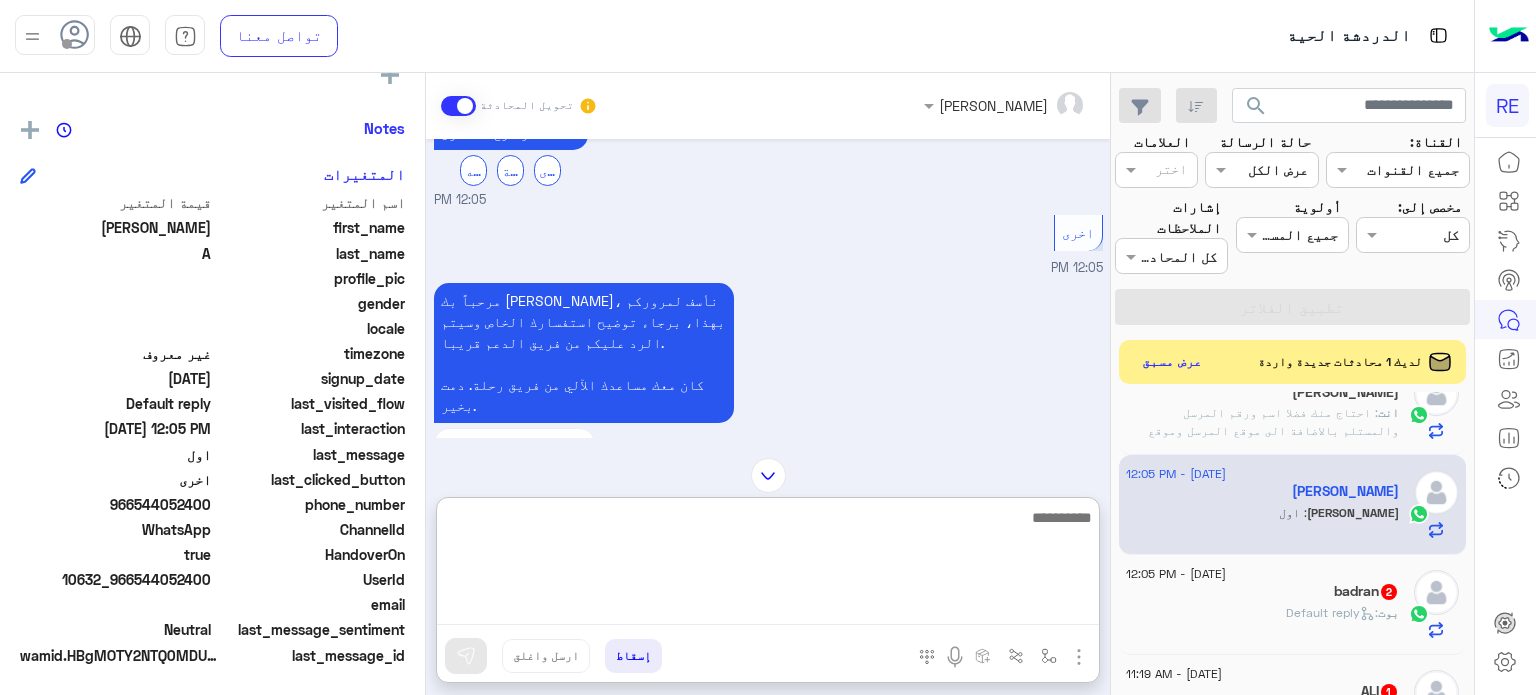 click at bounding box center (768, 565) 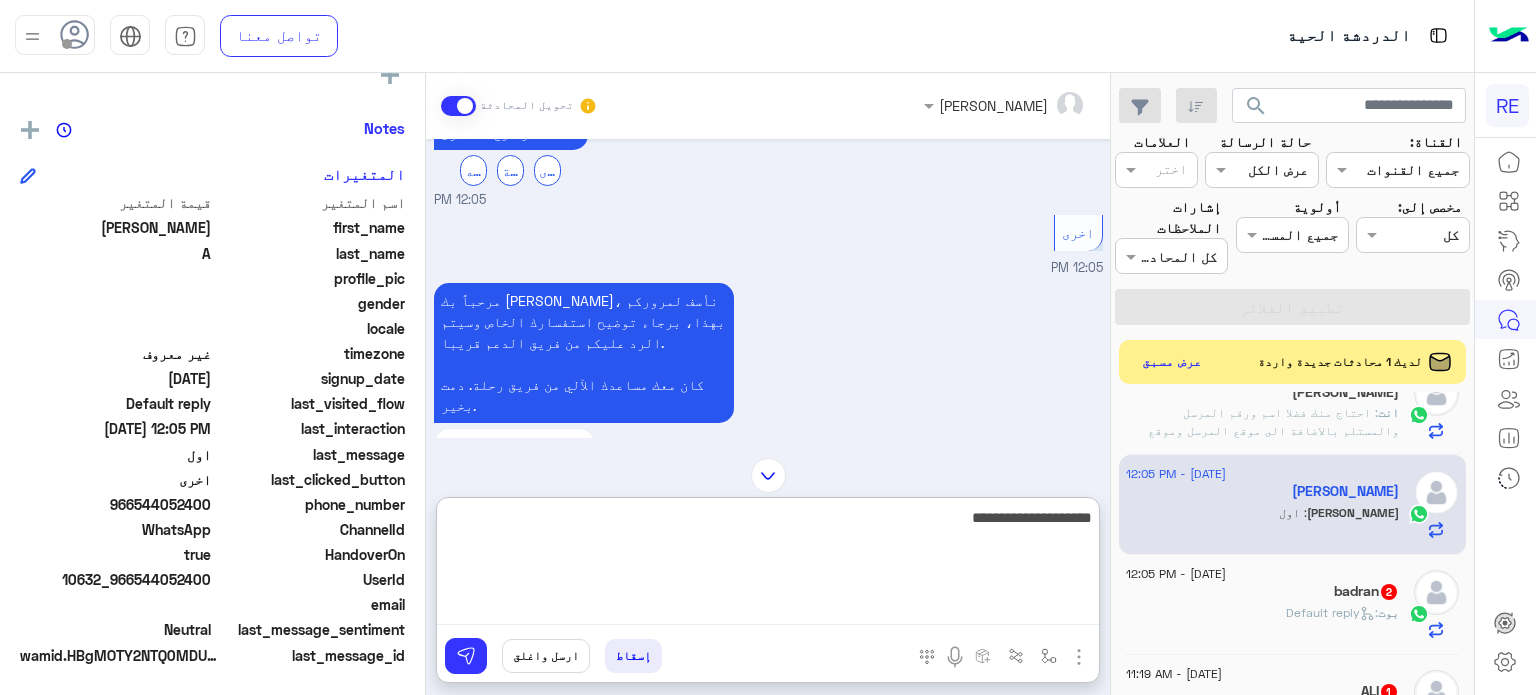 type on "**********" 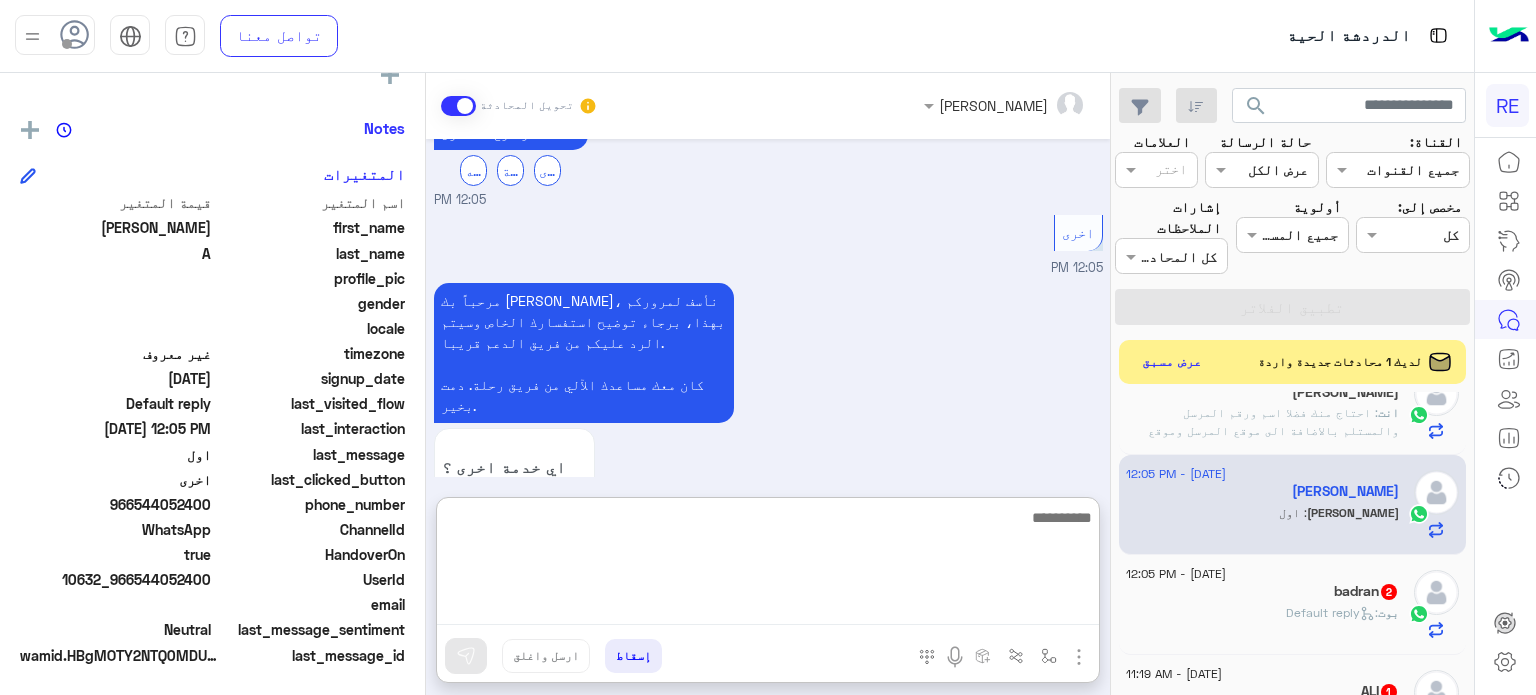 scroll, scrollTop: 709, scrollLeft: 0, axis: vertical 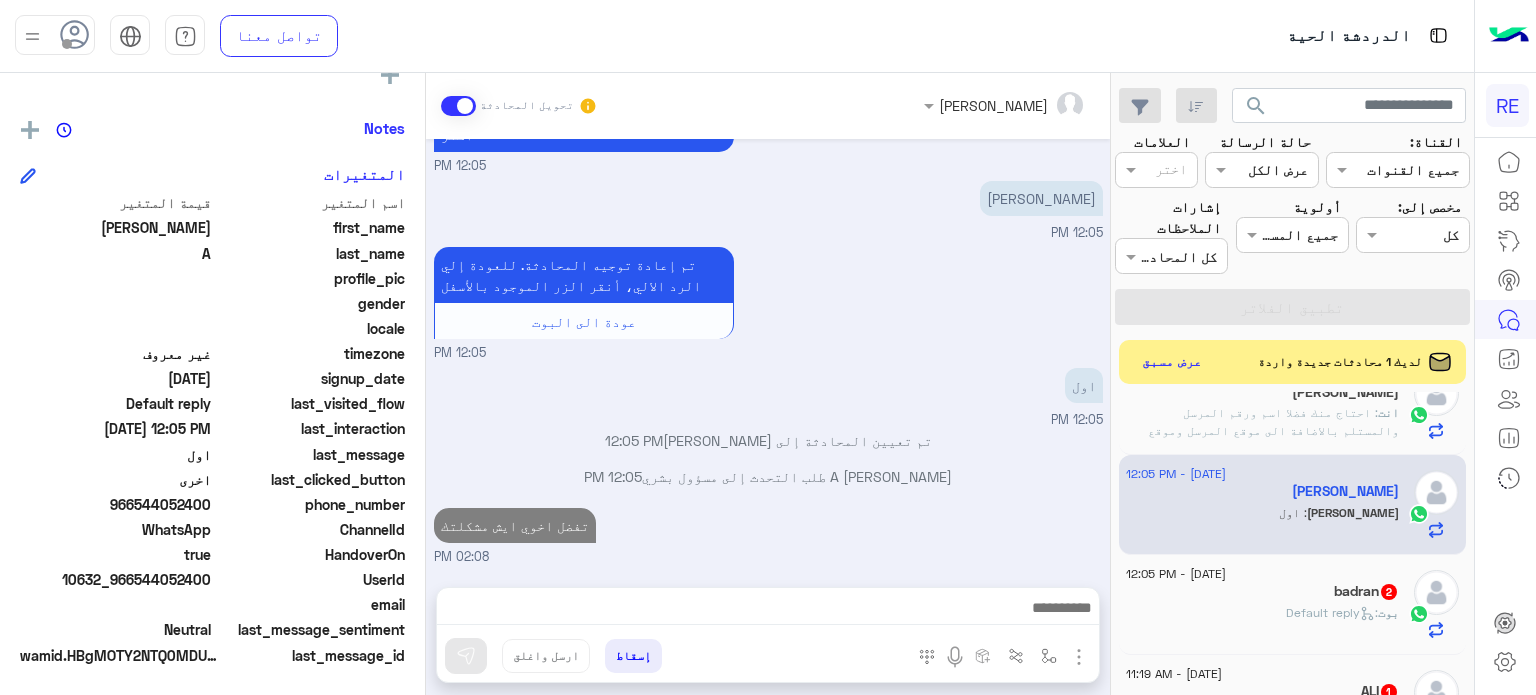 click on "[PERSON_NAME] :   Default reply" 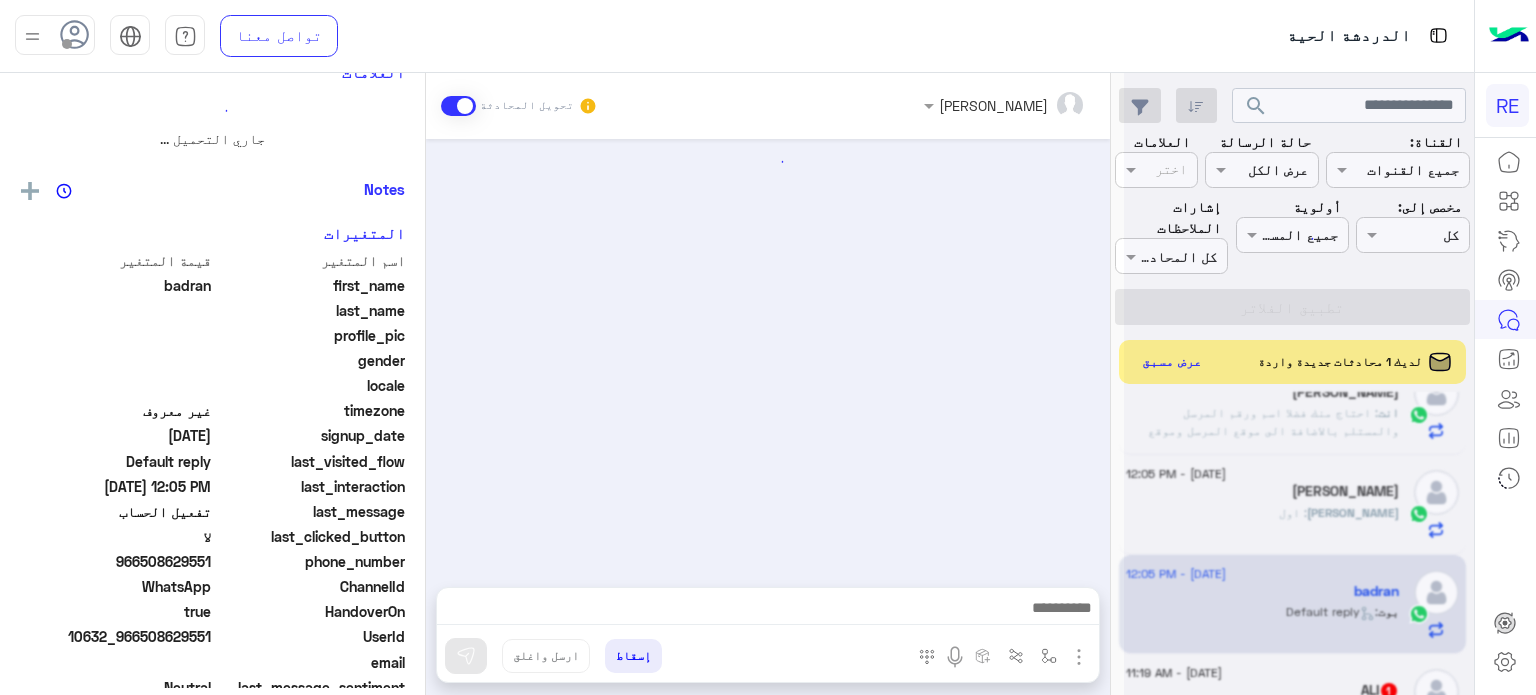 scroll, scrollTop: 0, scrollLeft: 0, axis: both 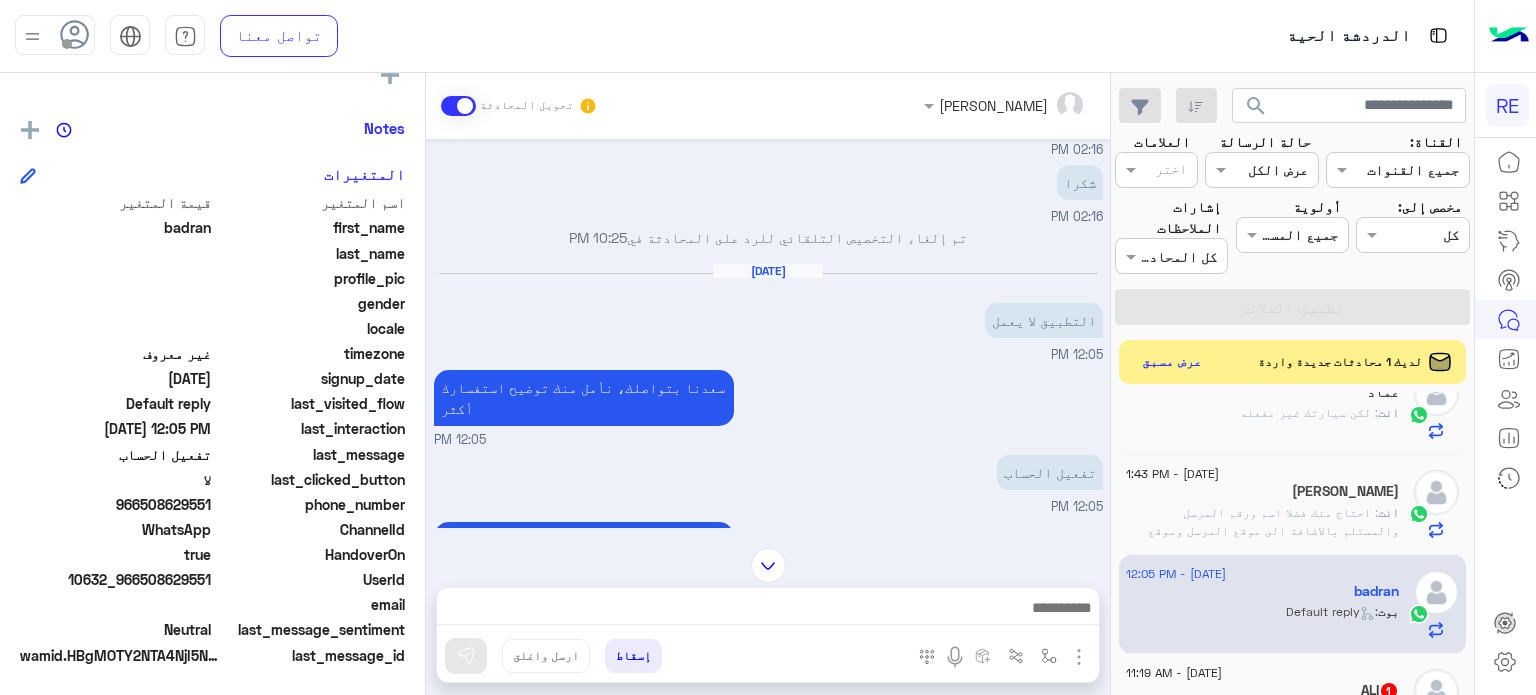 drag, startPoint x: 213, startPoint y: 575, endPoint x: 145, endPoint y: 582, distance: 68.359344 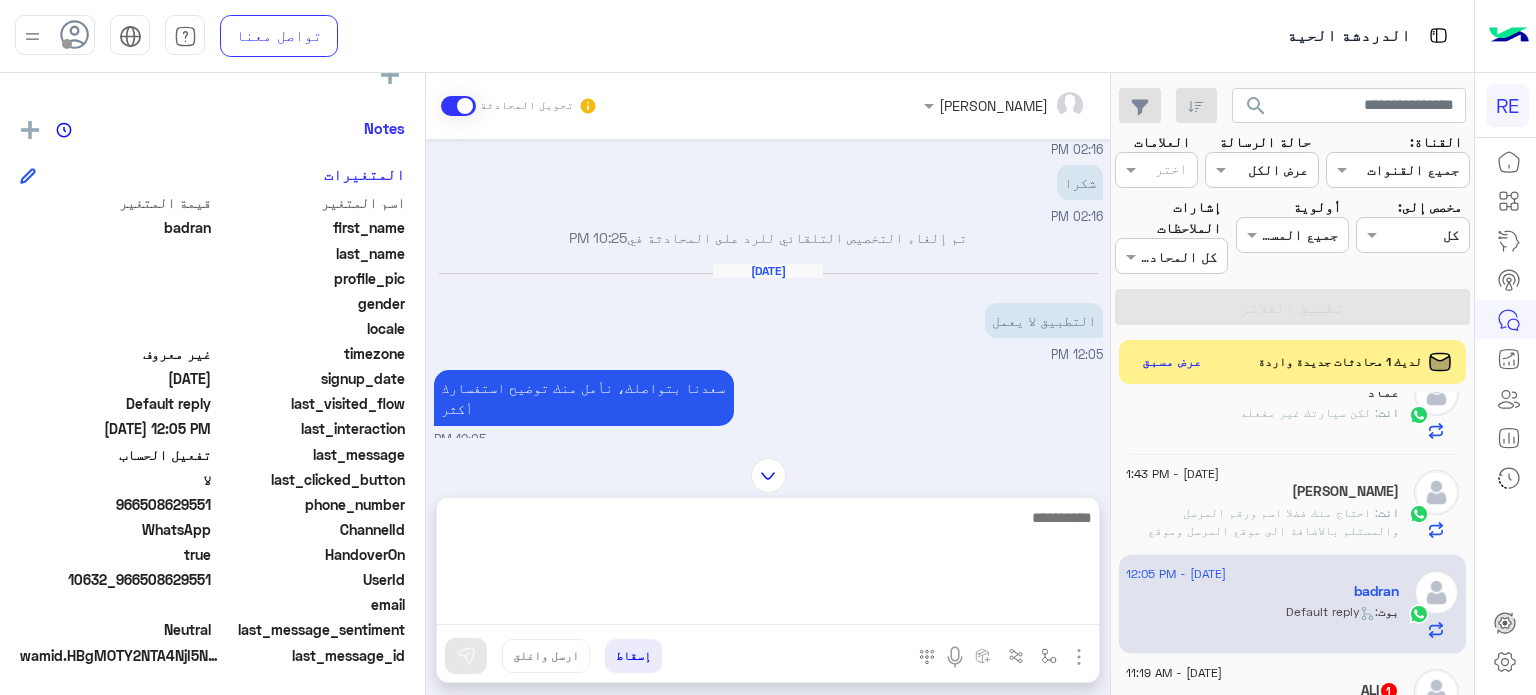 click at bounding box center [768, 565] 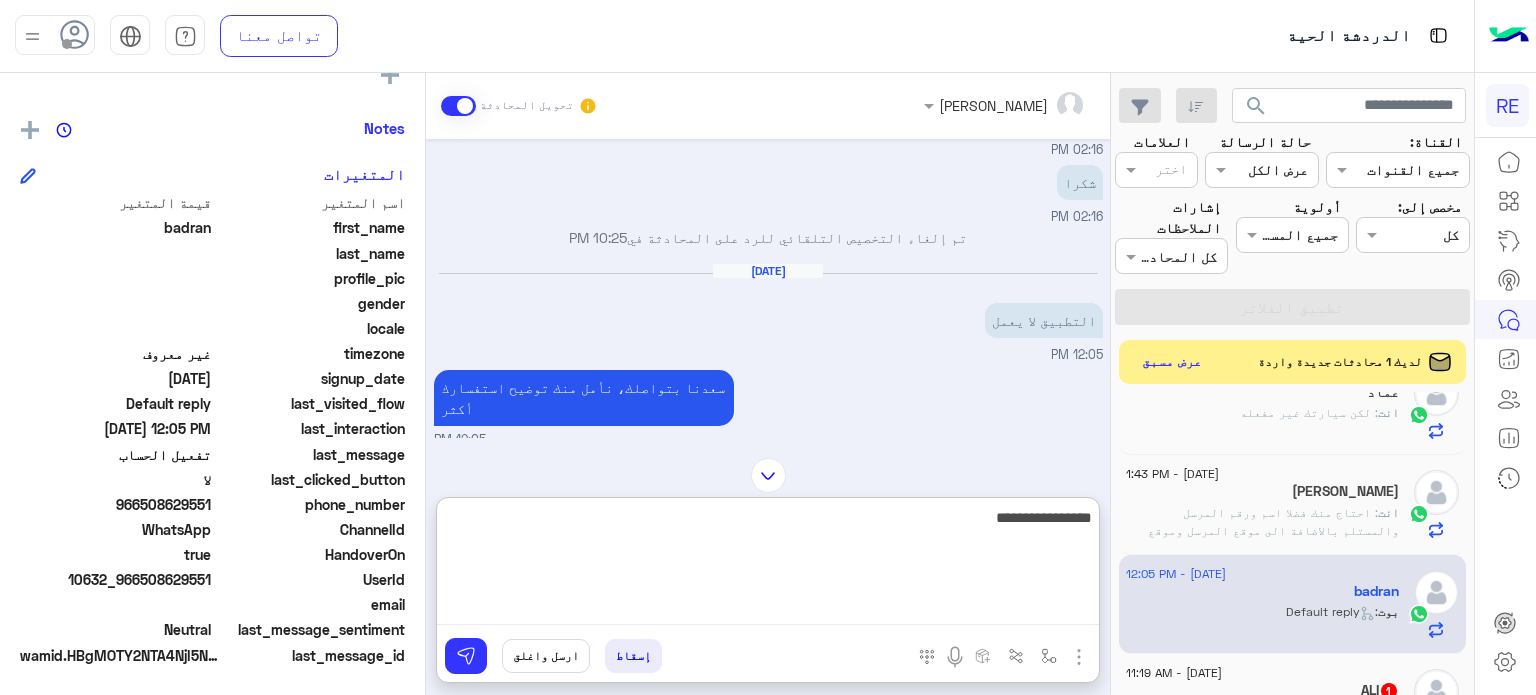 type on "**********" 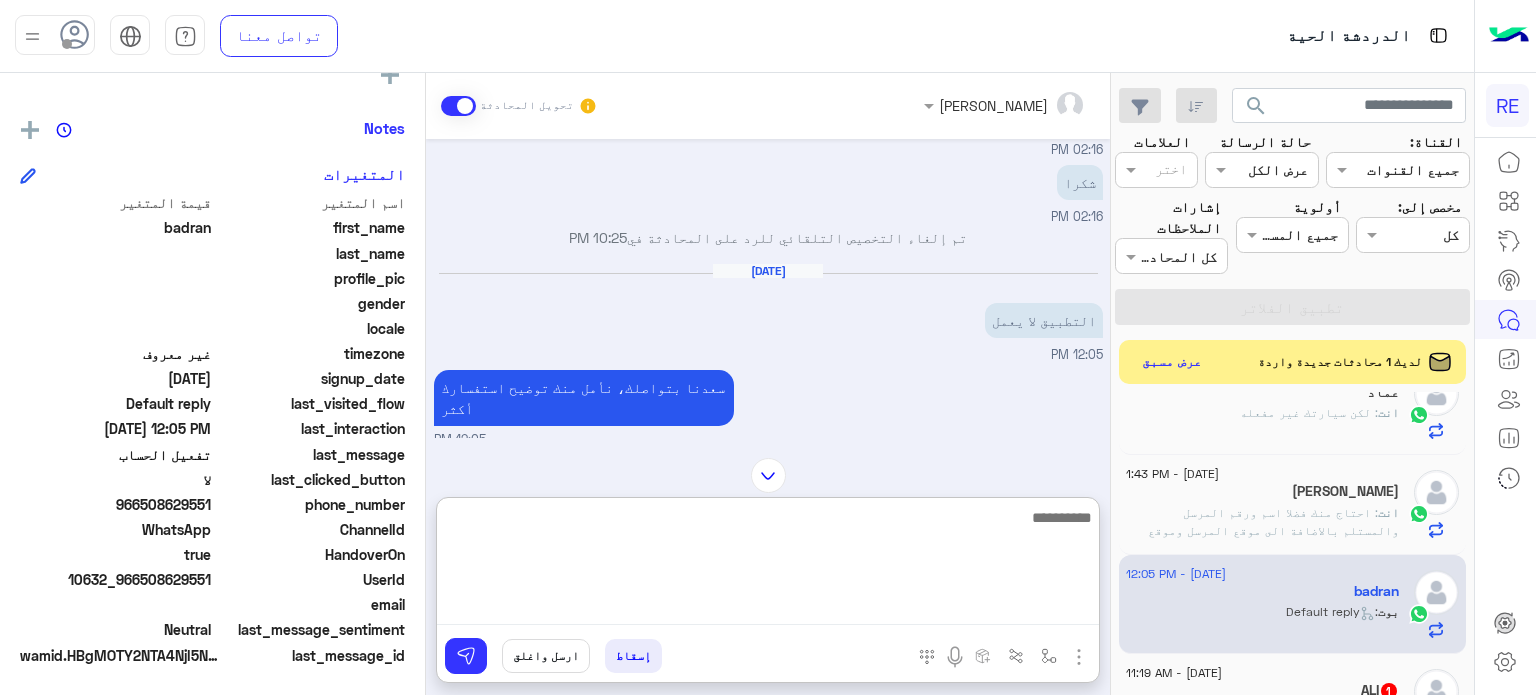 scroll, scrollTop: 392, scrollLeft: 0, axis: vertical 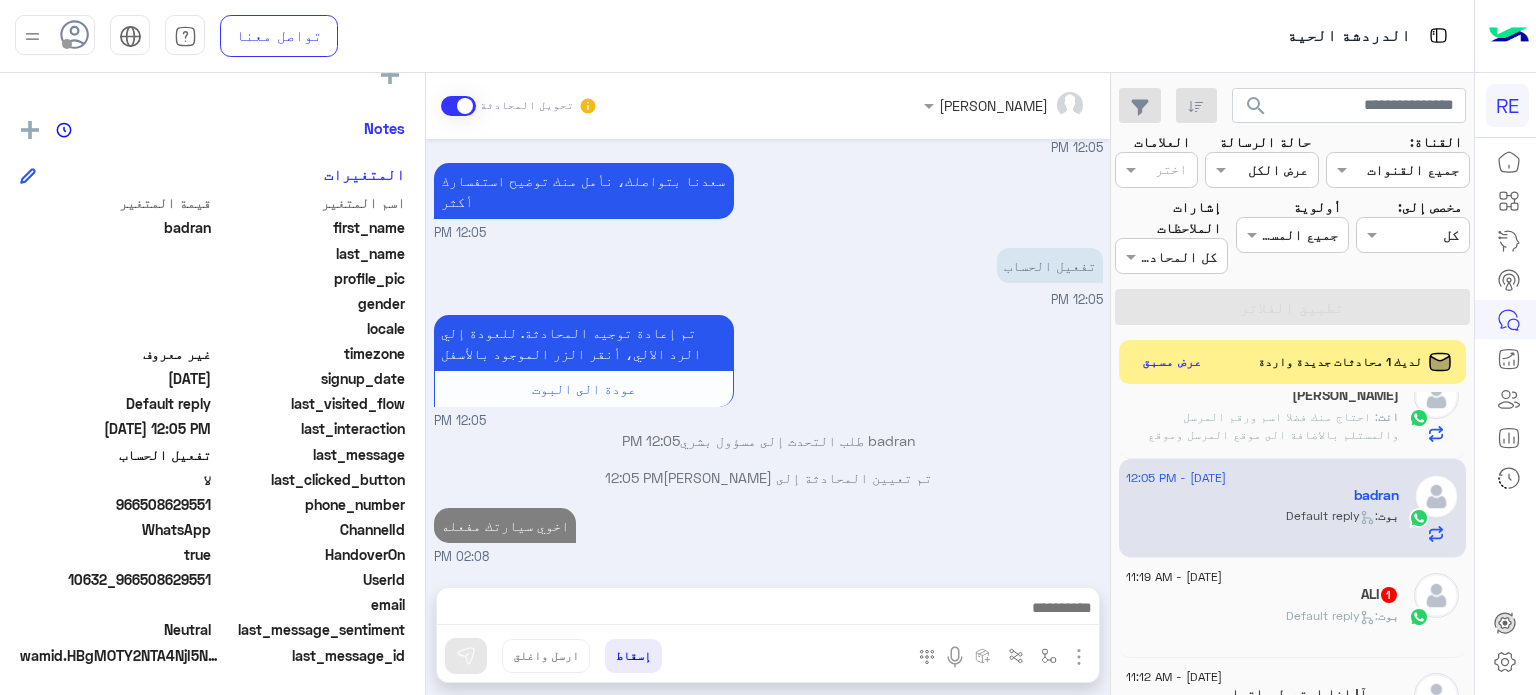 click on ":   Default reply" 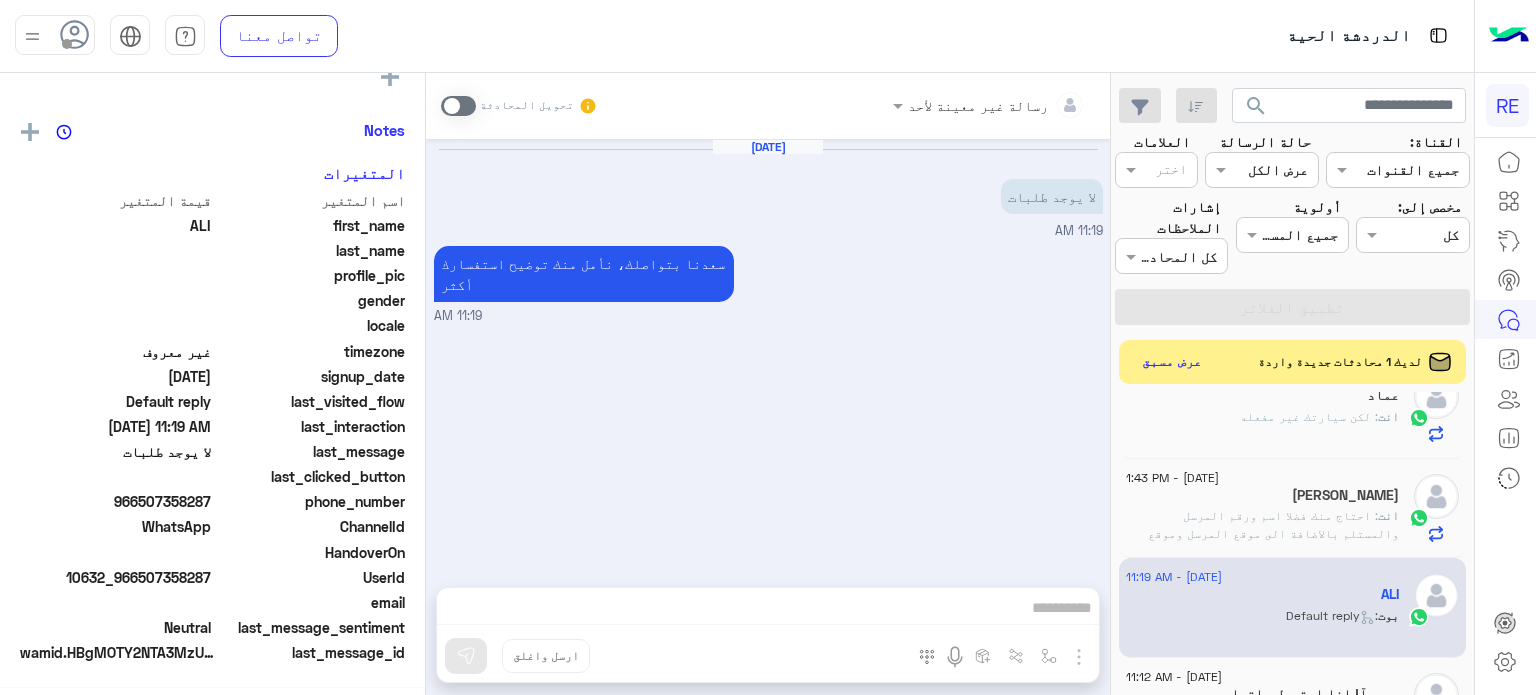 scroll 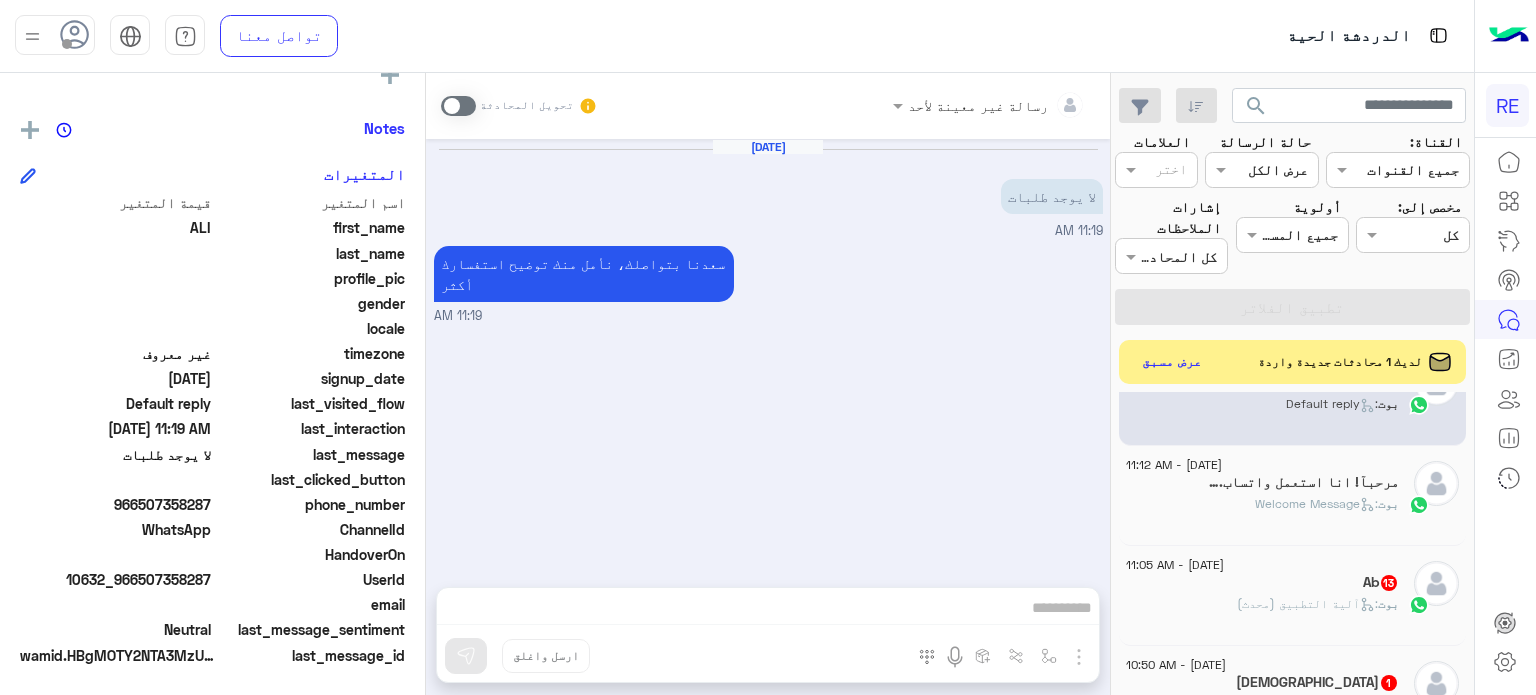 click on ":   آلية التطبيق (محدث)" 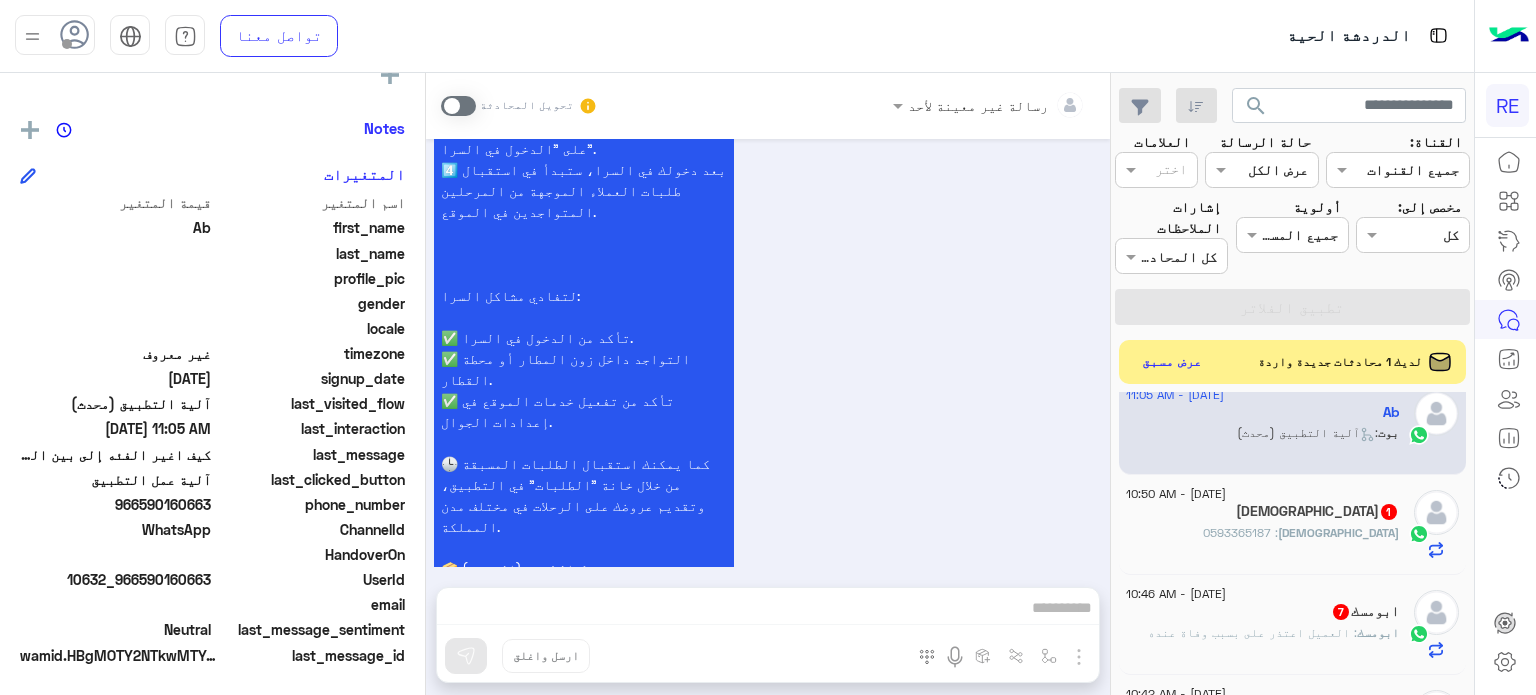 click on "[DEMOGRAPHIC_DATA]  1" 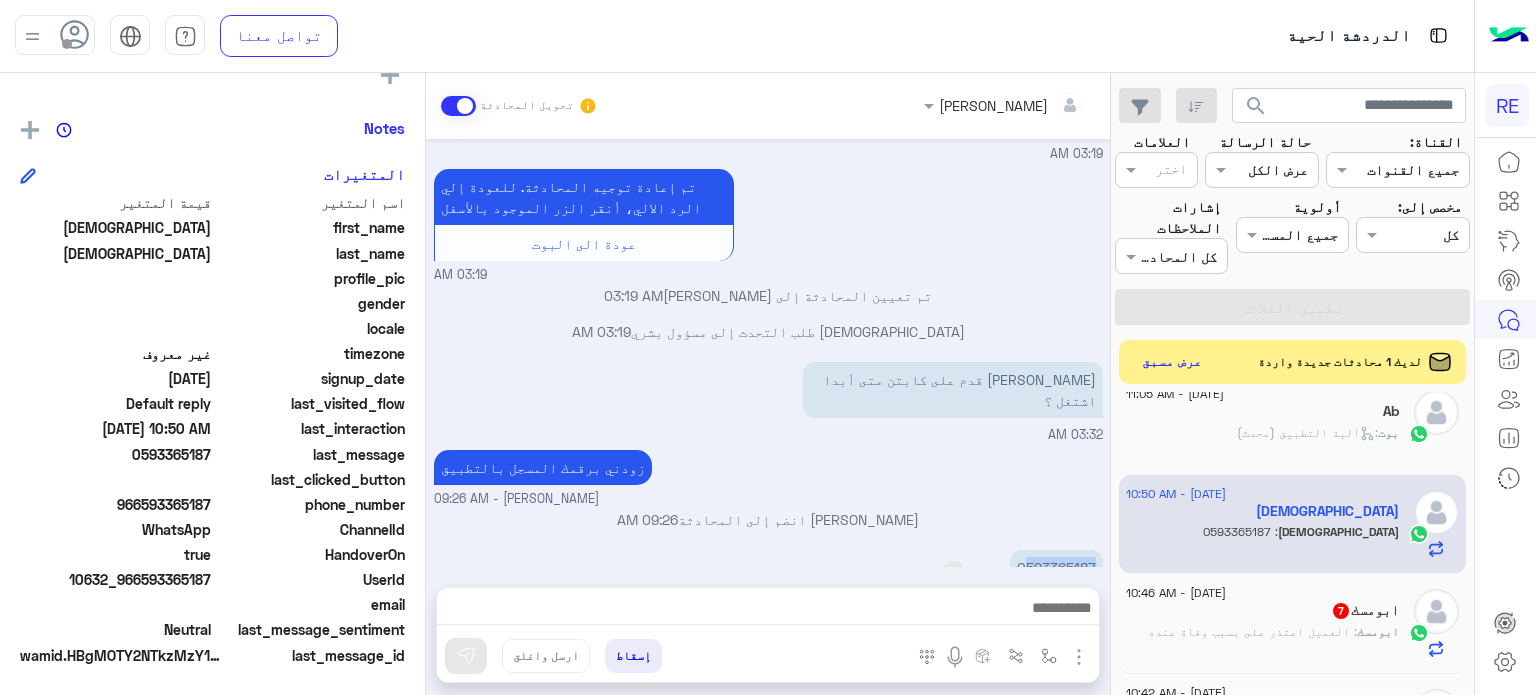 drag, startPoint x: 1092, startPoint y: 526, endPoint x: 1025, endPoint y: 534, distance: 67.47592 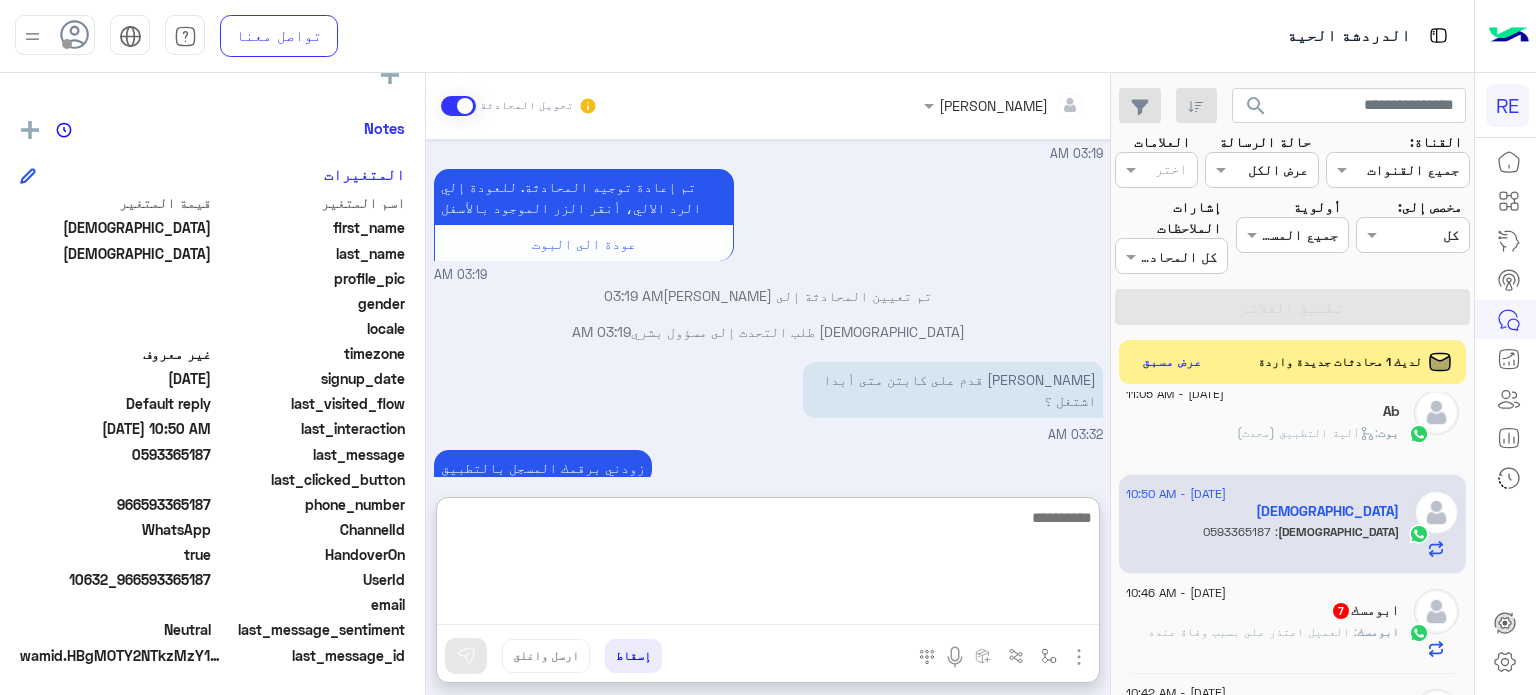 click at bounding box center (768, 565) 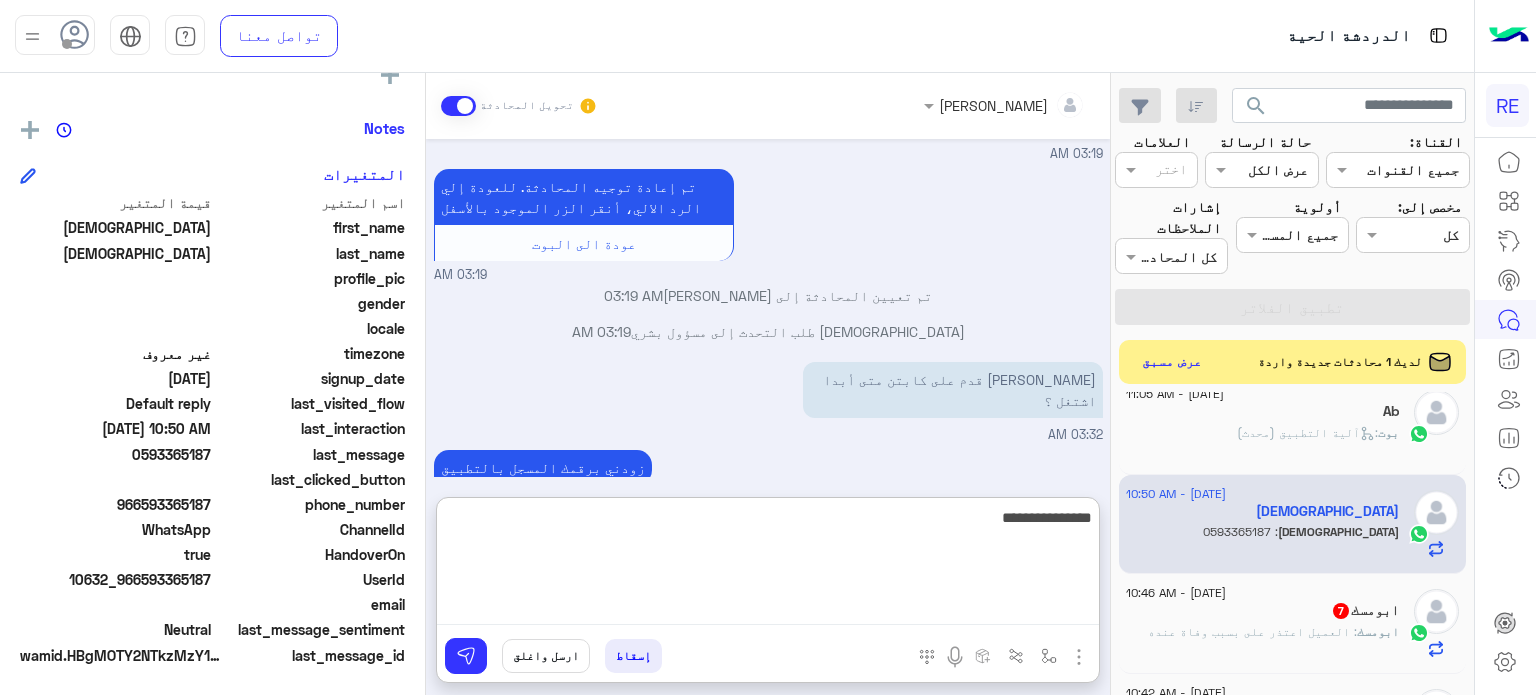 type on "**********" 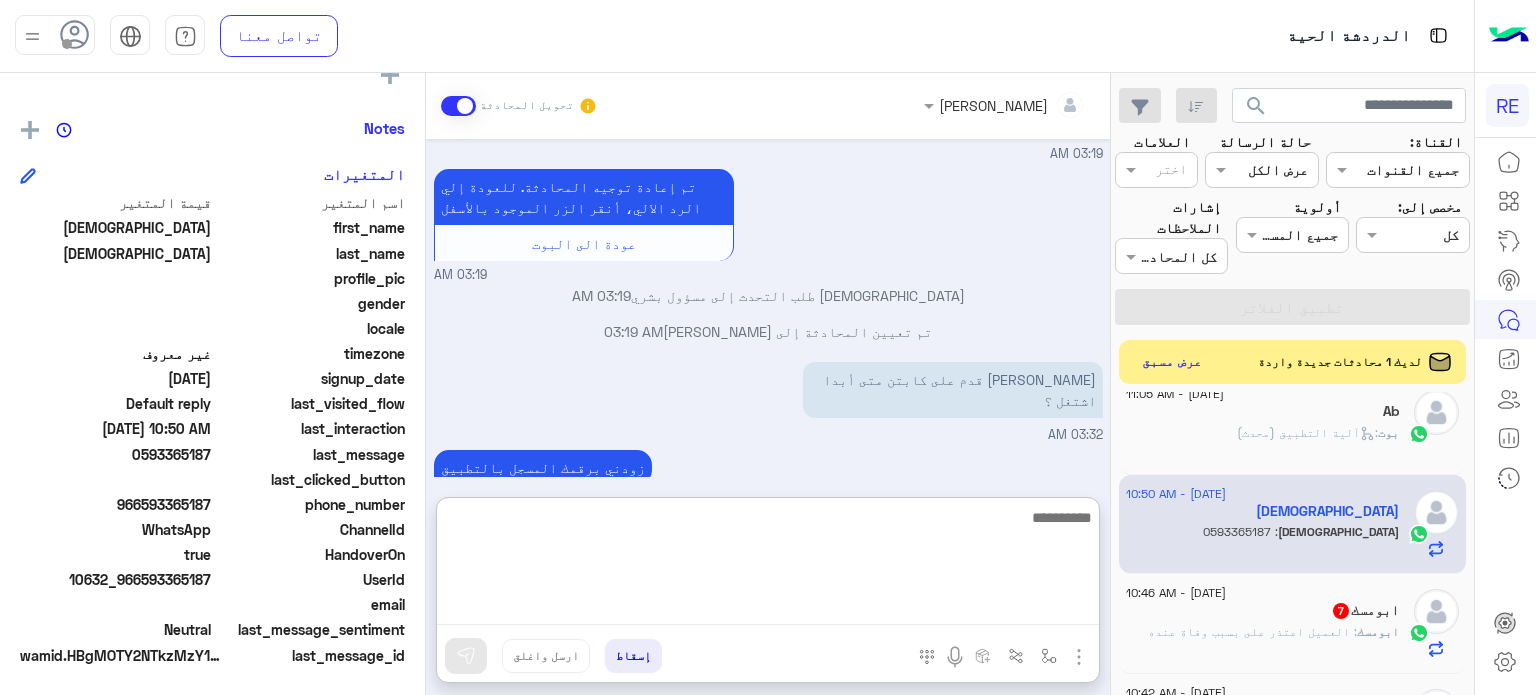 scroll, scrollTop: 383, scrollLeft: 0, axis: vertical 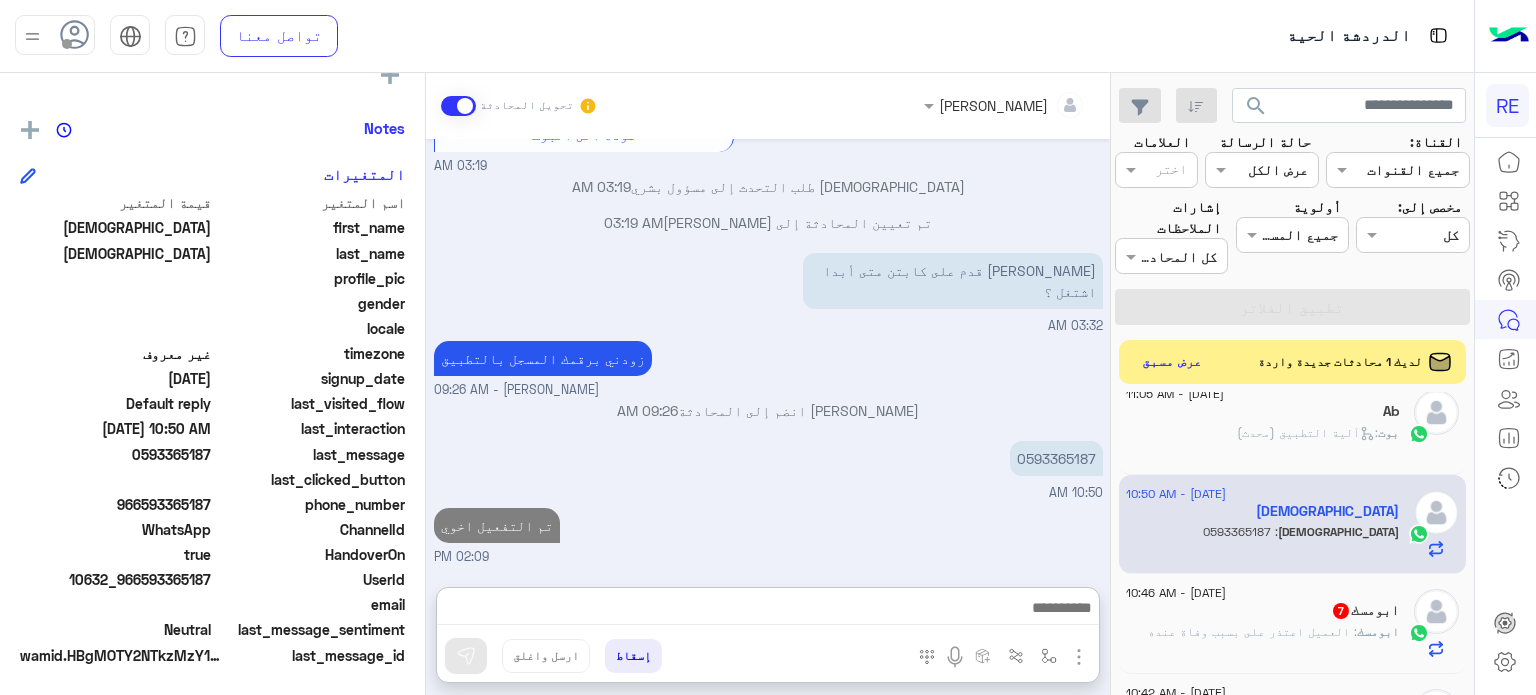 click on "ابومسك   7" 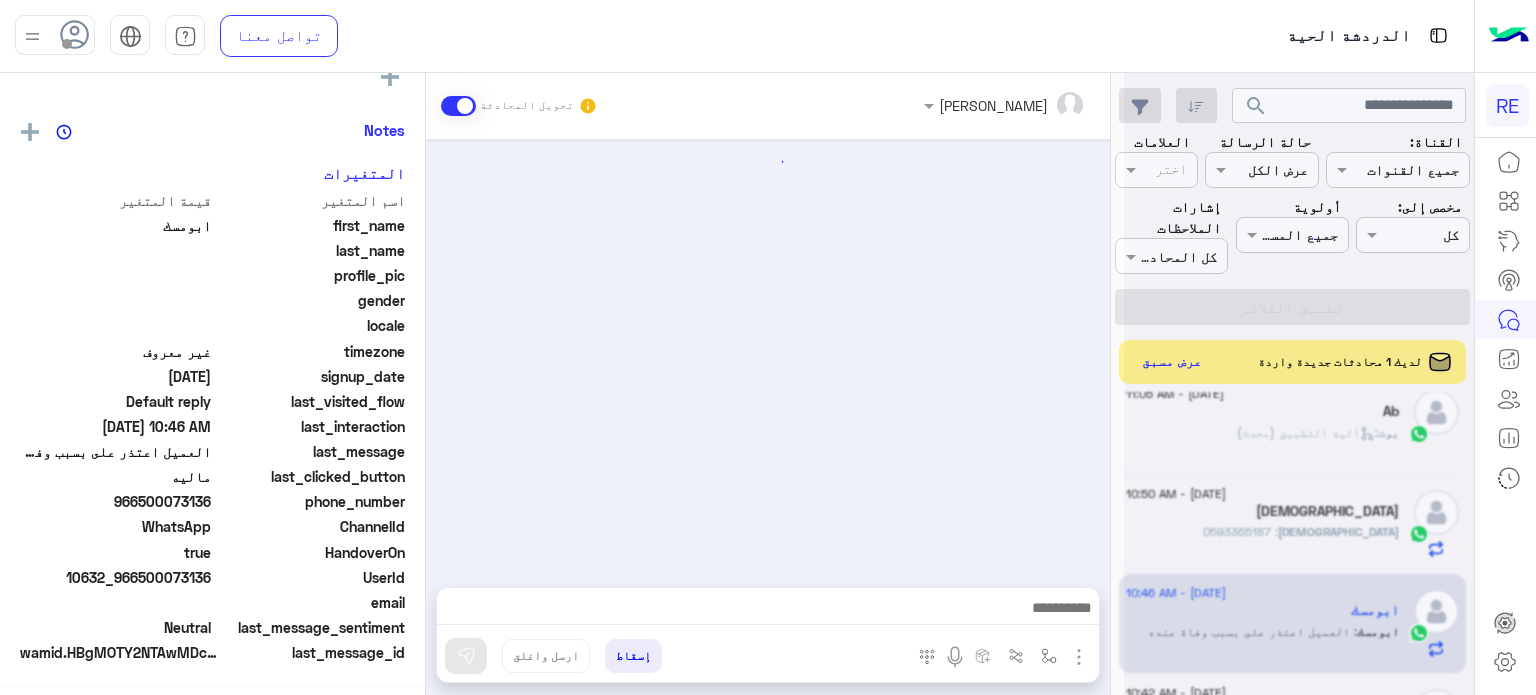 scroll, scrollTop: 376, scrollLeft: 0, axis: vertical 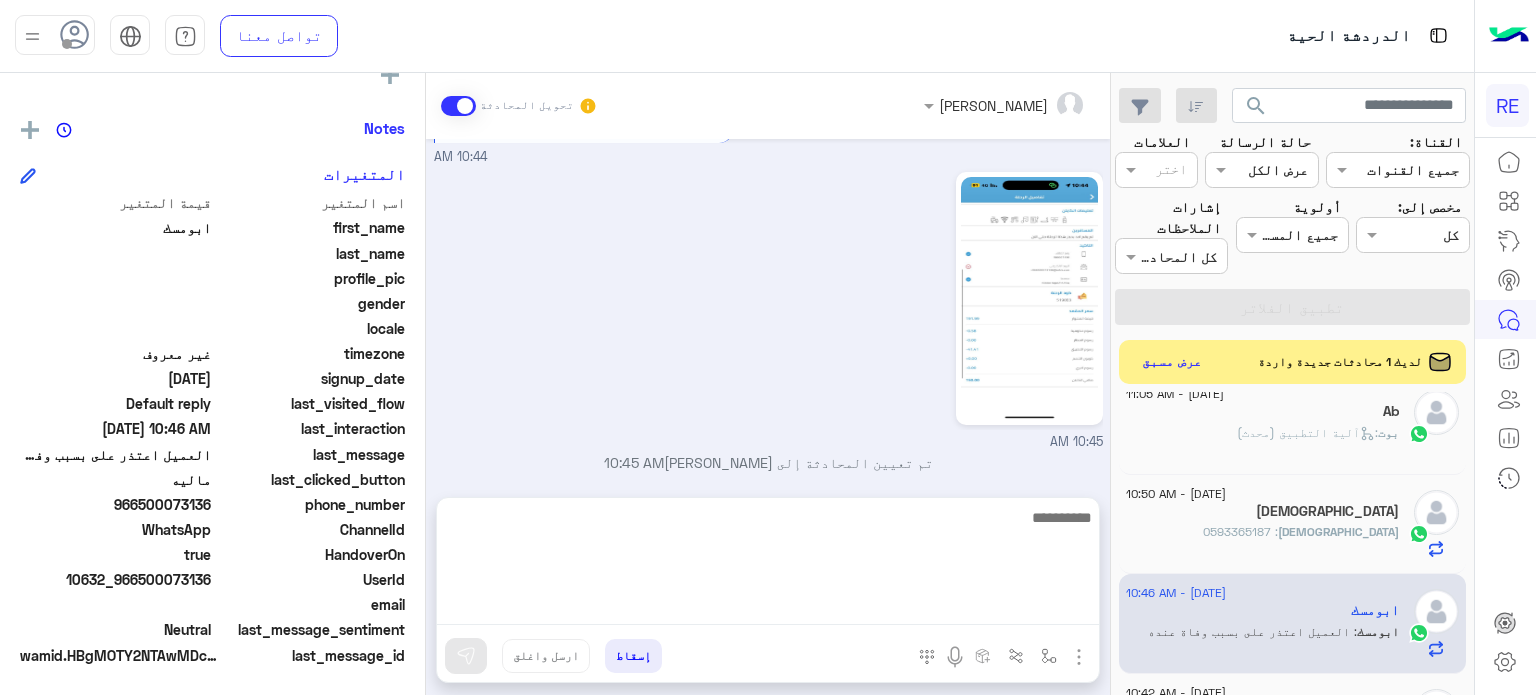 click at bounding box center (768, 565) 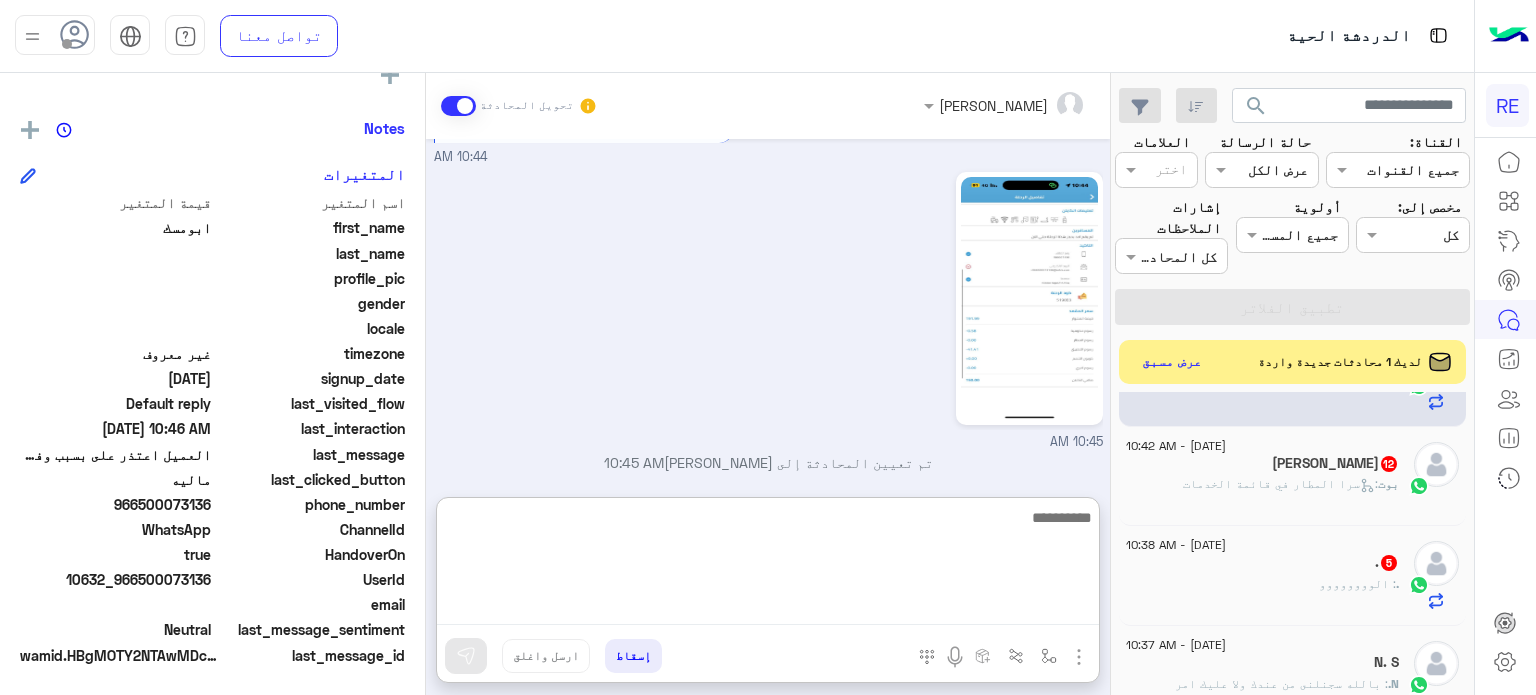 scroll, scrollTop: 1671, scrollLeft: 0, axis: vertical 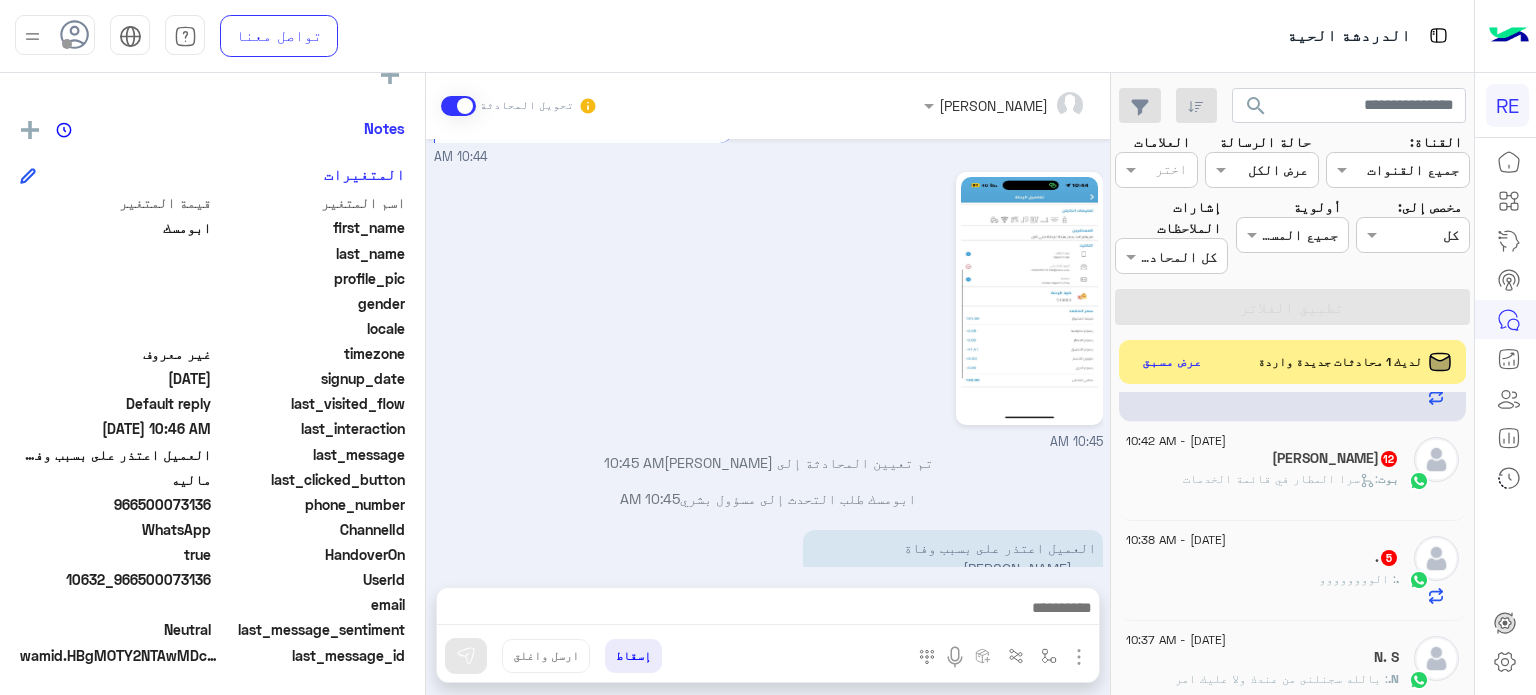 click on "Abdul   12" 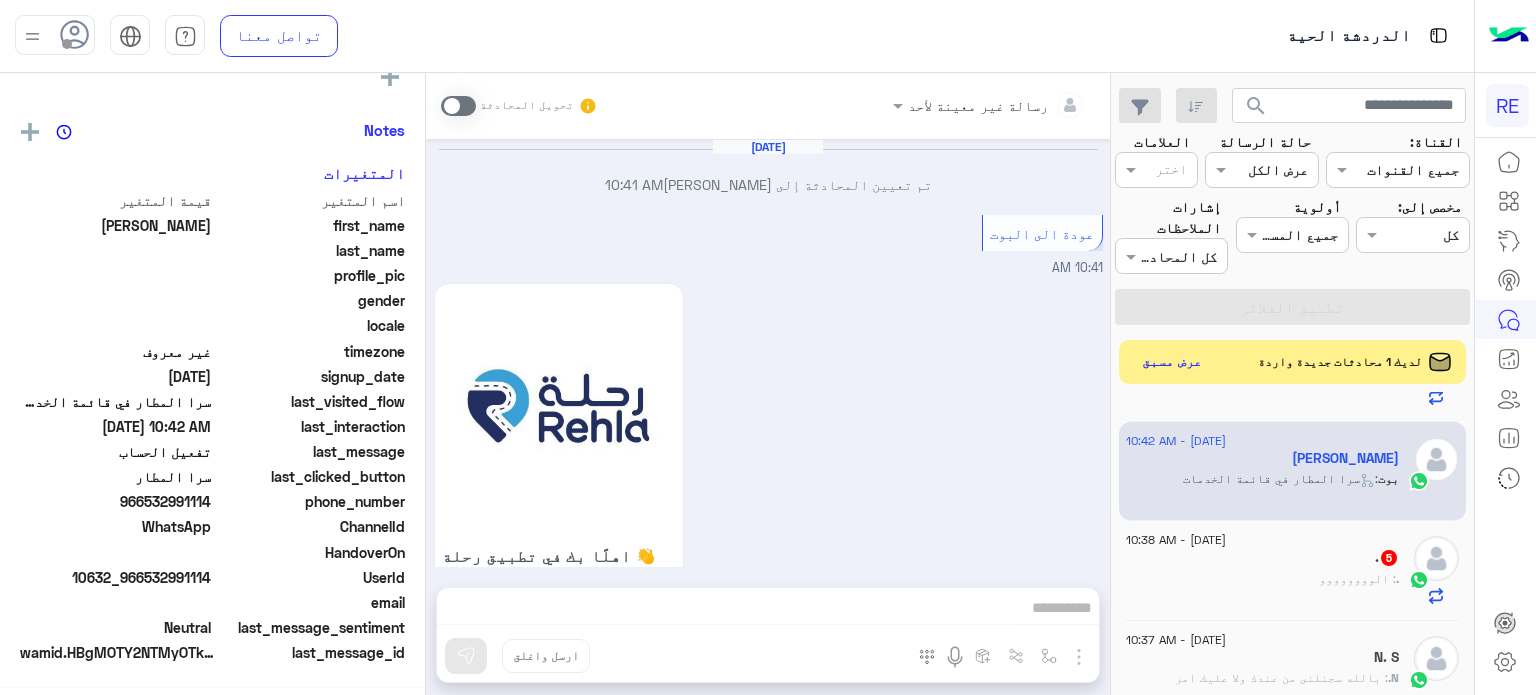 scroll, scrollTop: 376, scrollLeft: 0, axis: vertical 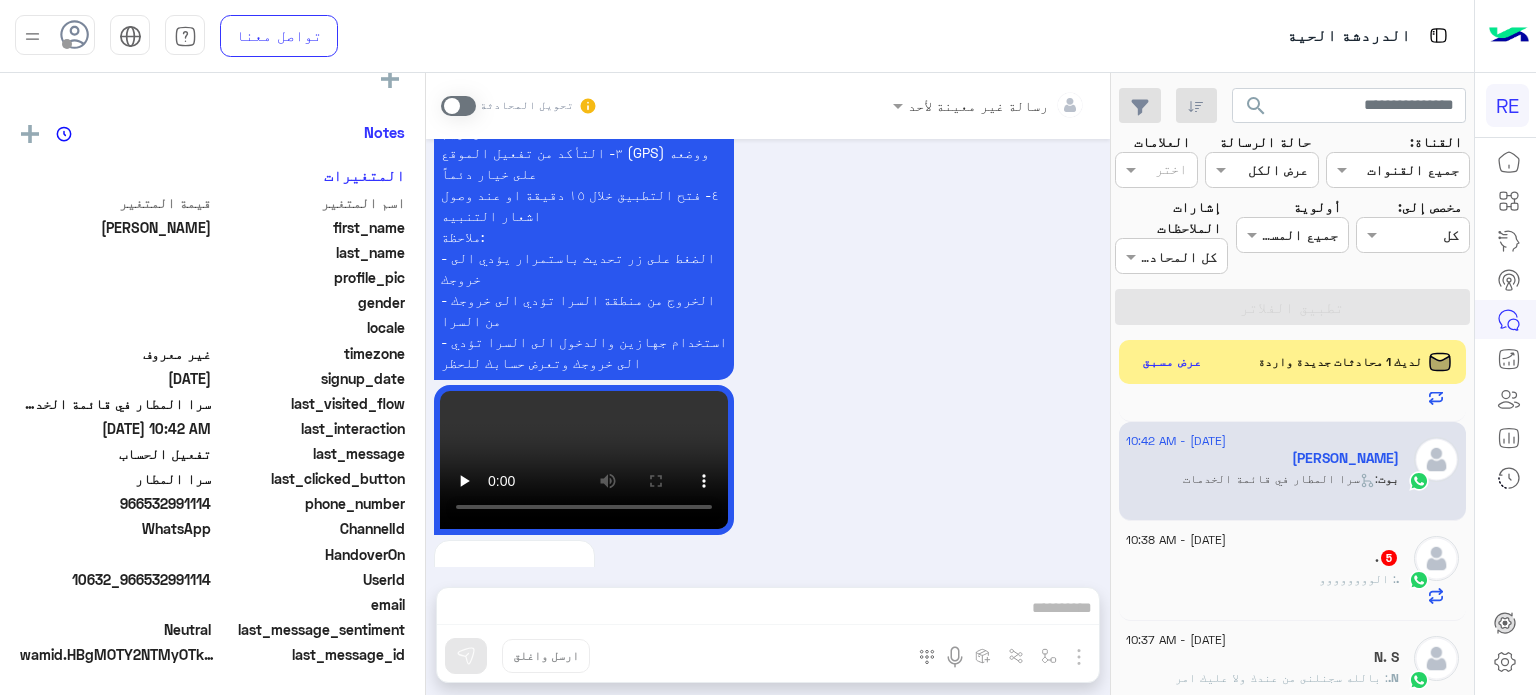 click on ". : الوووووووو" 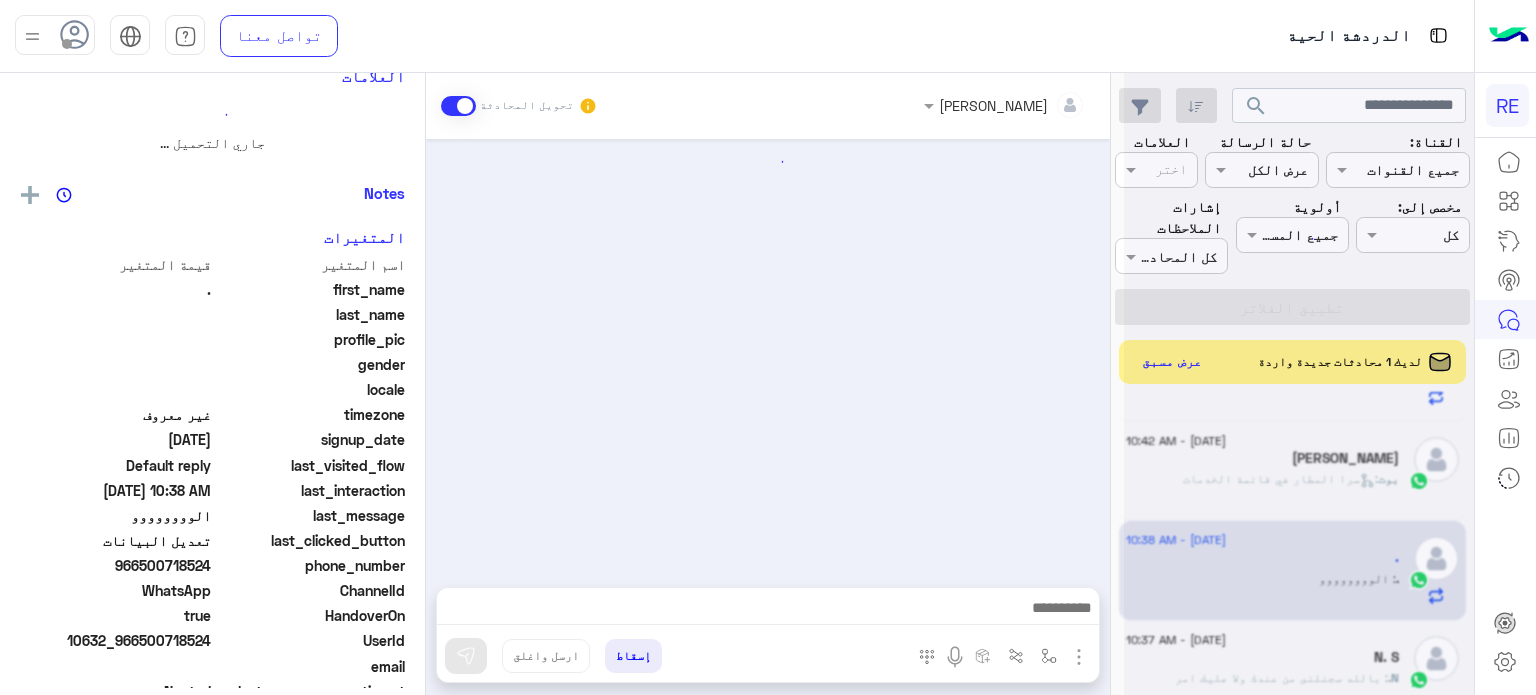 scroll, scrollTop: 0, scrollLeft: 0, axis: both 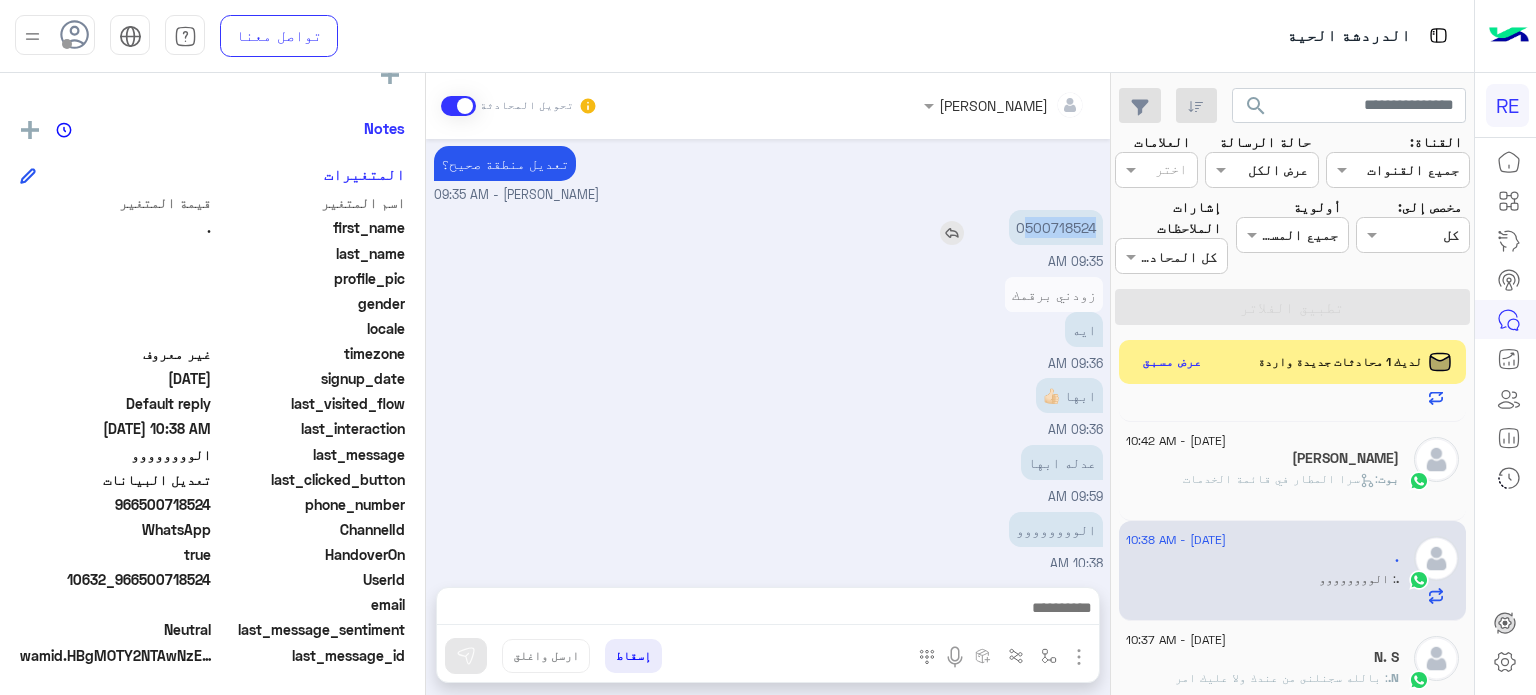 drag, startPoint x: 1093, startPoint y: 230, endPoint x: 1024, endPoint y: 240, distance: 69.72087 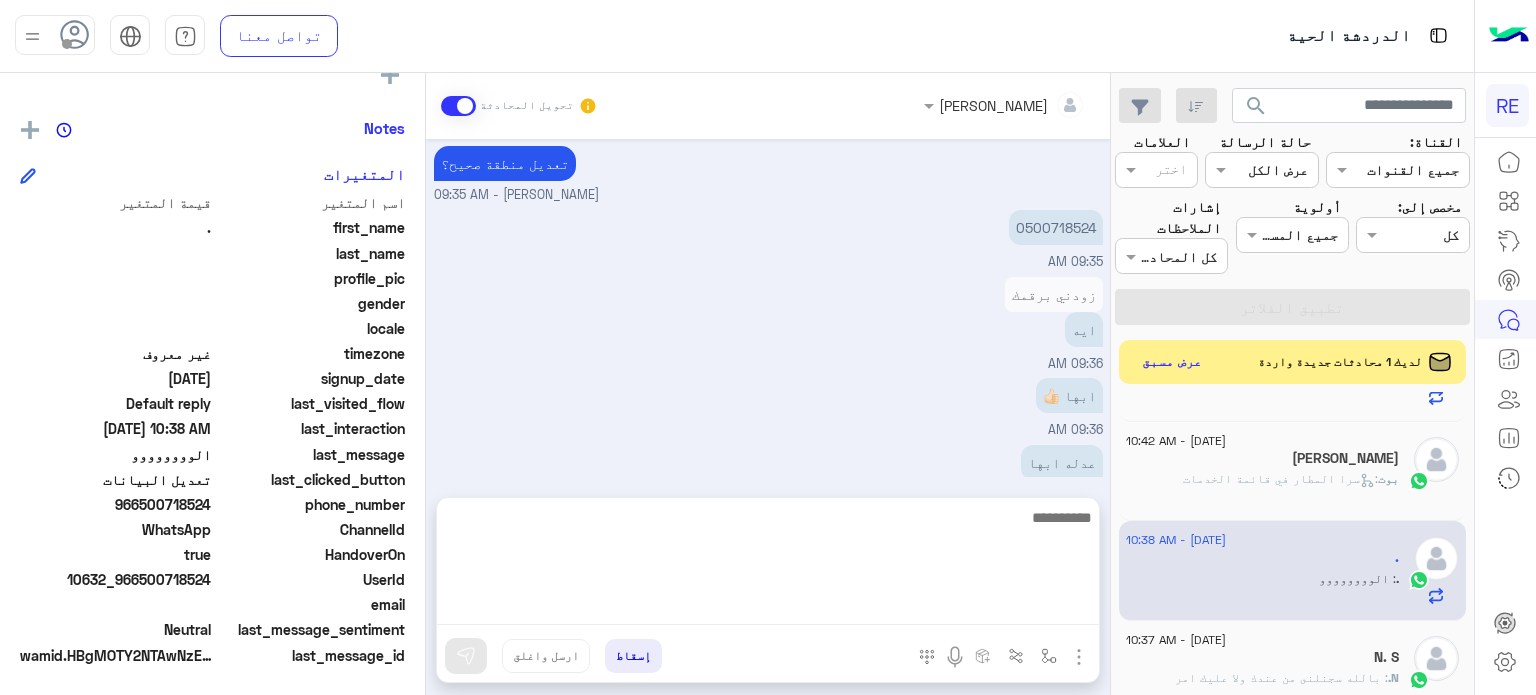 click at bounding box center [768, 565] 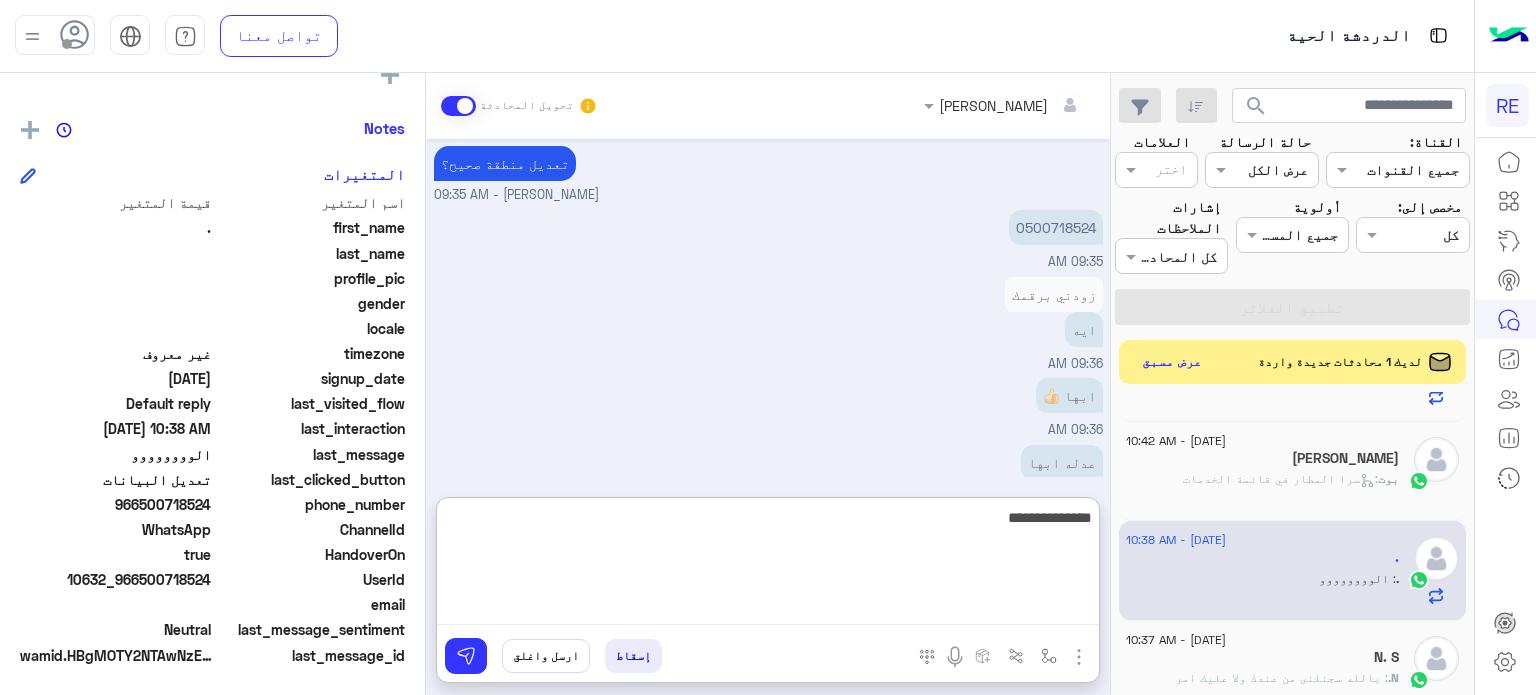 type on "**********" 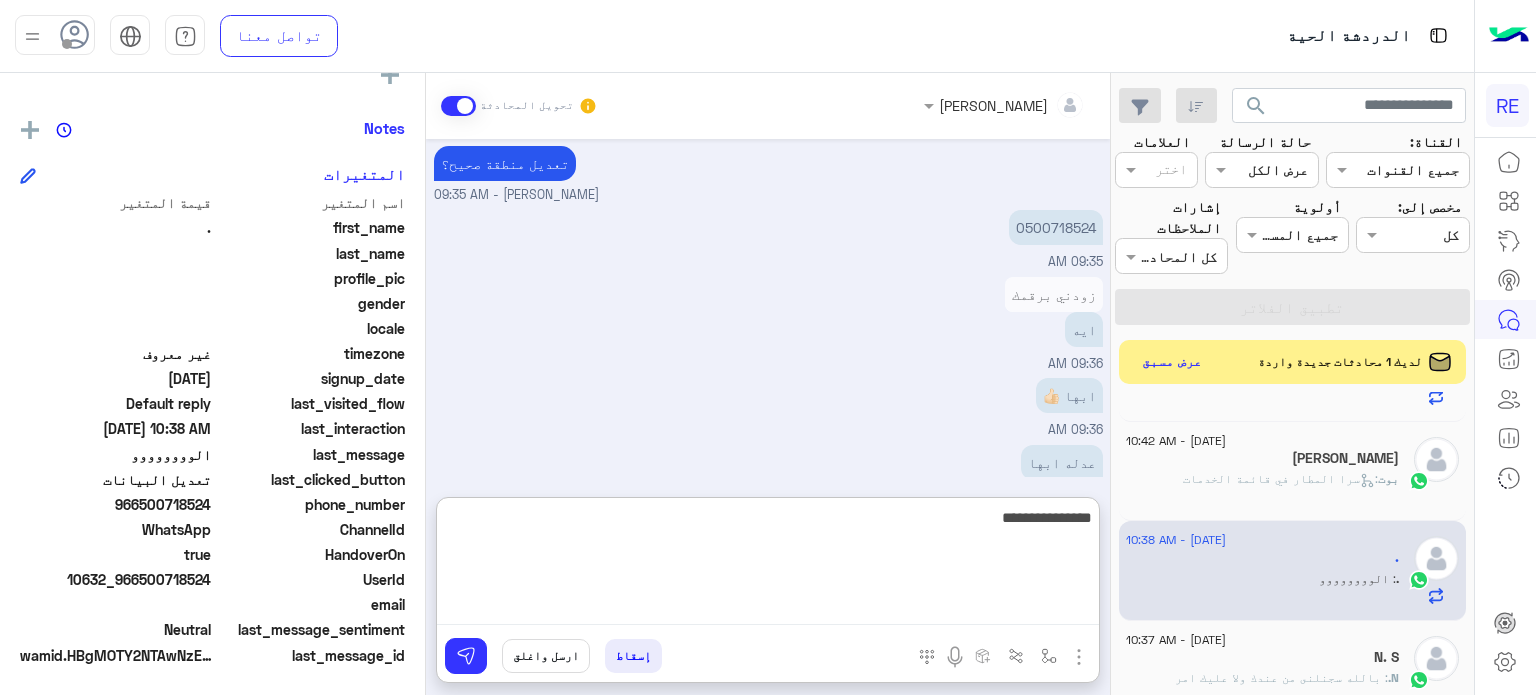 type 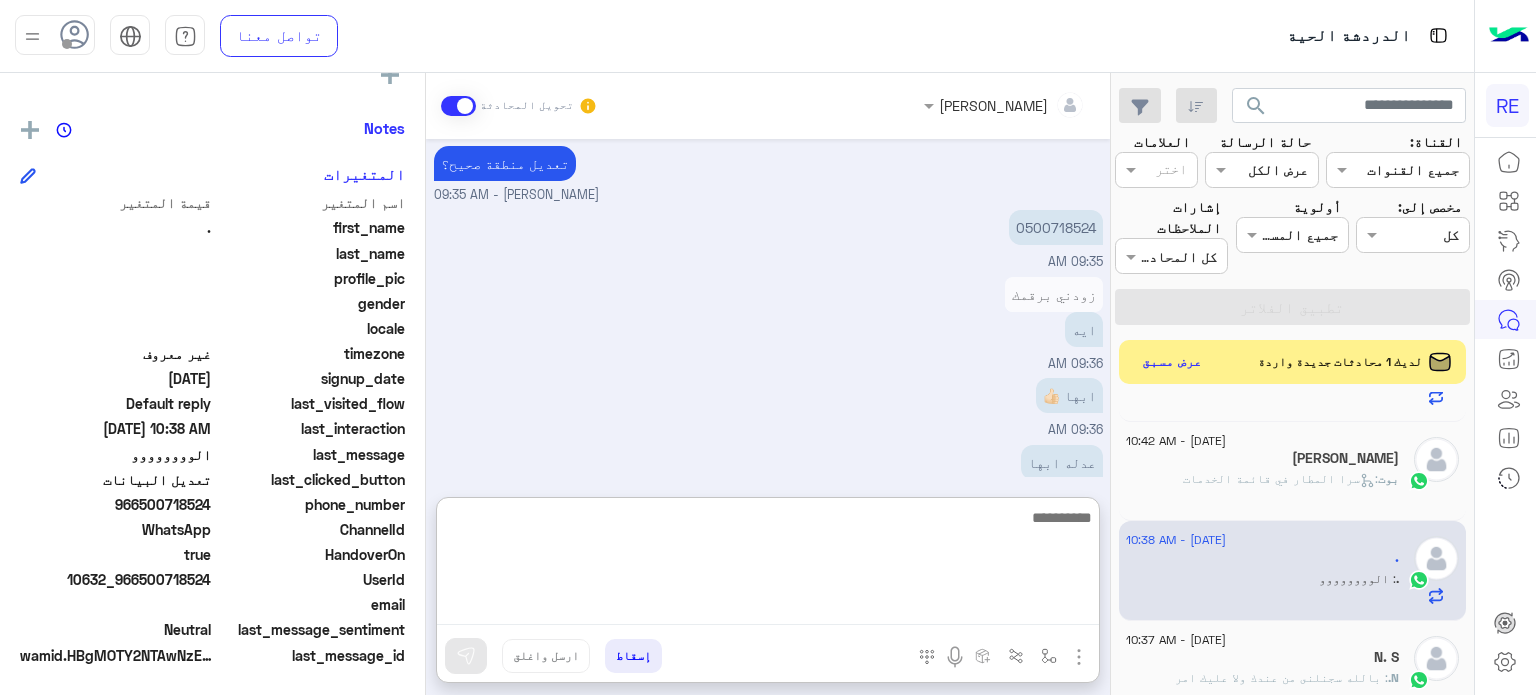 scroll, scrollTop: 421, scrollLeft: 0, axis: vertical 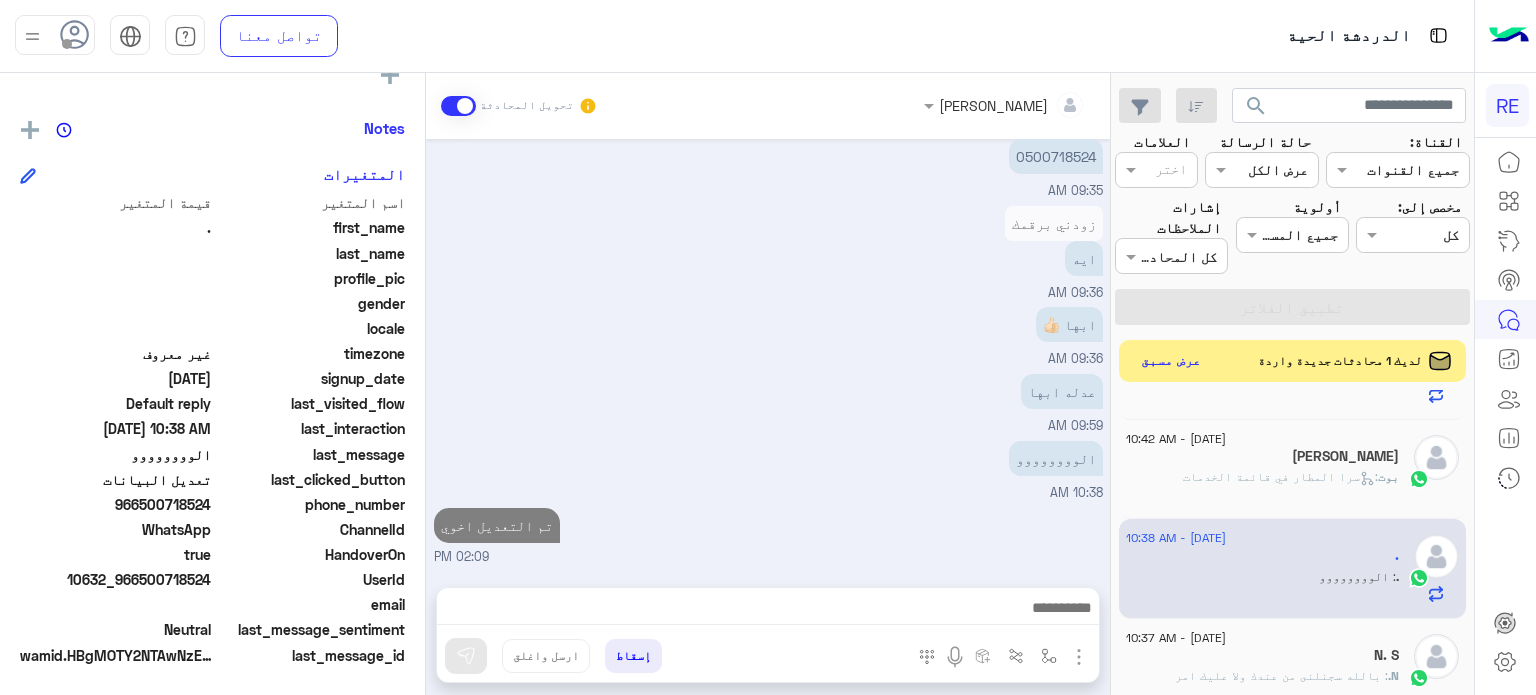 click on "عرض مسبق" 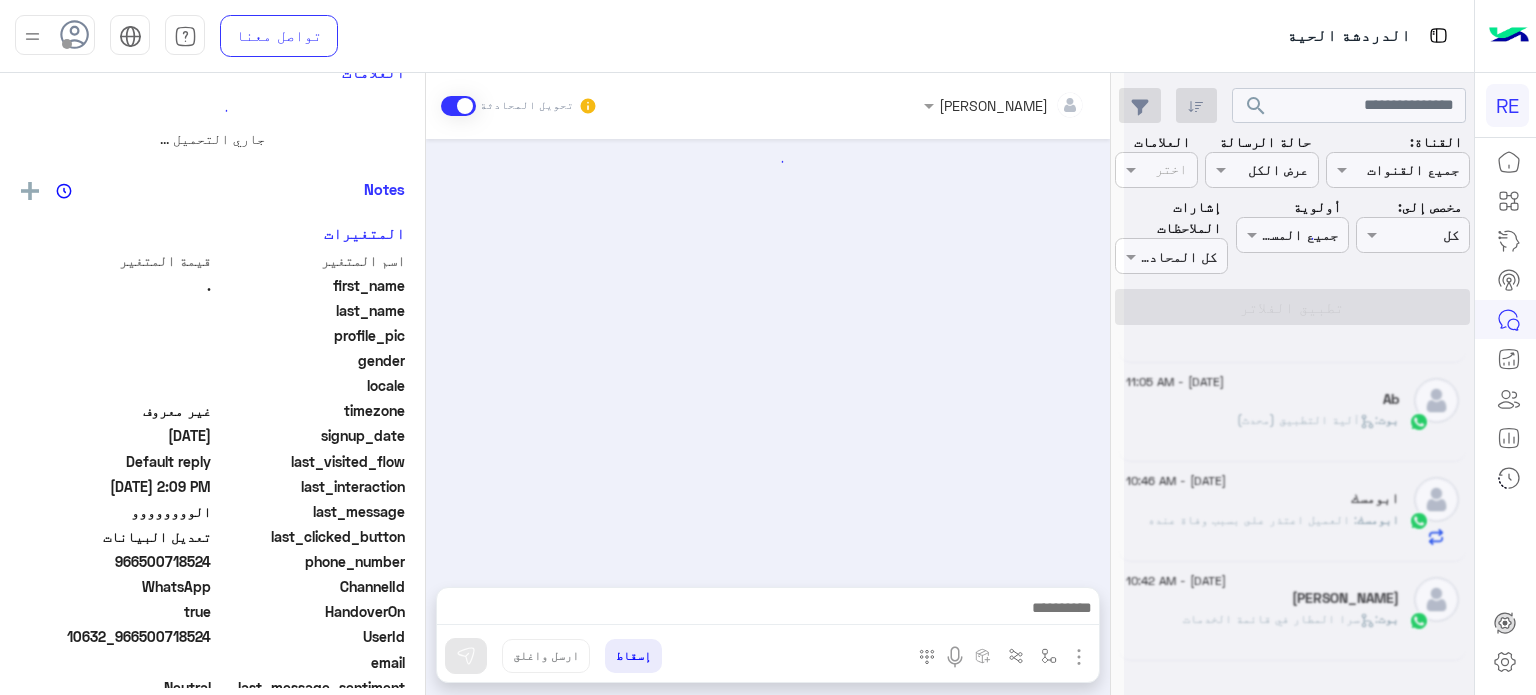 scroll, scrollTop: 0, scrollLeft: 0, axis: both 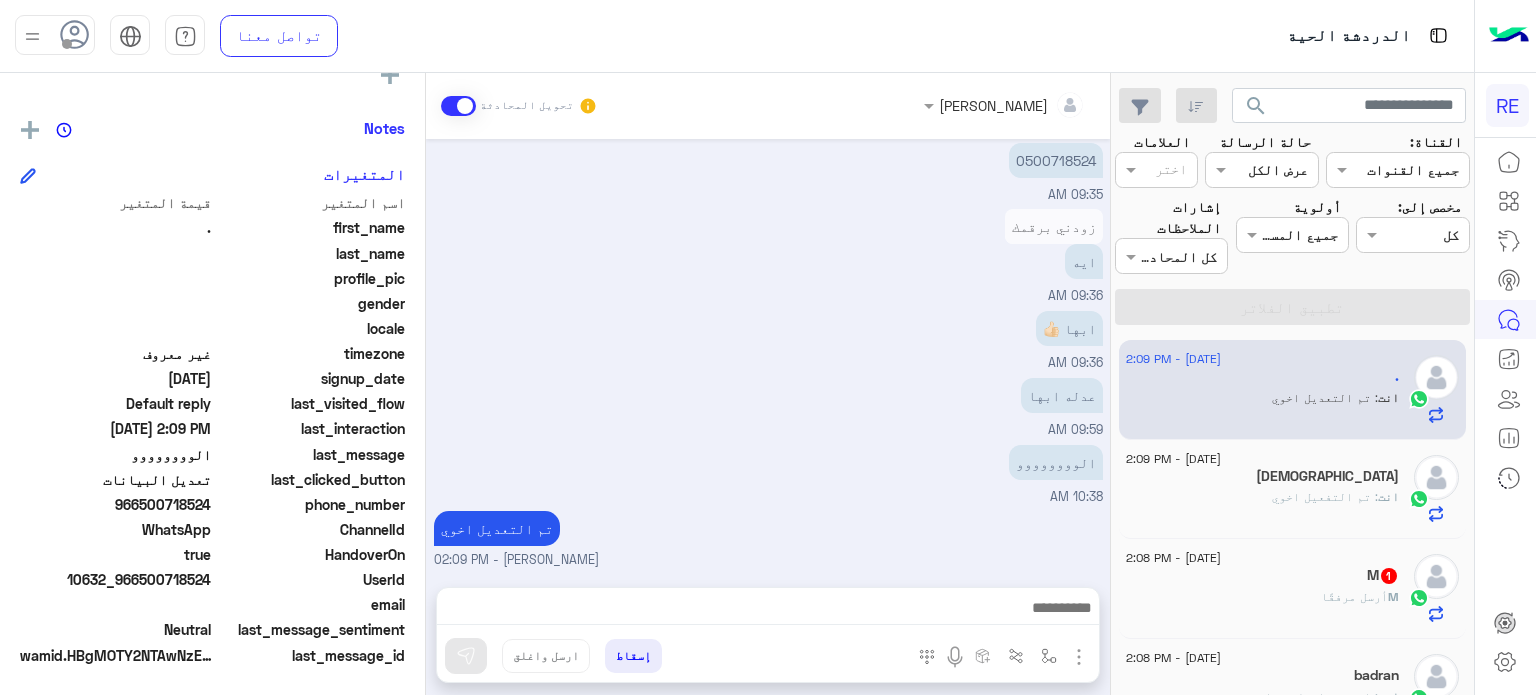 click on "M  أرسل مرفقًا" 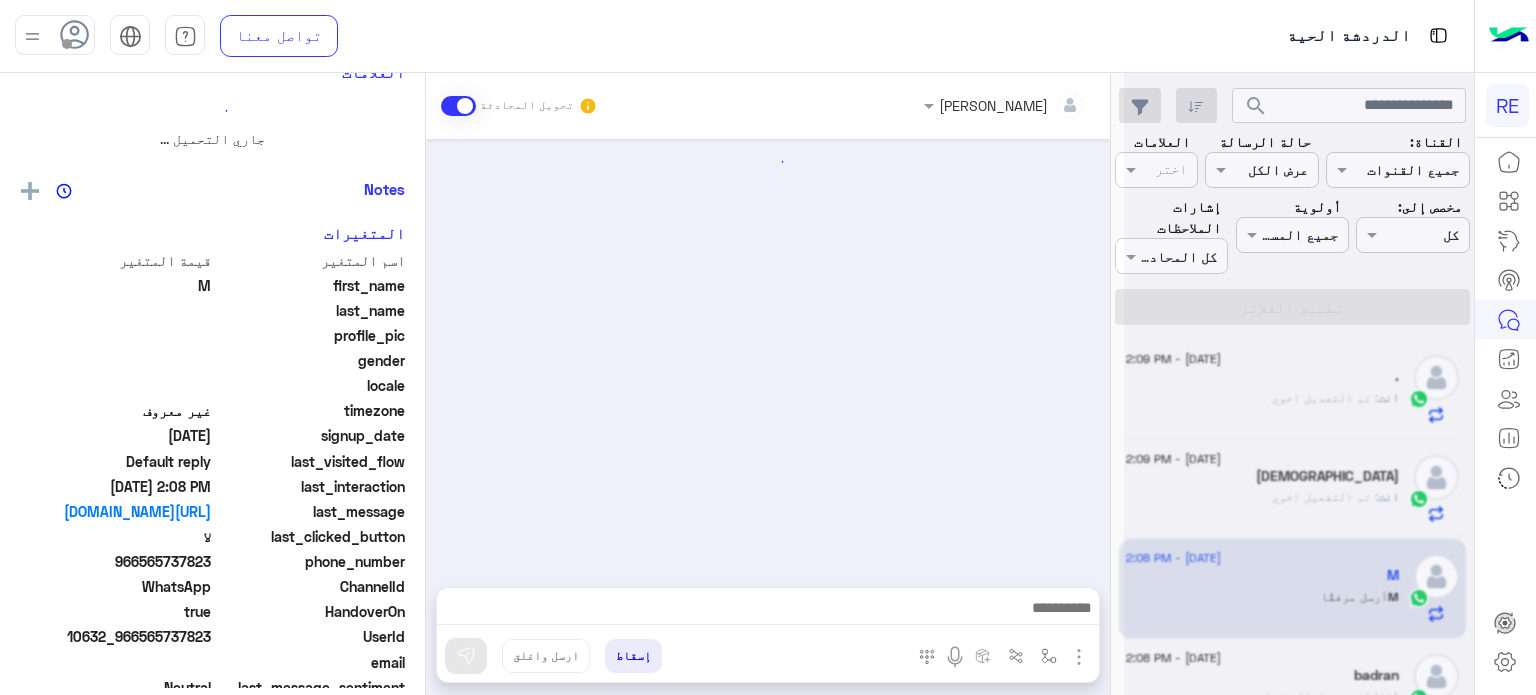 scroll, scrollTop: 0, scrollLeft: 0, axis: both 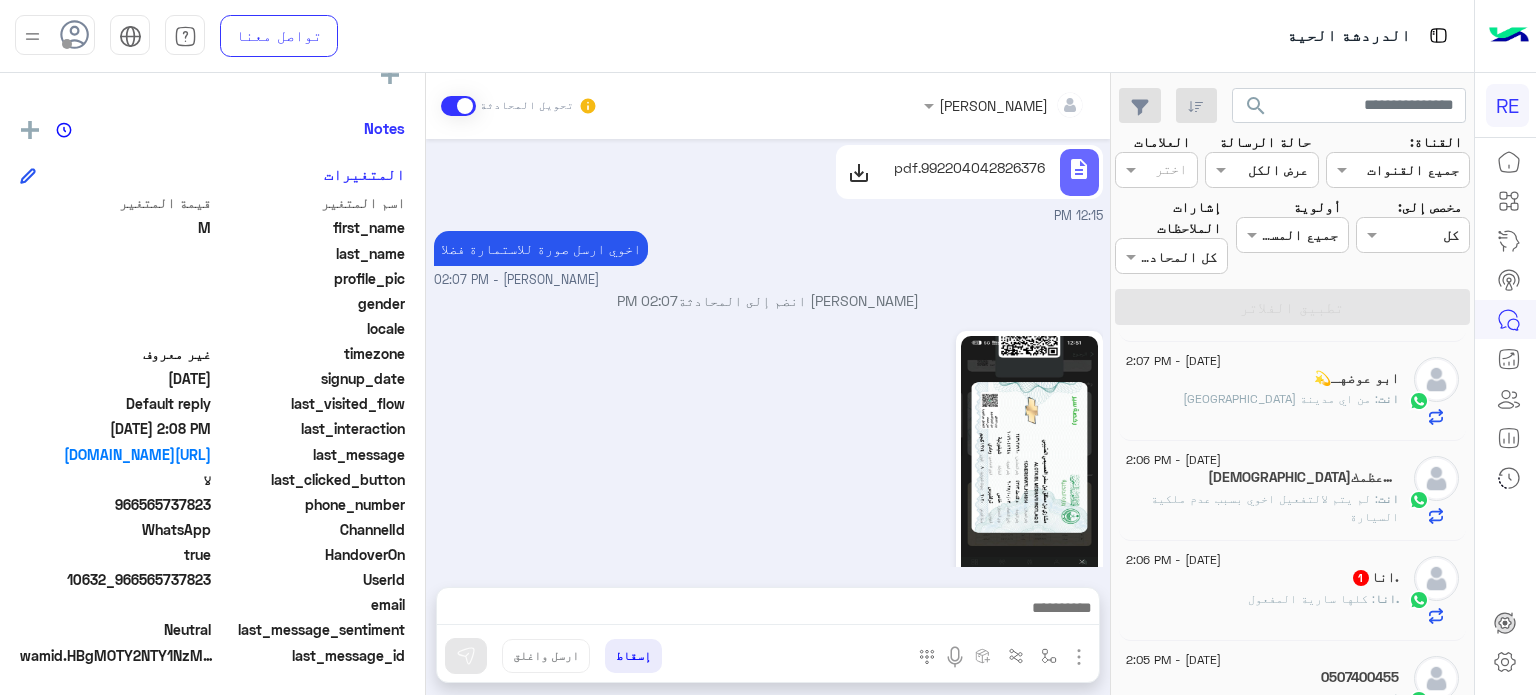 click on ".انا   1" 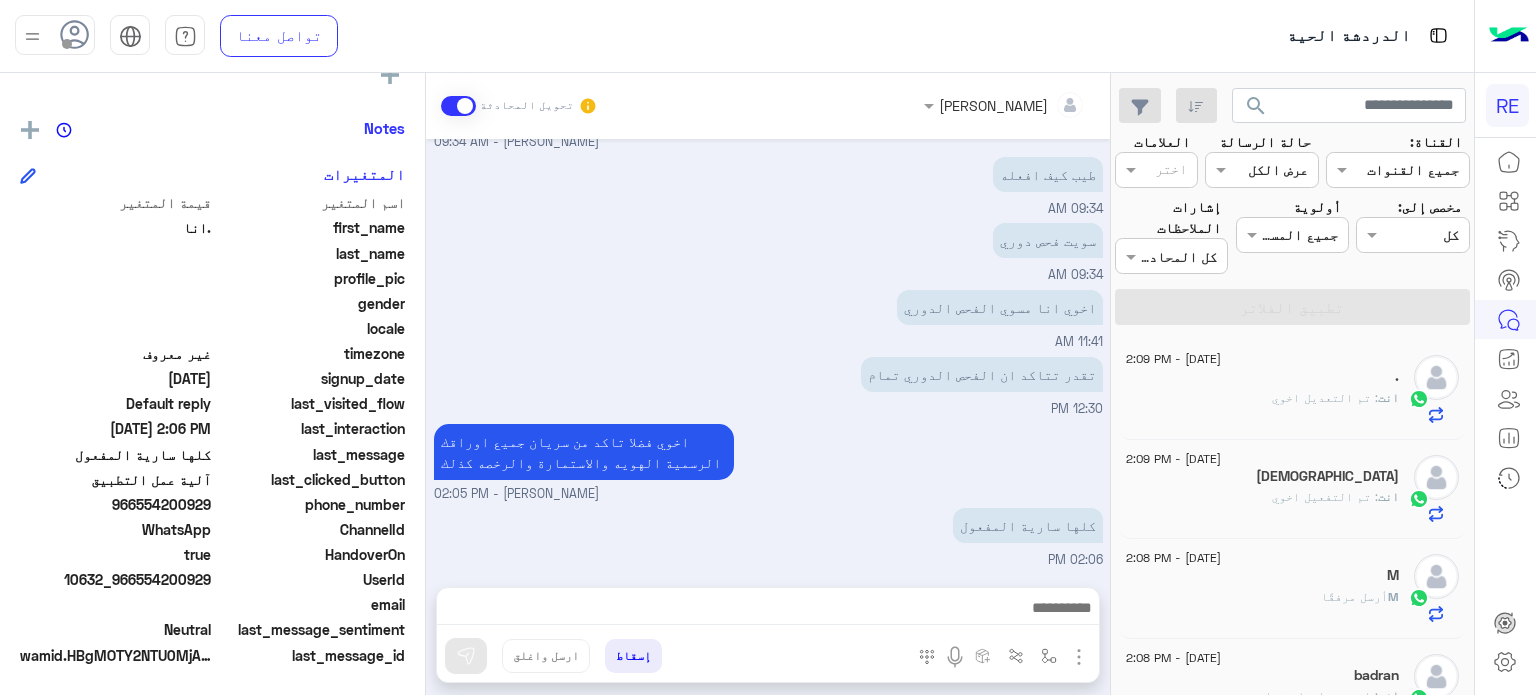 click on "انت  : تم التعديل اخوي" 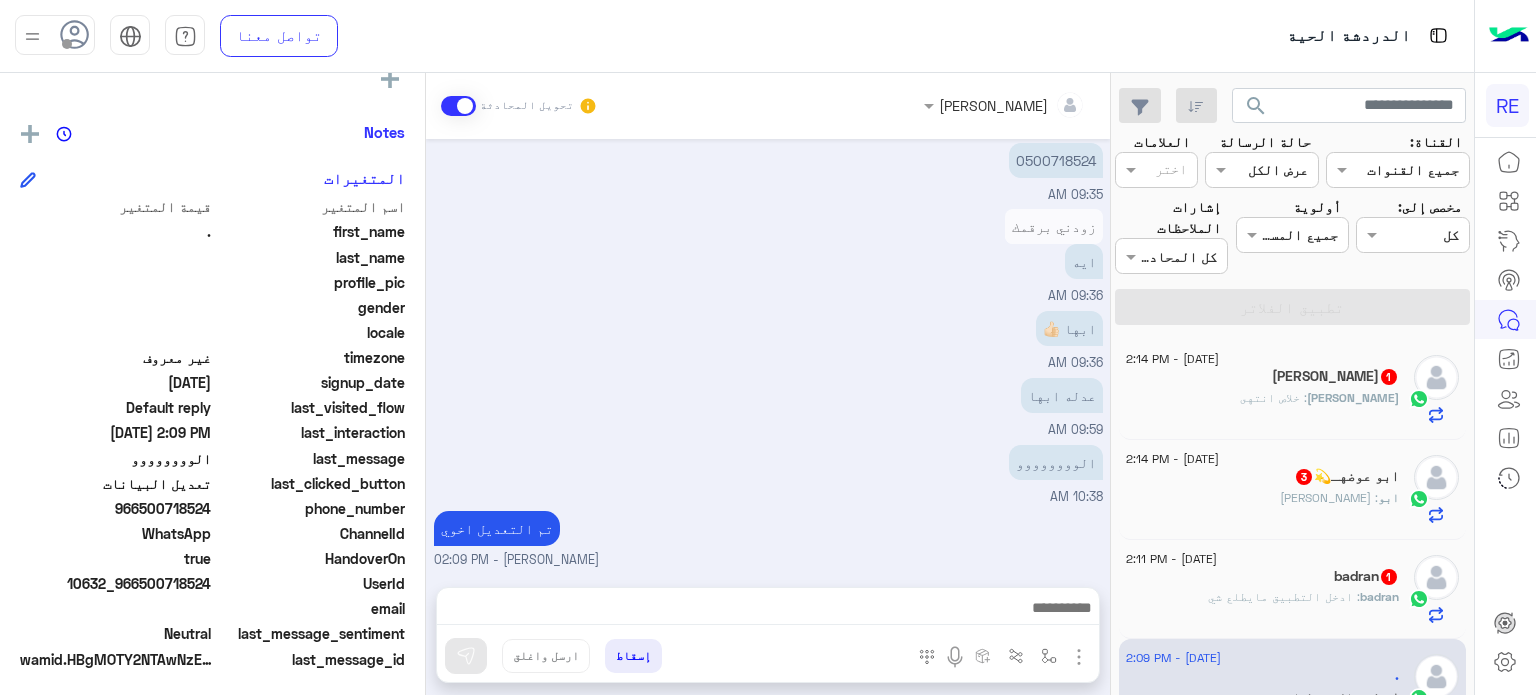 scroll, scrollTop: 380, scrollLeft: 0, axis: vertical 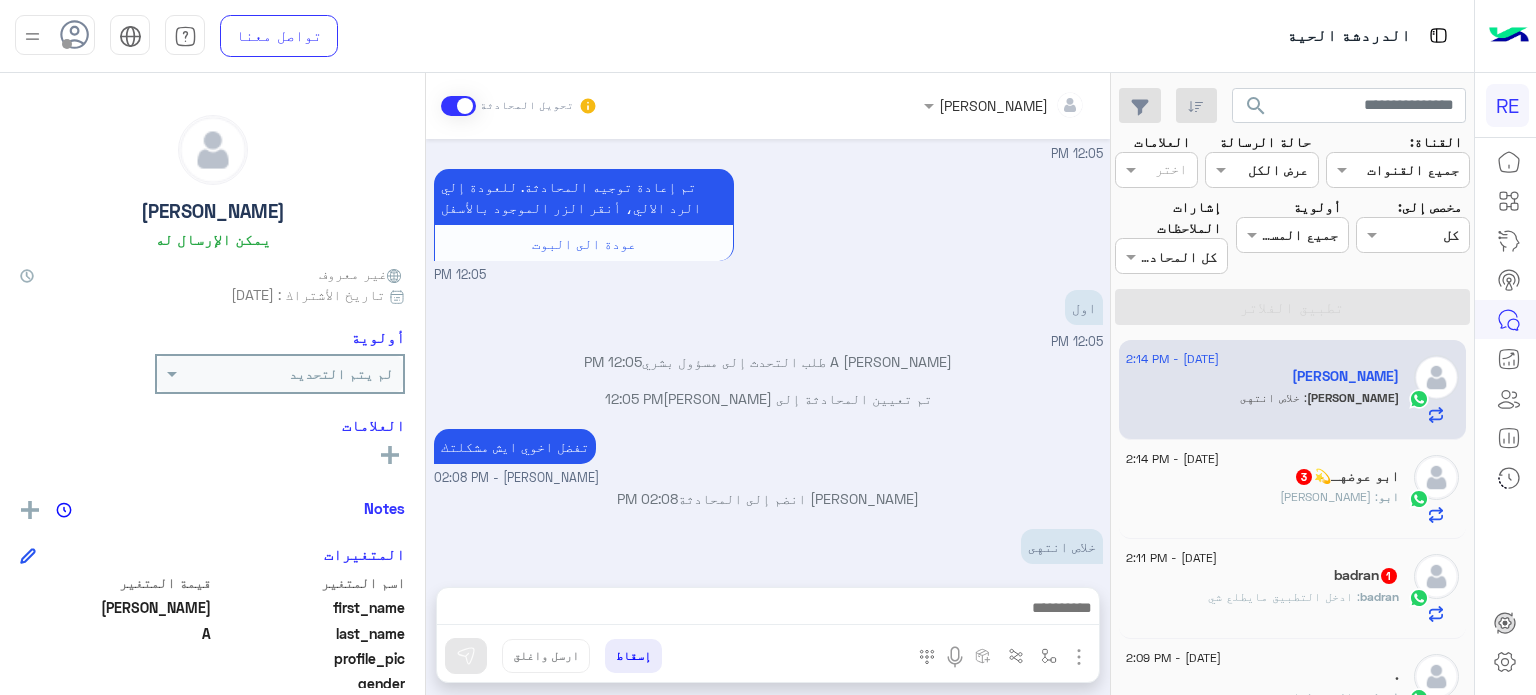 click on "ابو عوضهـ💫  3" 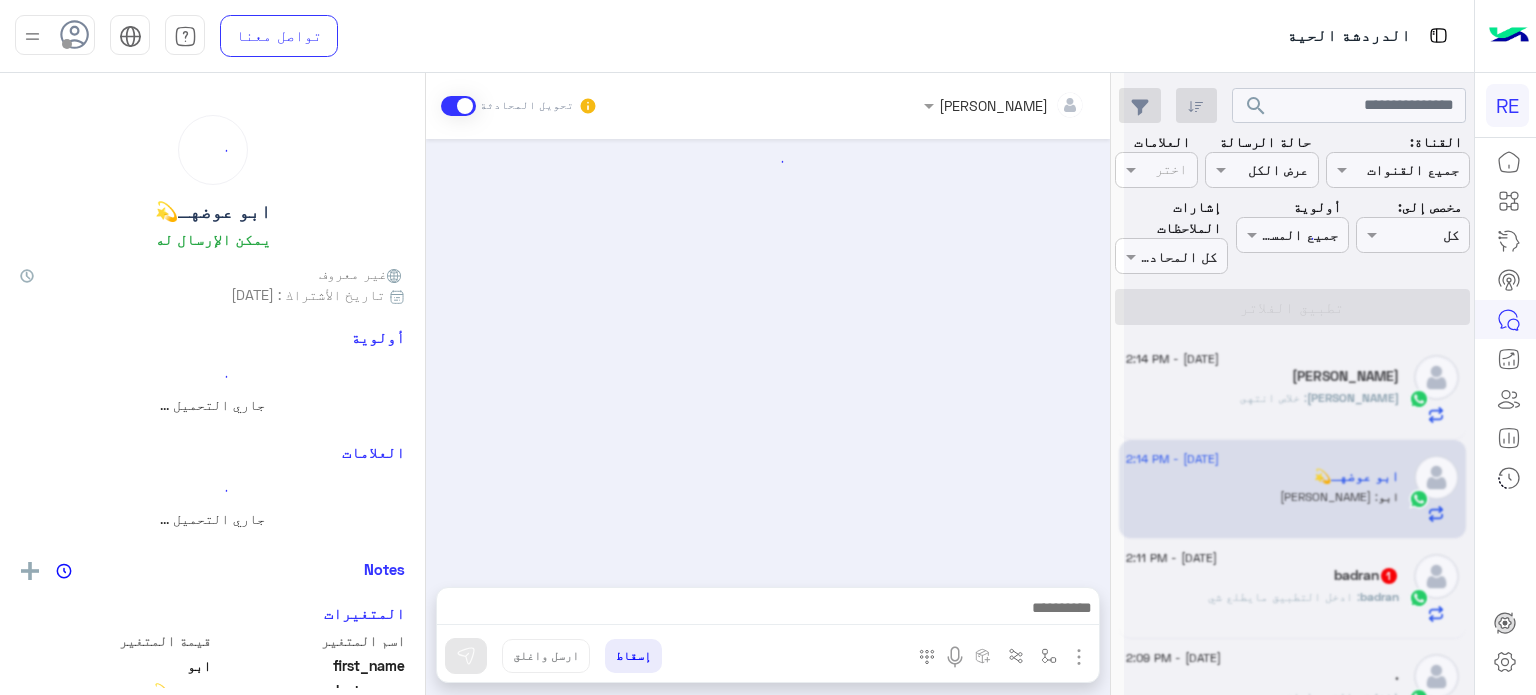 scroll, scrollTop: 228, scrollLeft: 0, axis: vertical 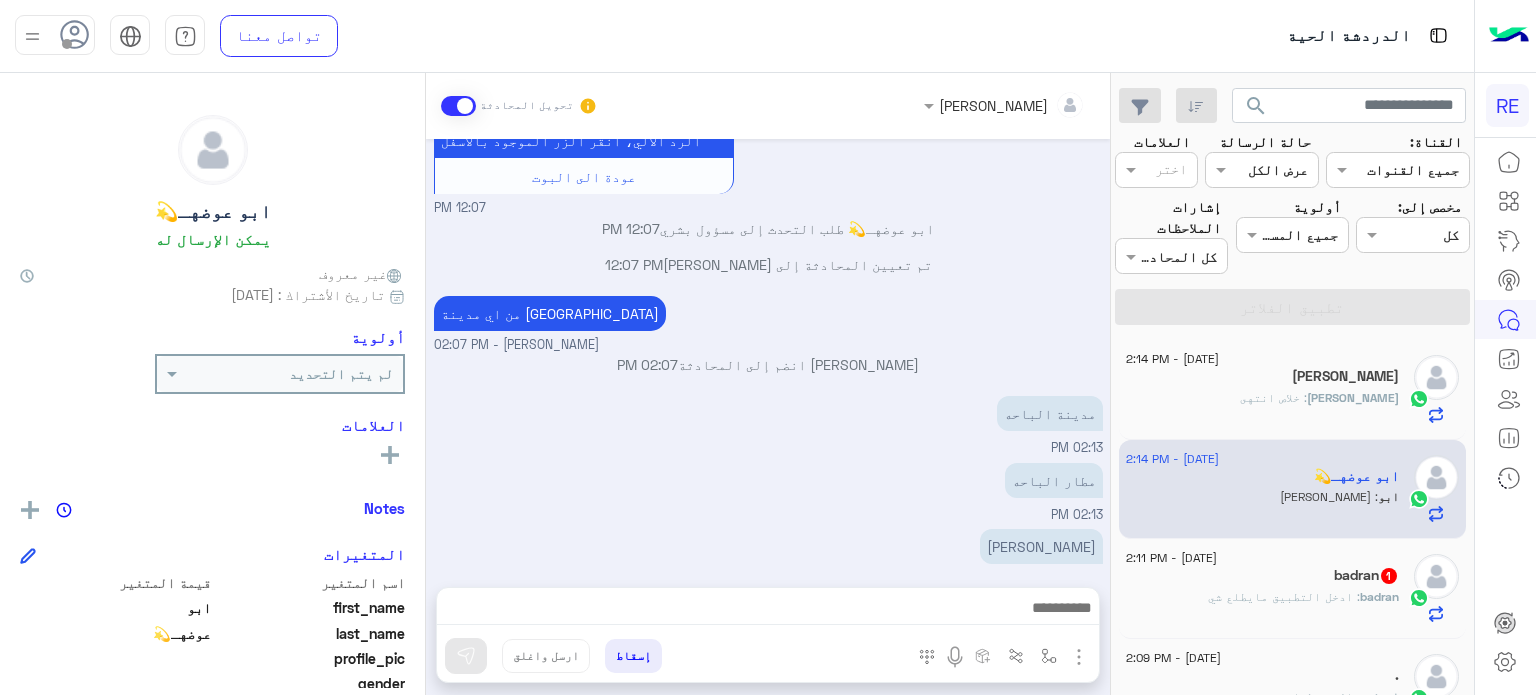 click on "badran   1" 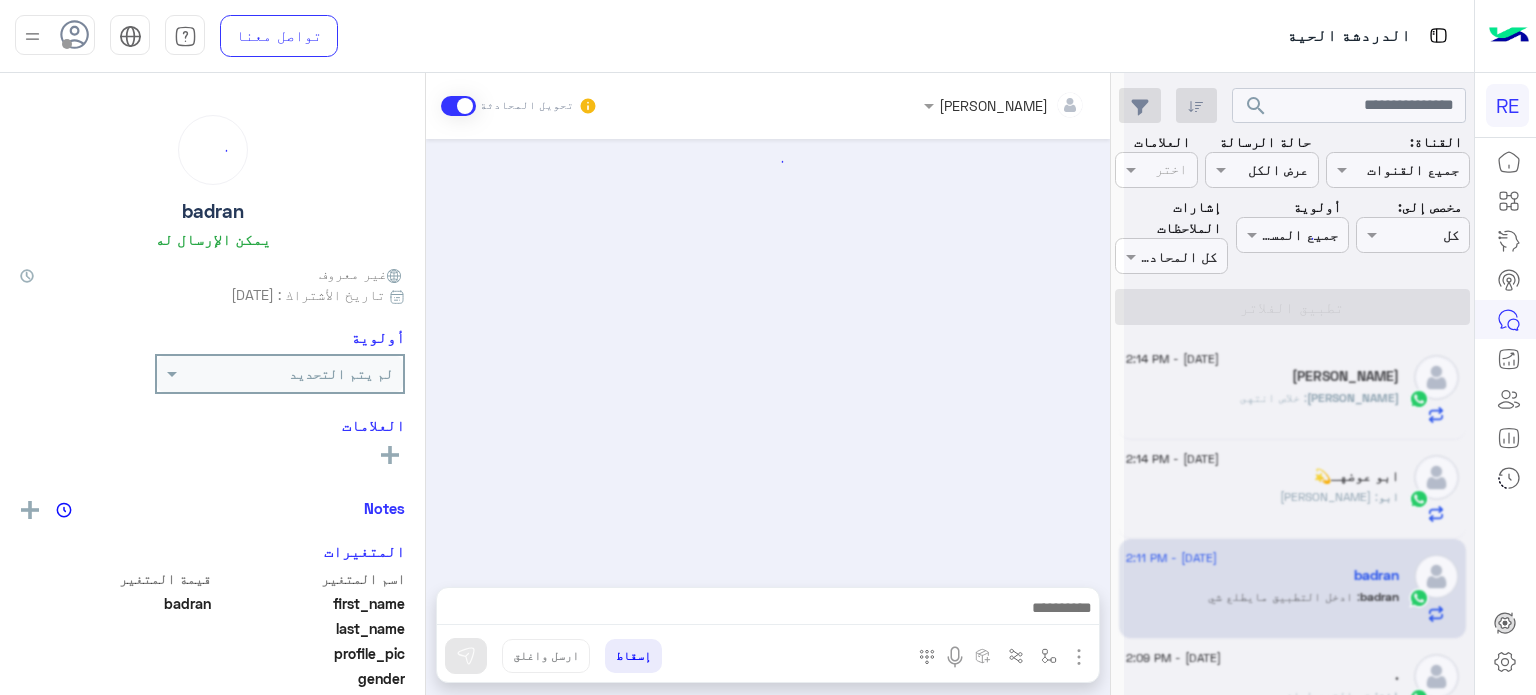 scroll, scrollTop: 234, scrollLeft: 0, axis: vertical 